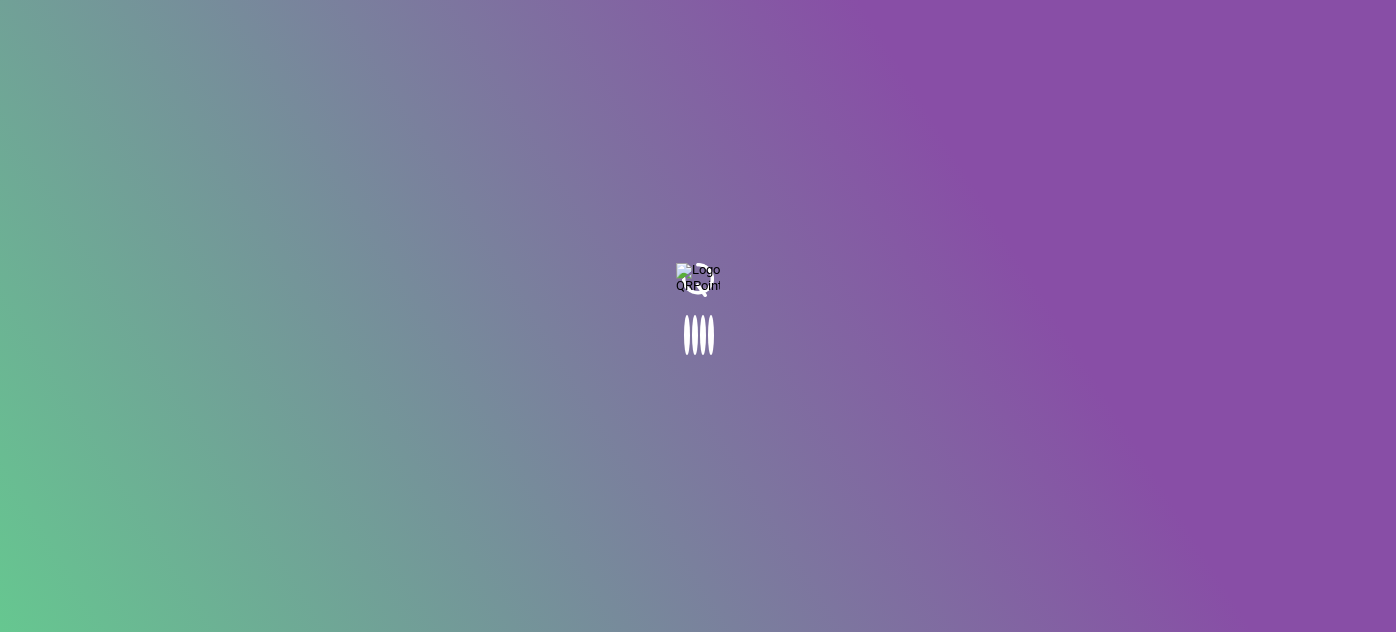 scroll, scrollTop: 0, scrollLeft: 0, axis: both 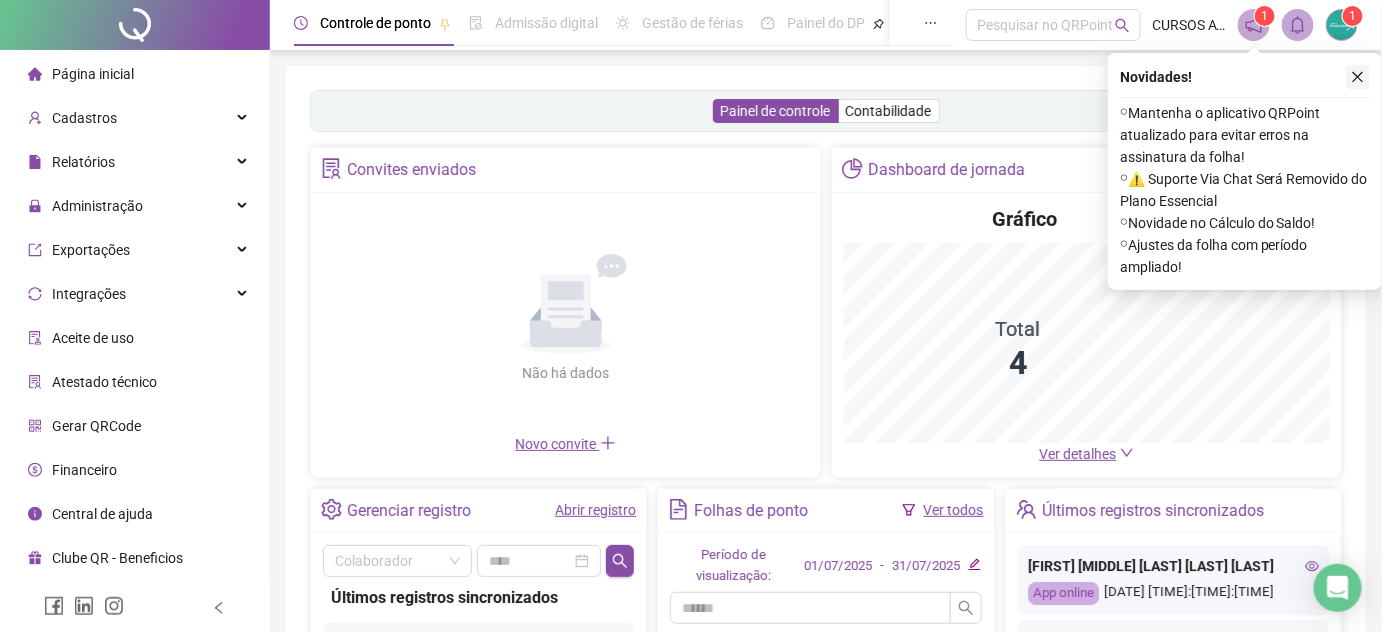 click 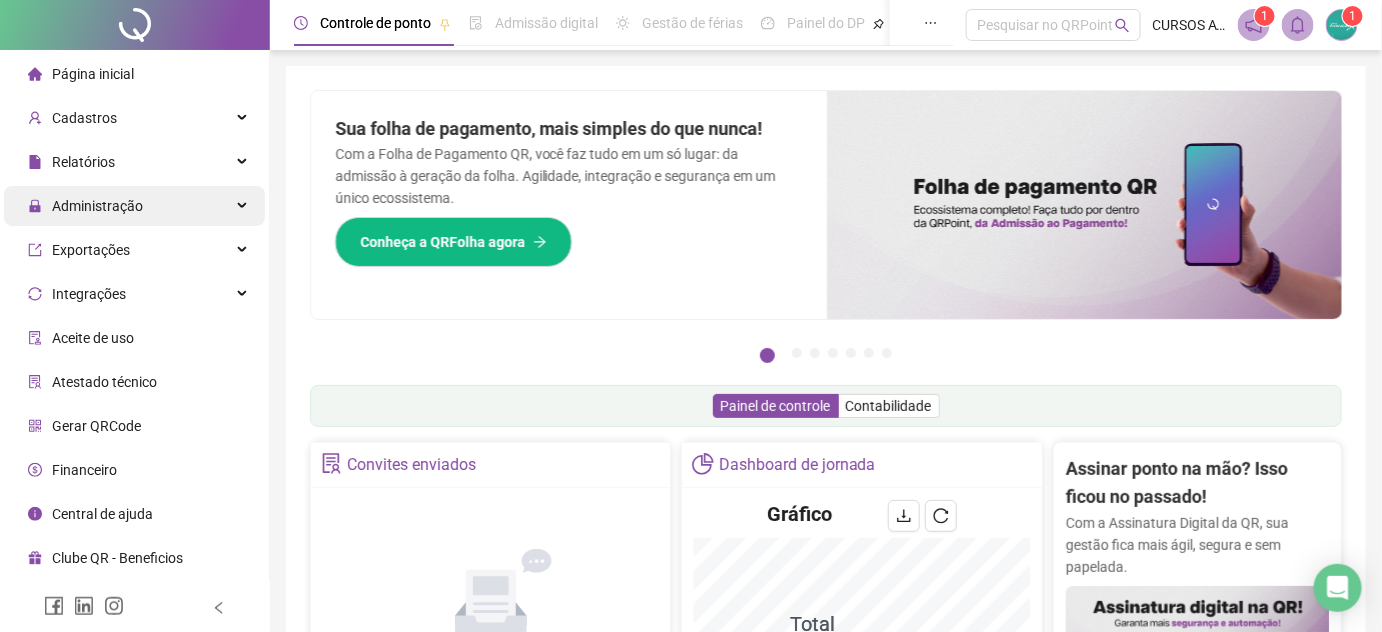 click on "Administração" at bounding box center (97, 206) 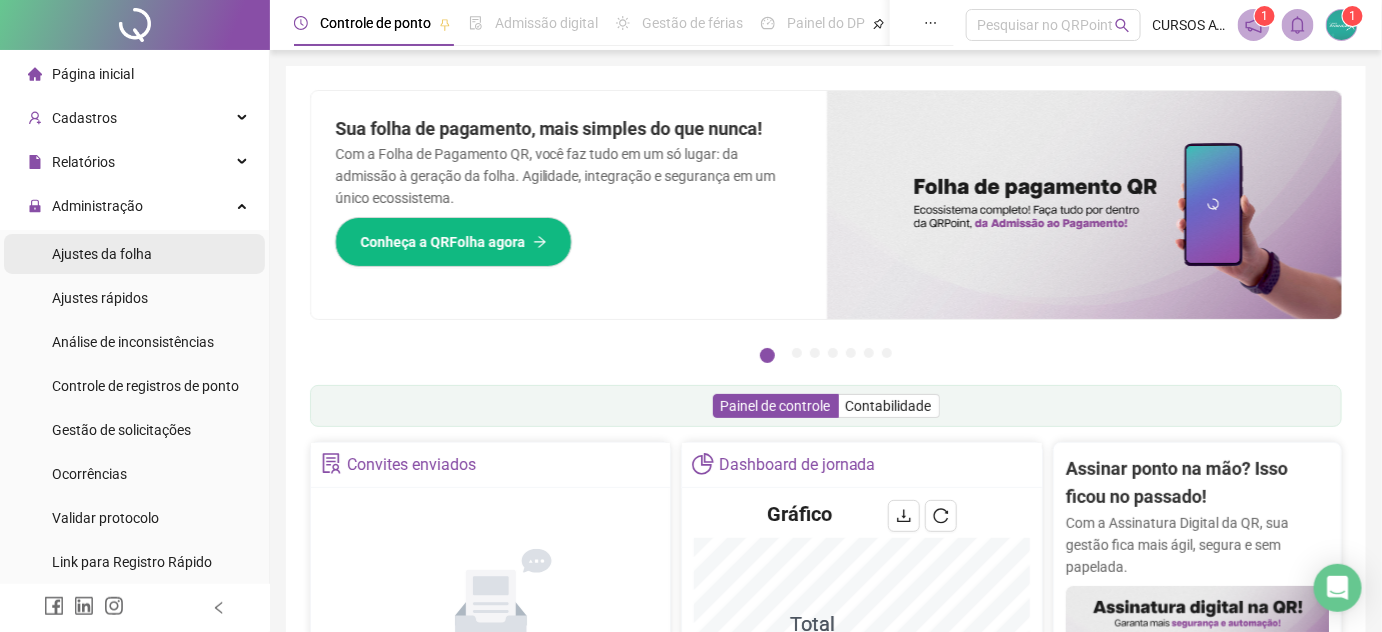 click on "Ajustes da folha" at bounding box center (102, 254) 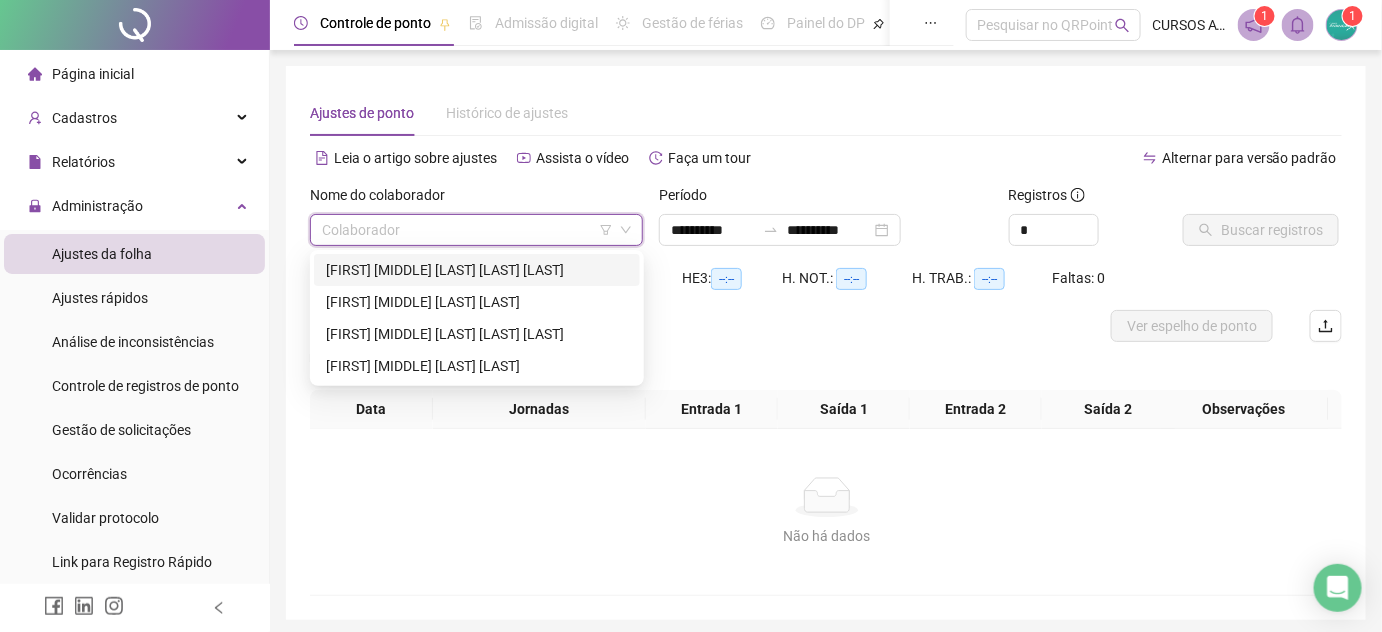 click at bounding box center (467, 230) 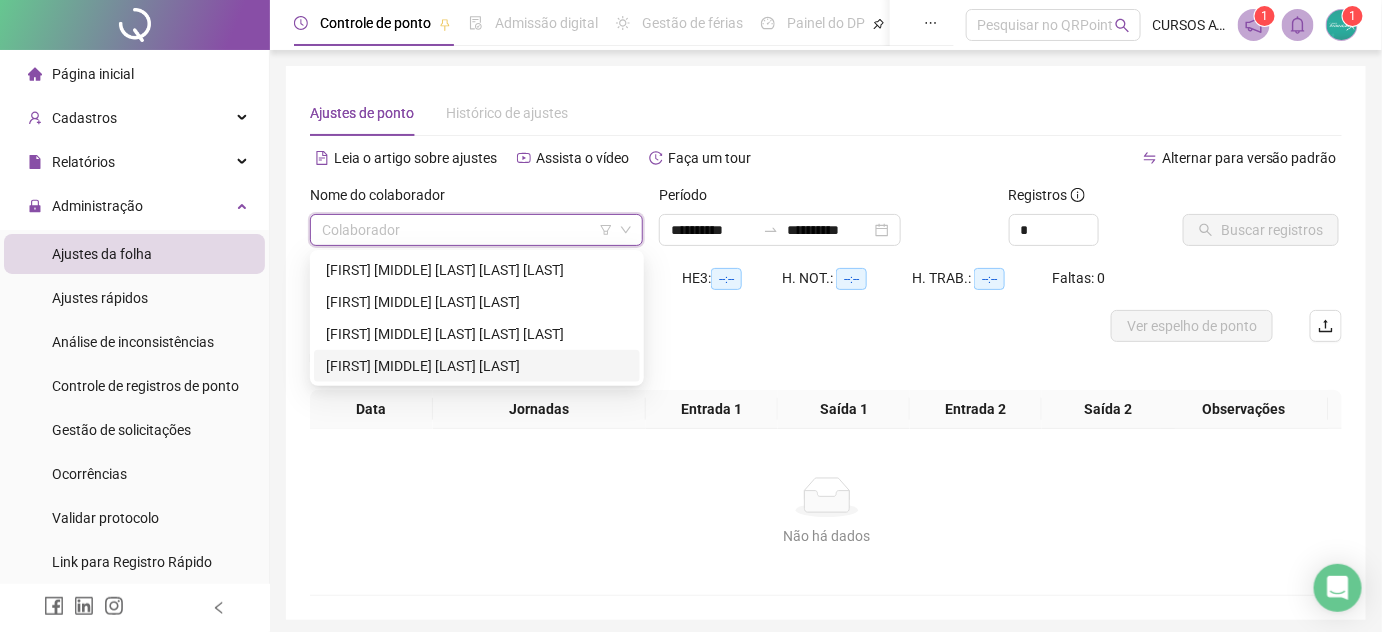 click on "[FIRST] [LAST] DE ALMEIDA" at bounding box center [477, 366] 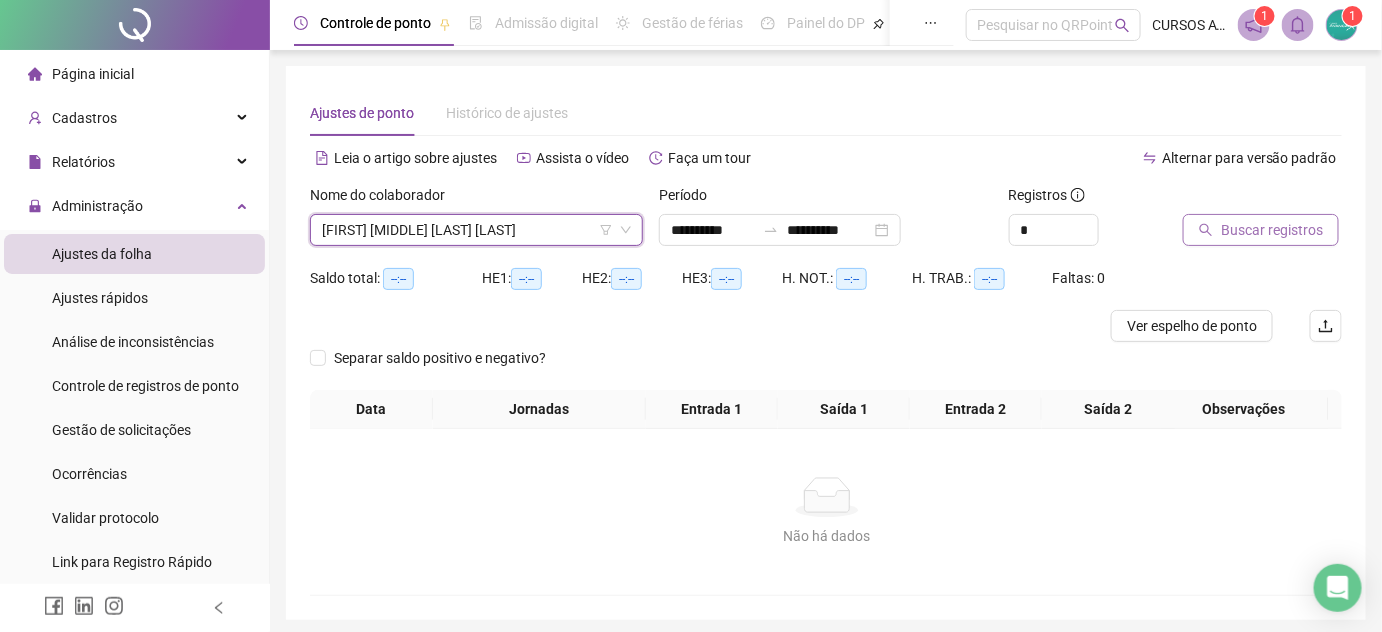 click on "Buscar registros" at bounding box center (1272, 230) 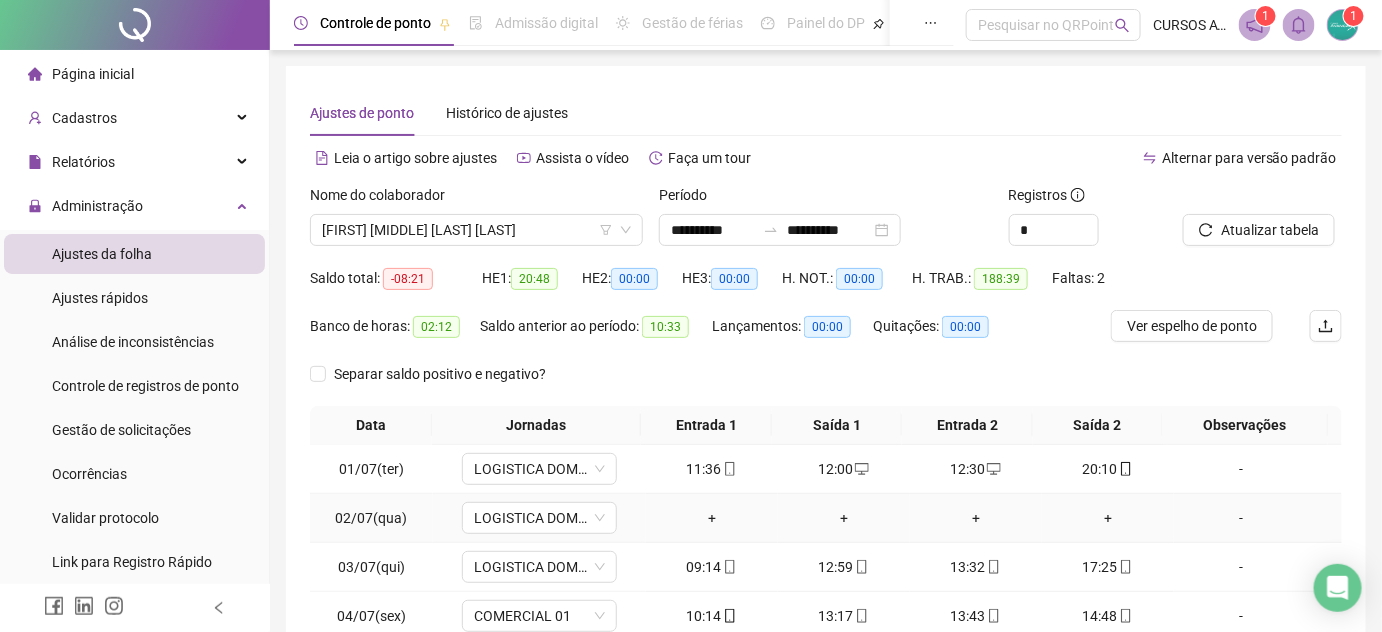scroll, scrollTop: 320, scrollLeft: 0, axis: vertical 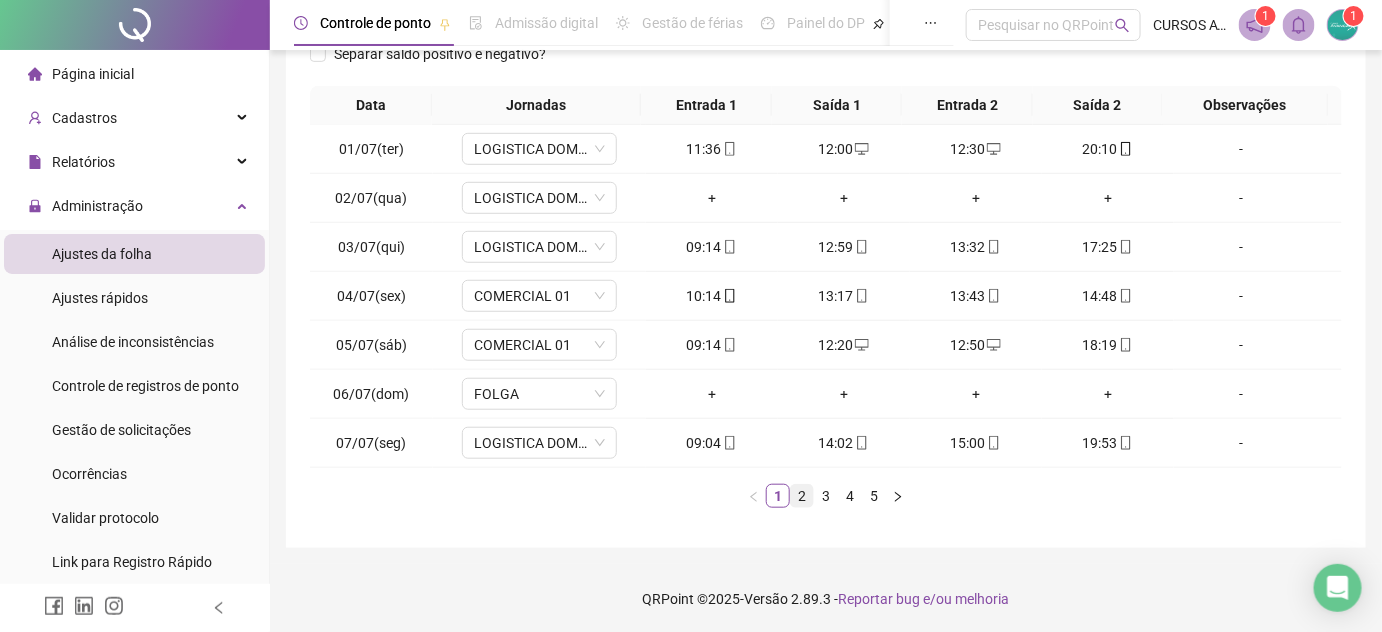 click on "2" at bounding box center [802, 496] 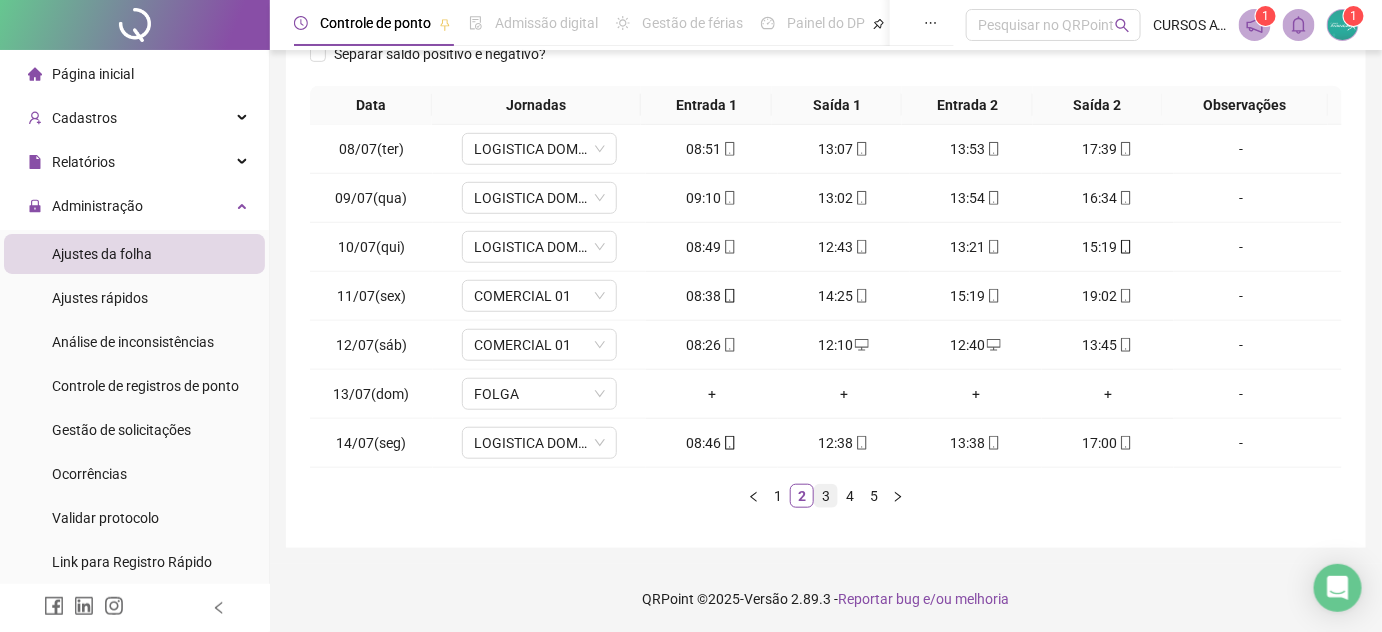 click on "3" at bounding box center [826, 496] 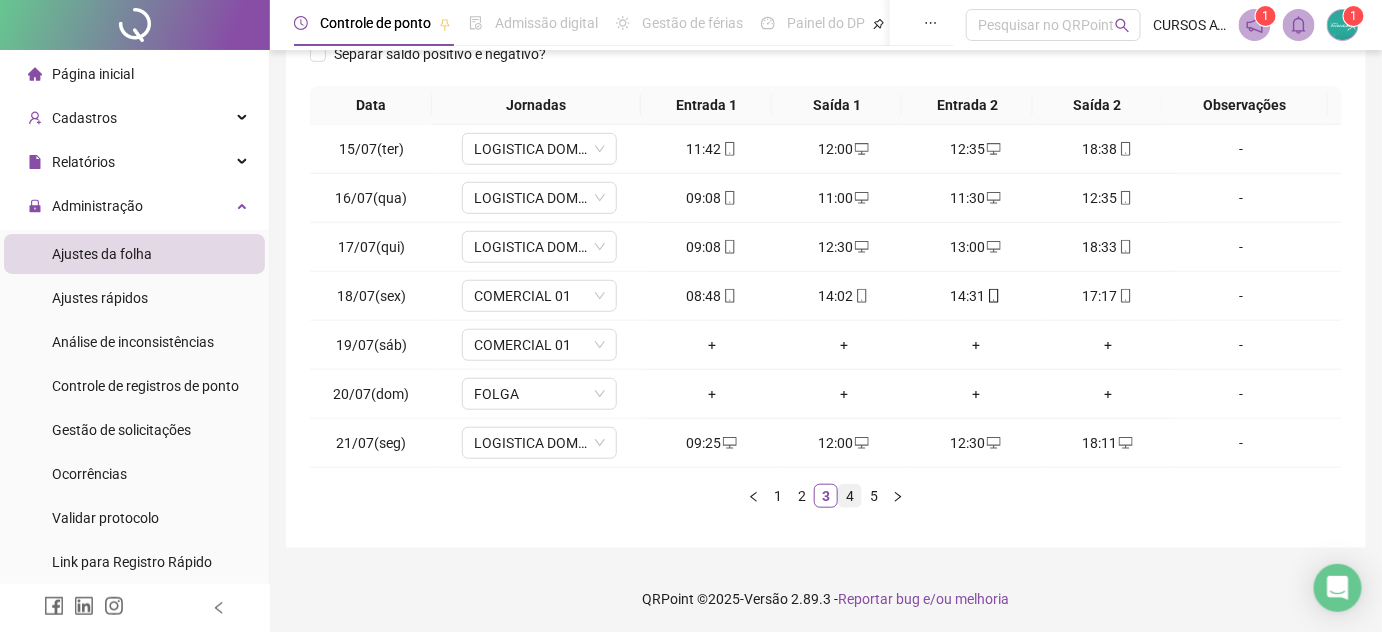 click on "4" at bounding box center [850, 496] 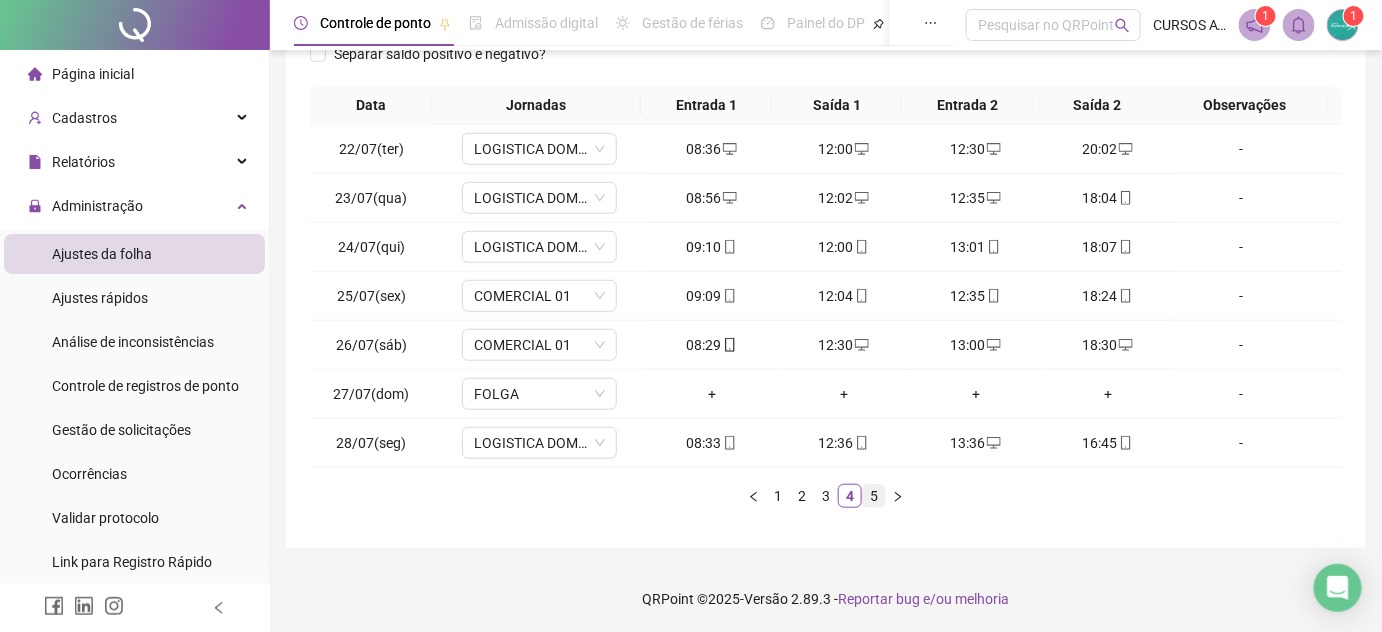 click on "5" at bounding box center [874, 496] 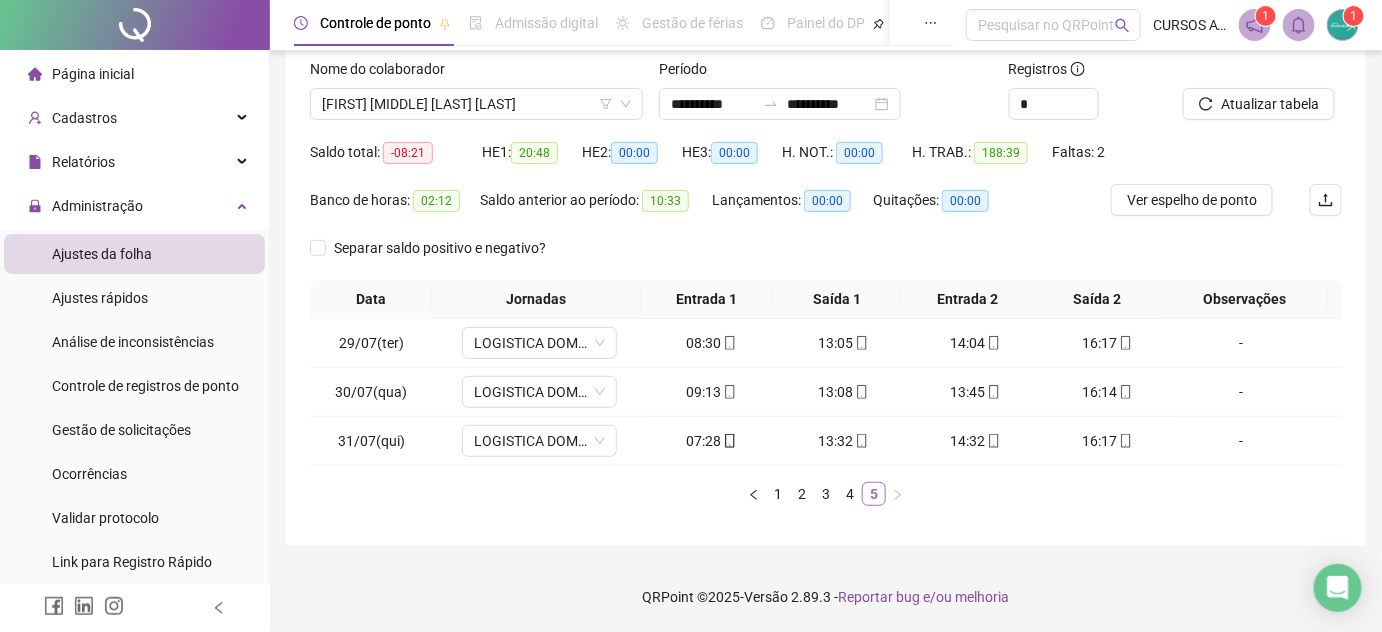 scroll, scrollTop: 125, scrollLeft: 0, axis: vertical 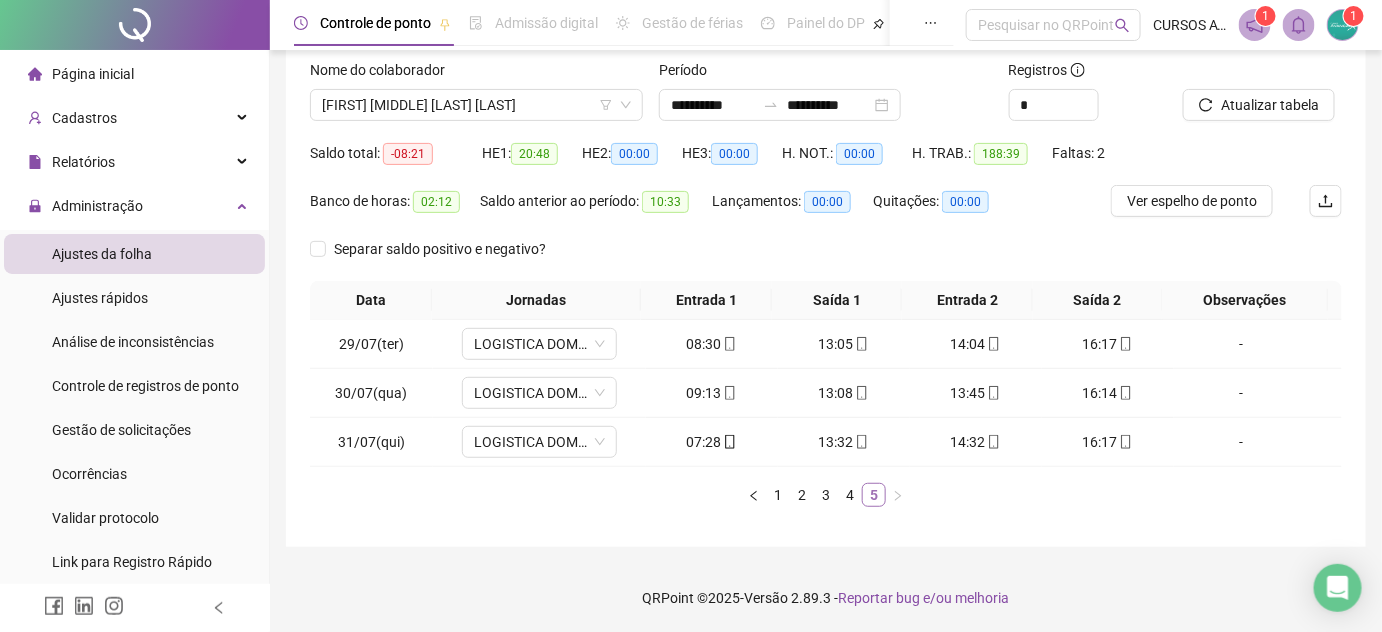 click on "5" at bounding box center (874, 495) 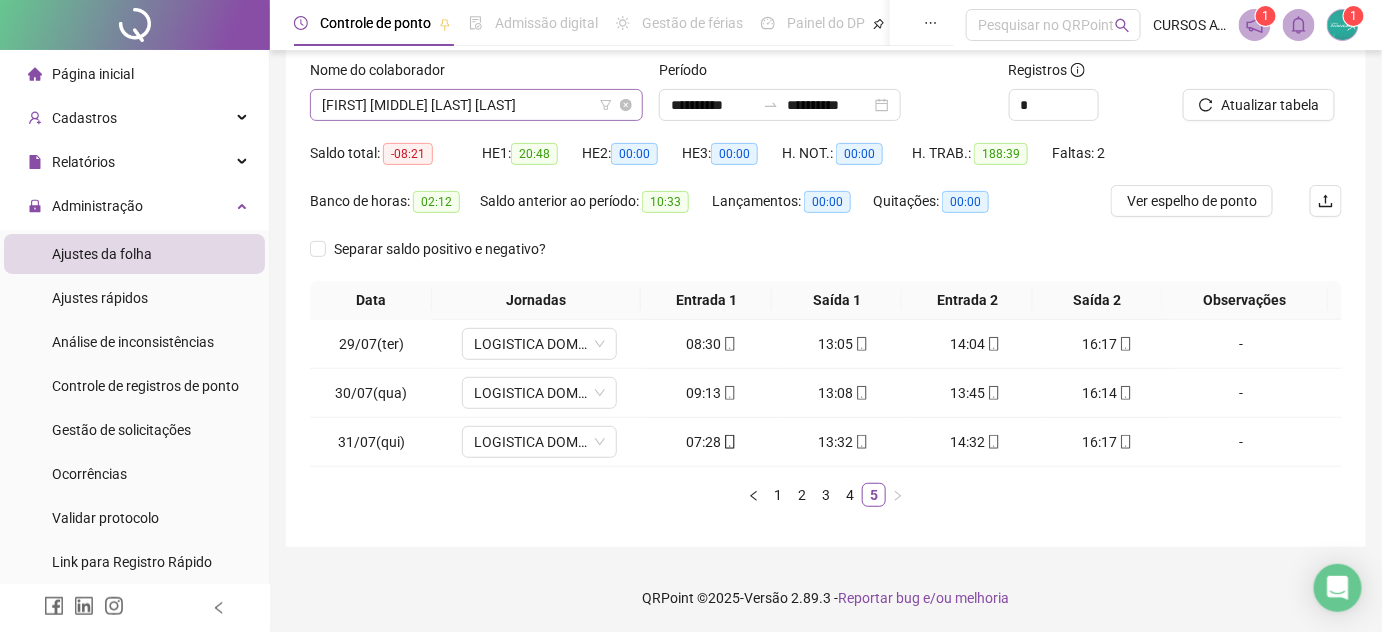 click on "[FIRST] [LAST] DE ALMEIDA" at bounding box center [476, 105] 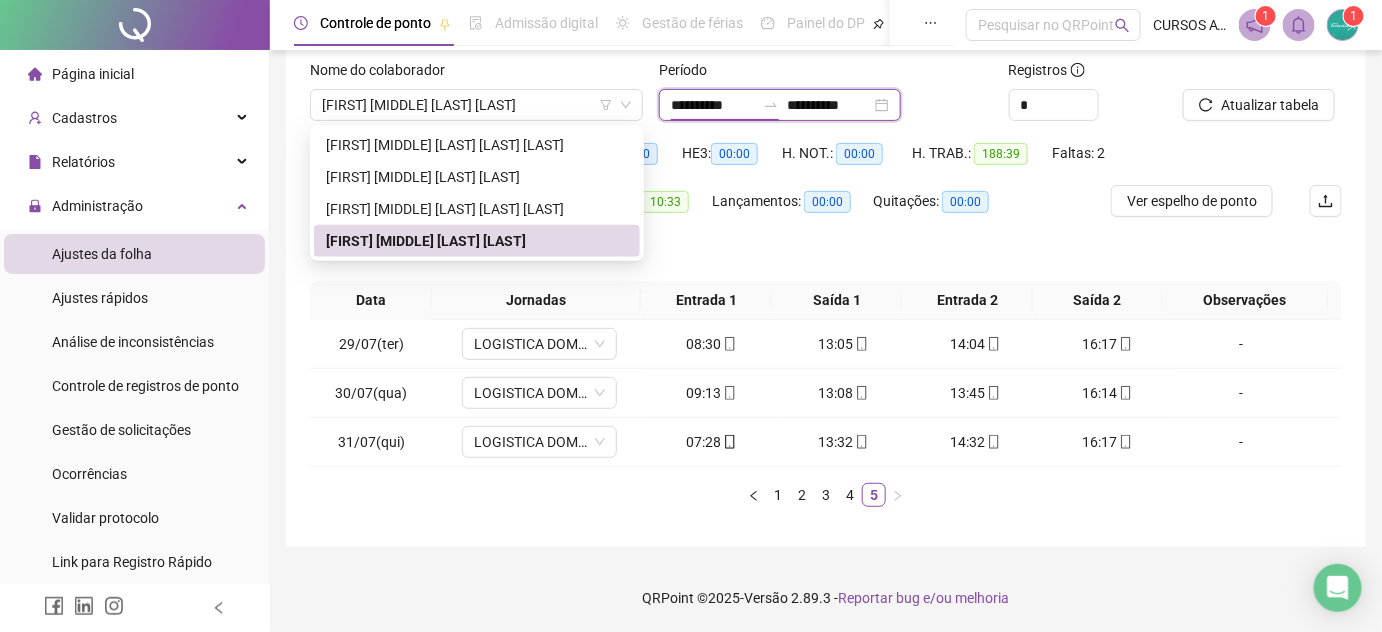 click on "**********" at bounding box center (713, 105) 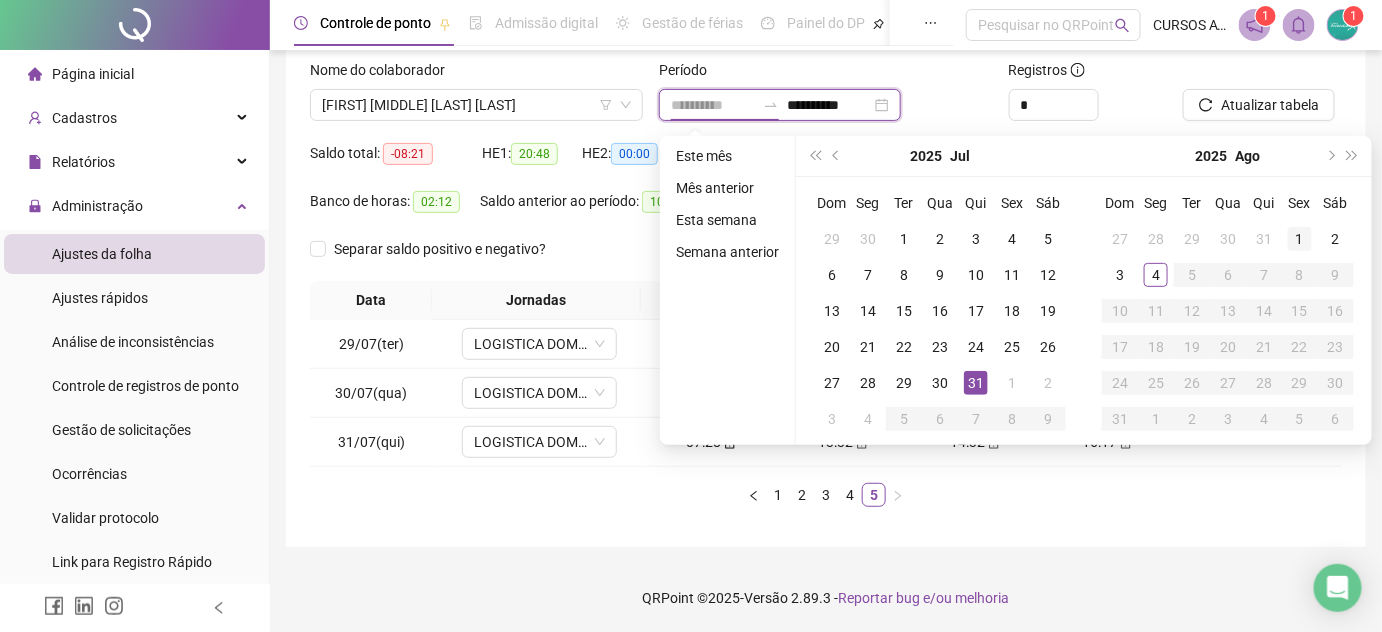 type on "**********" 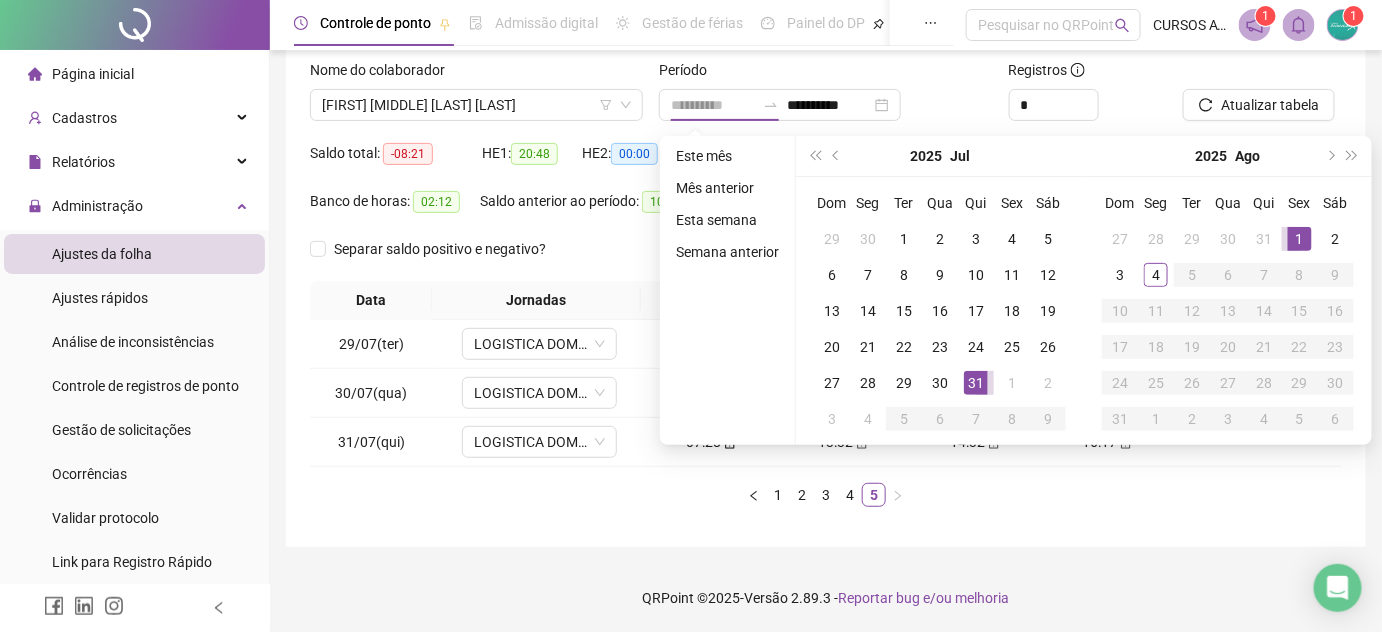 click on "1" at bounding box center [1300, 239] 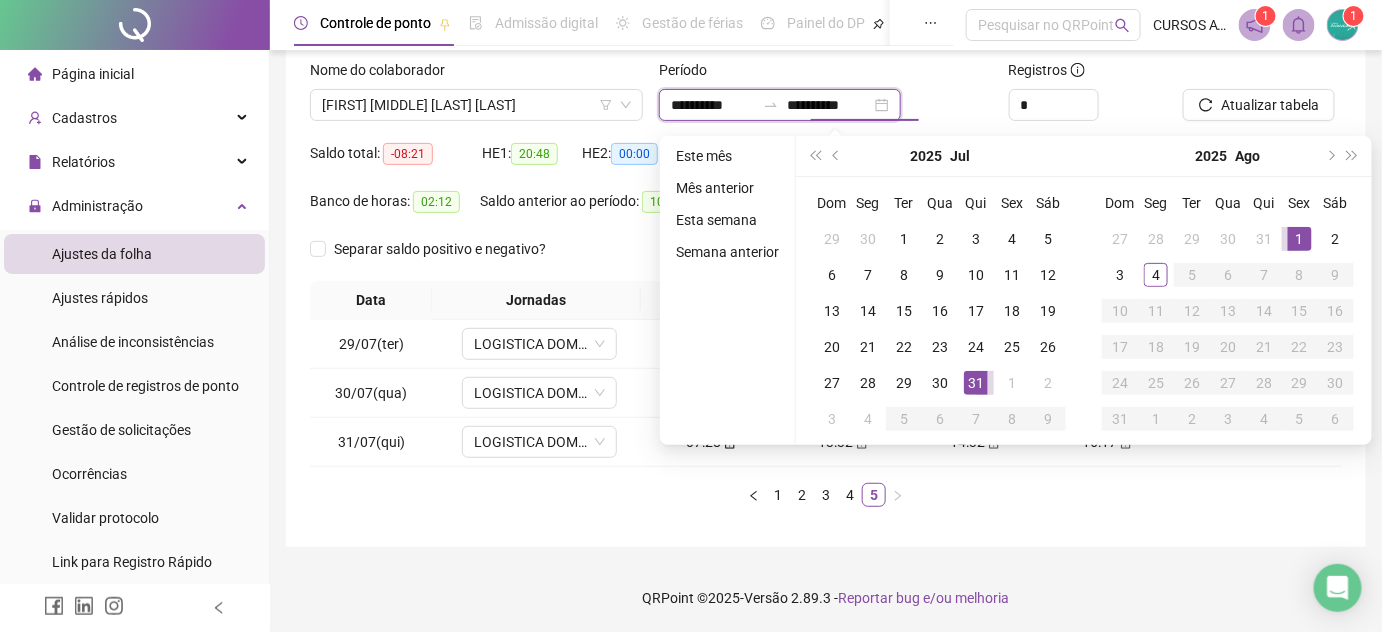 click on "**********" at bounding box center (829, 105) 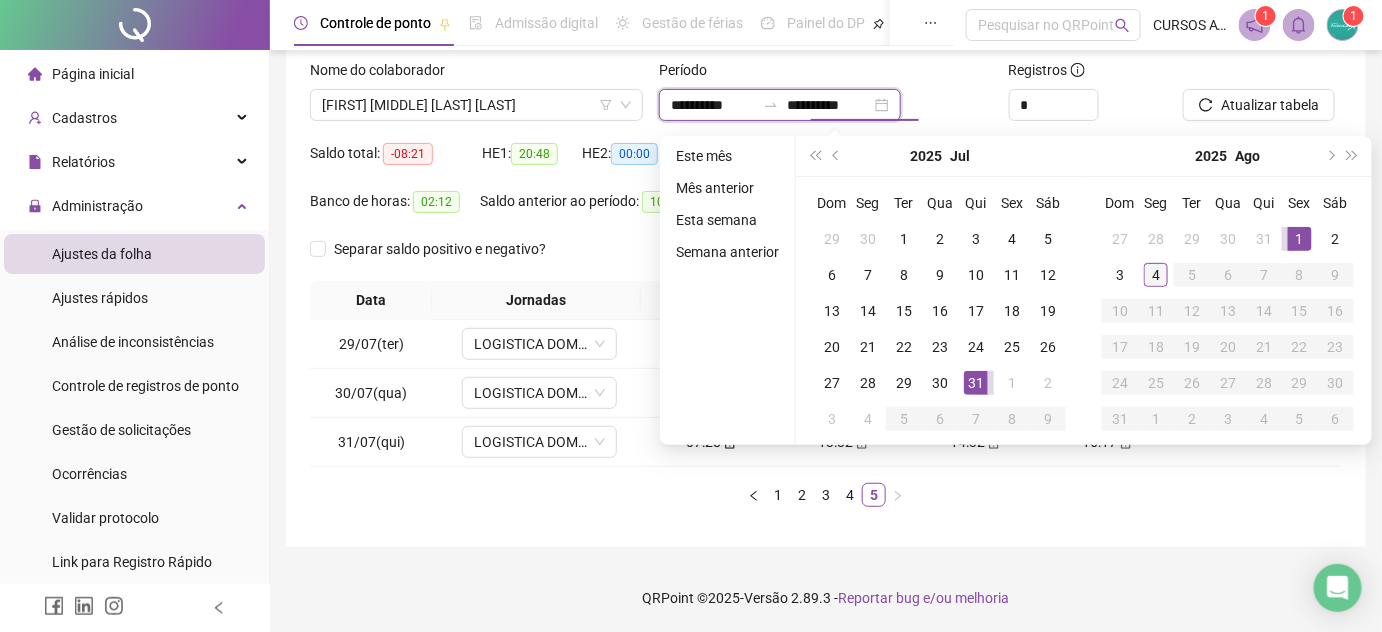 type on "**********" 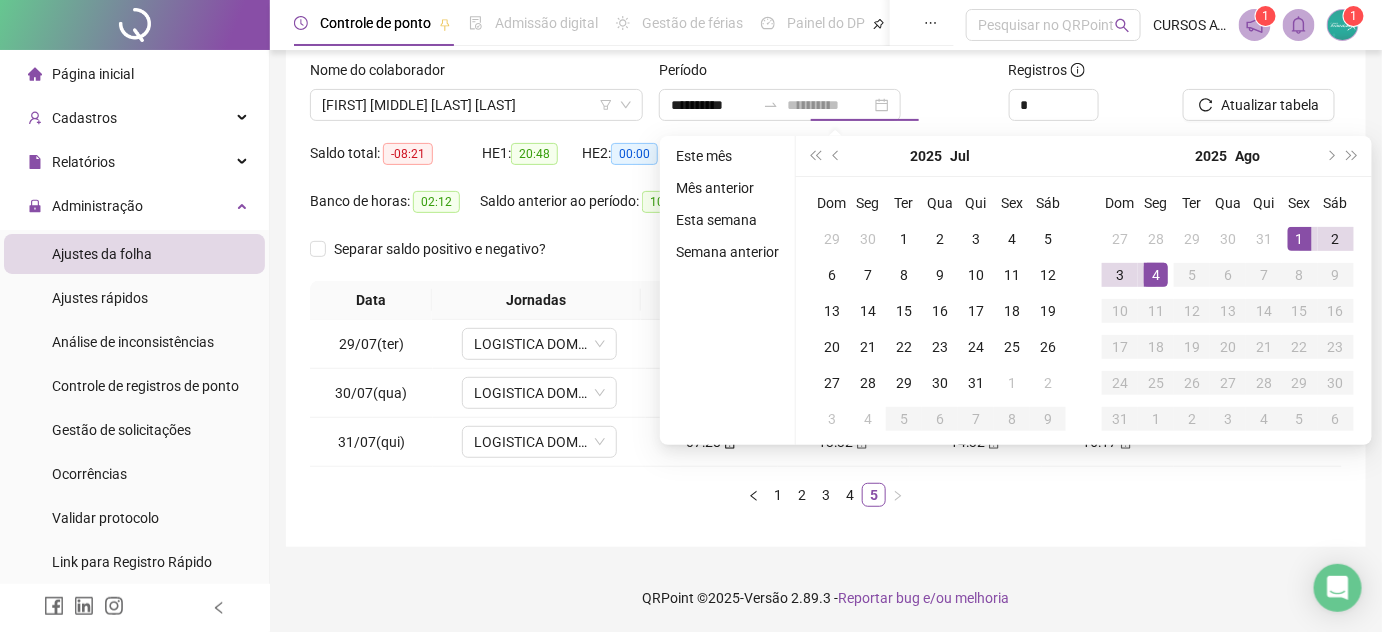 click on "4" at bounding box center (1156, 275) 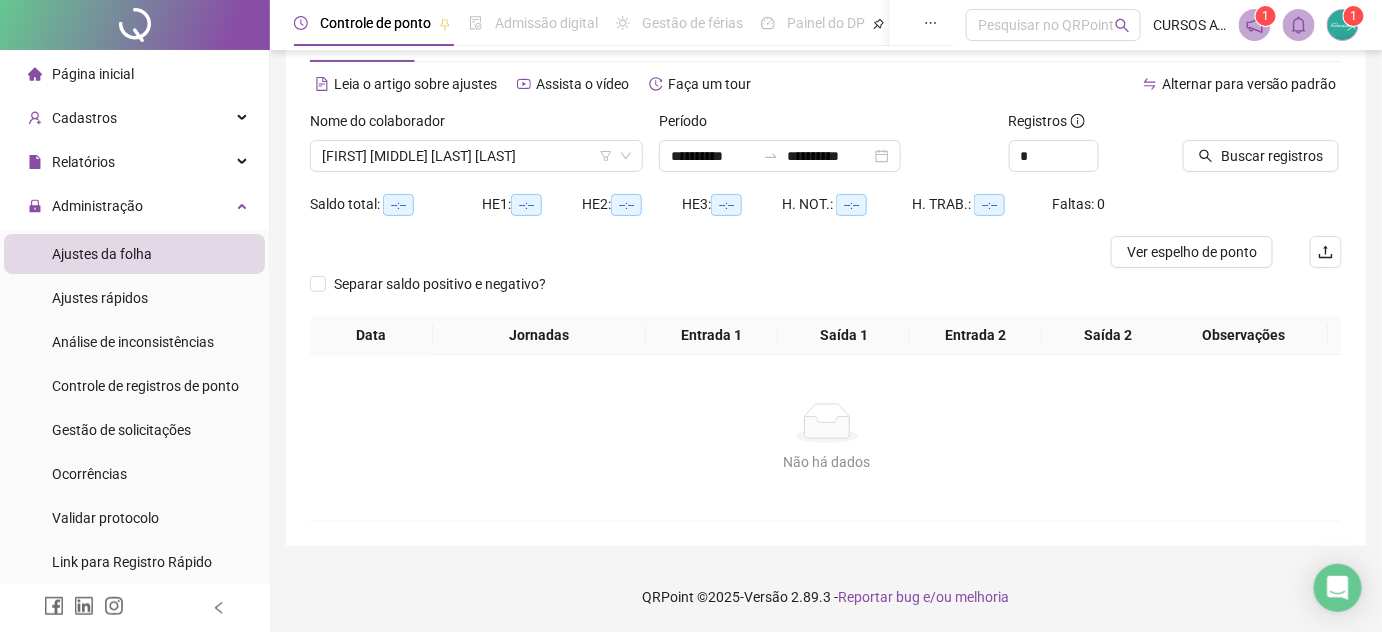 click on "Alternar para versão padrão" at bounding box center (1084, 84) 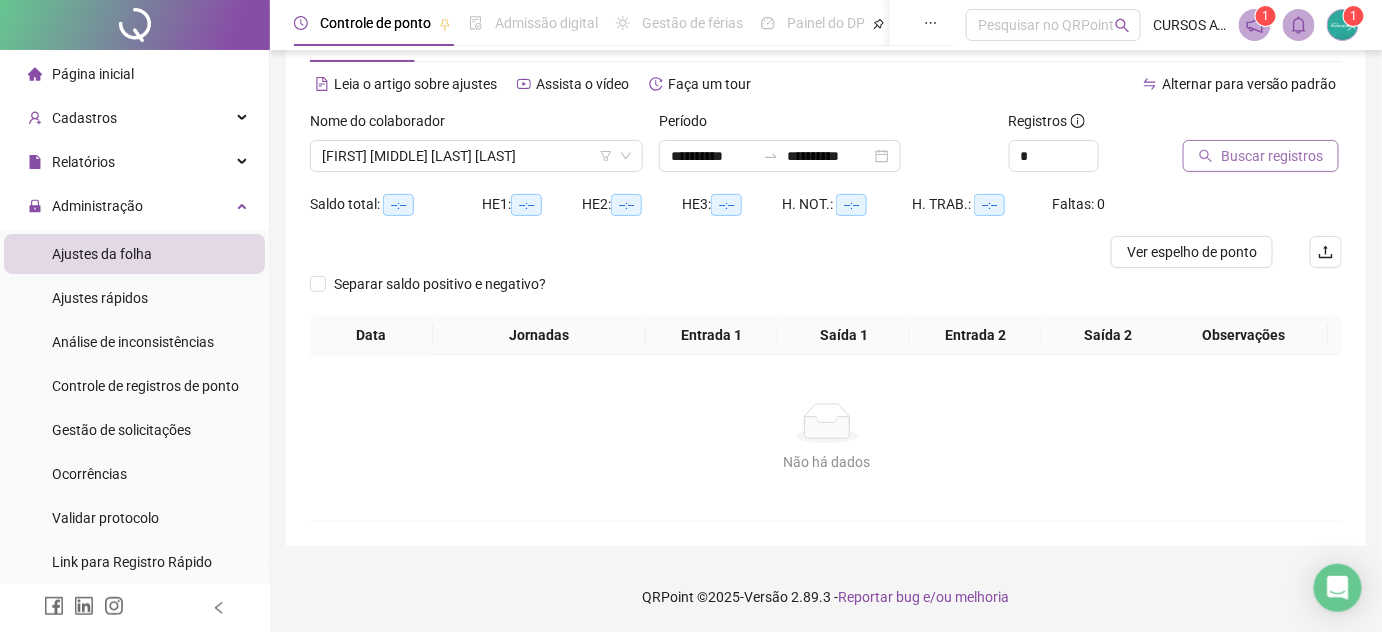 click on "Buscar registros" at bounding box center [1272, 156] 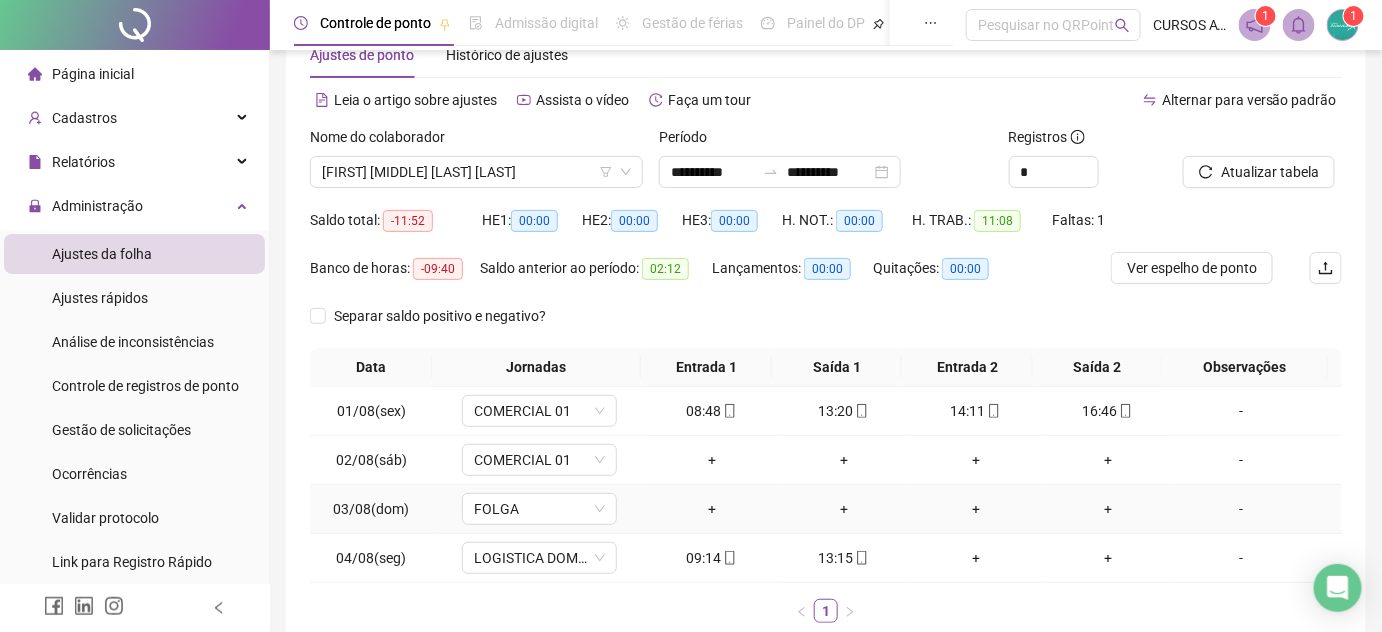 scroll, scrollTop: 0, scrollLeft: 0, axis: both 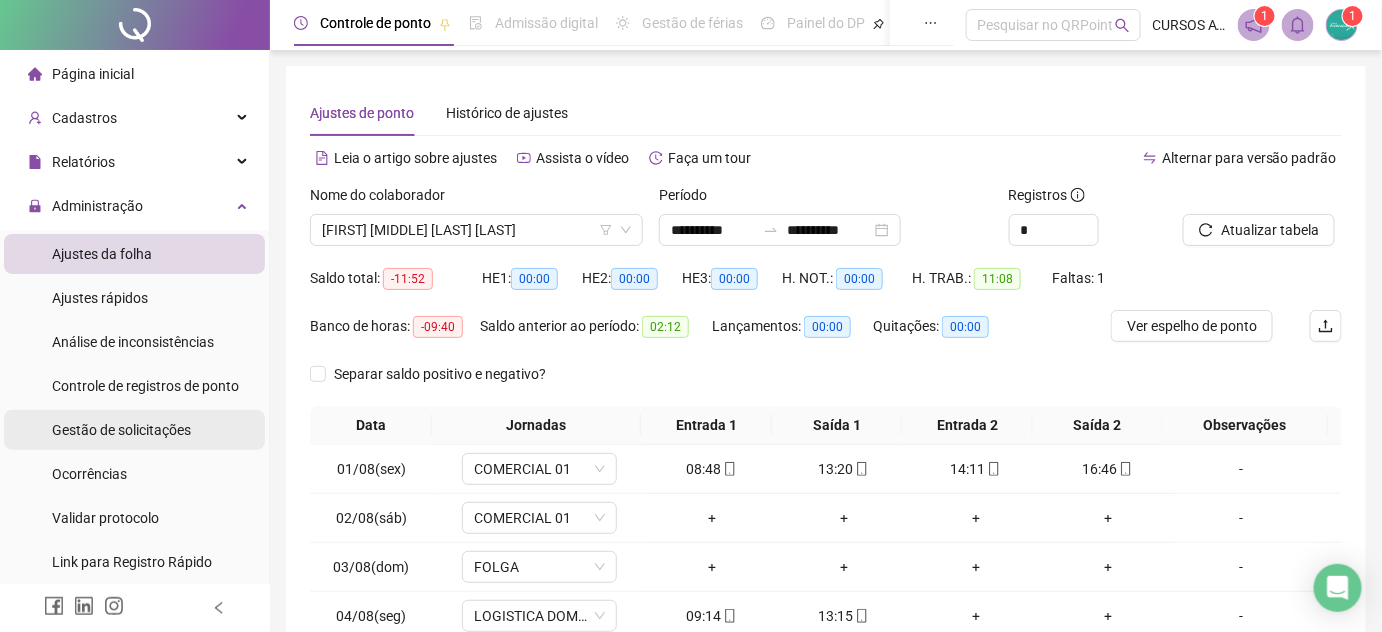 click on "Gestão de solicitações" at bounding box center (121, 430) 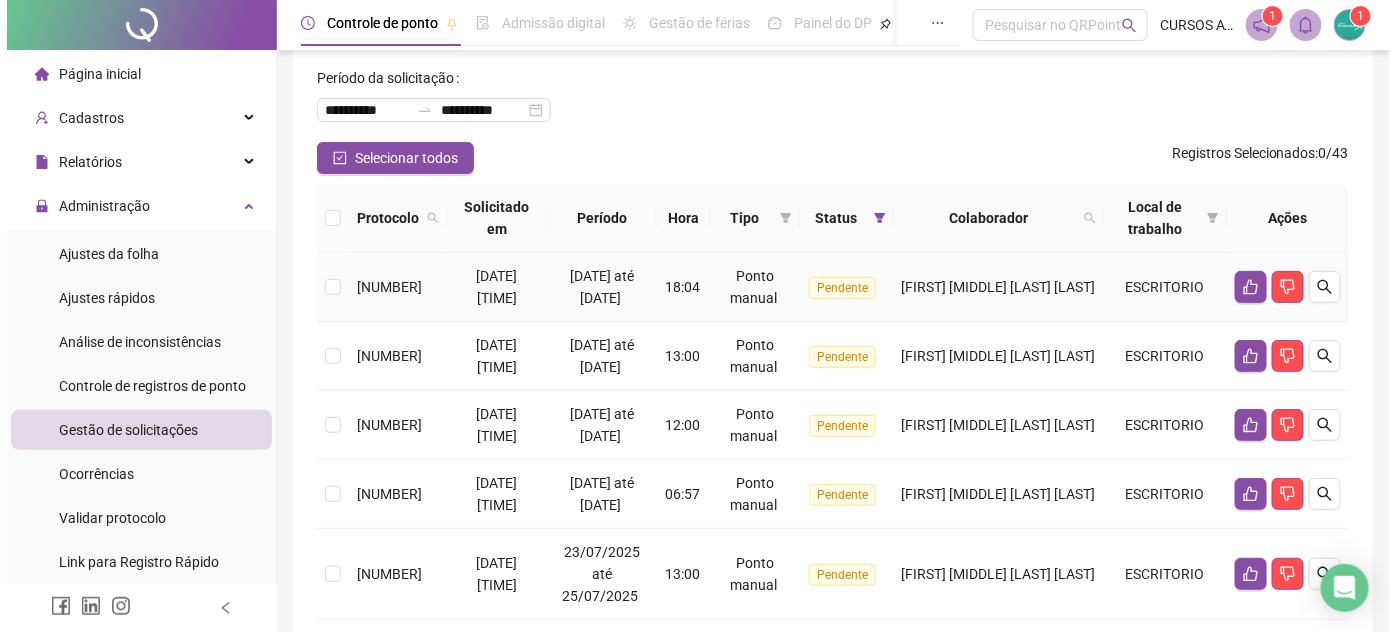 scroll, scrollTop: 181, scrollLeft: 0, axis: vertical 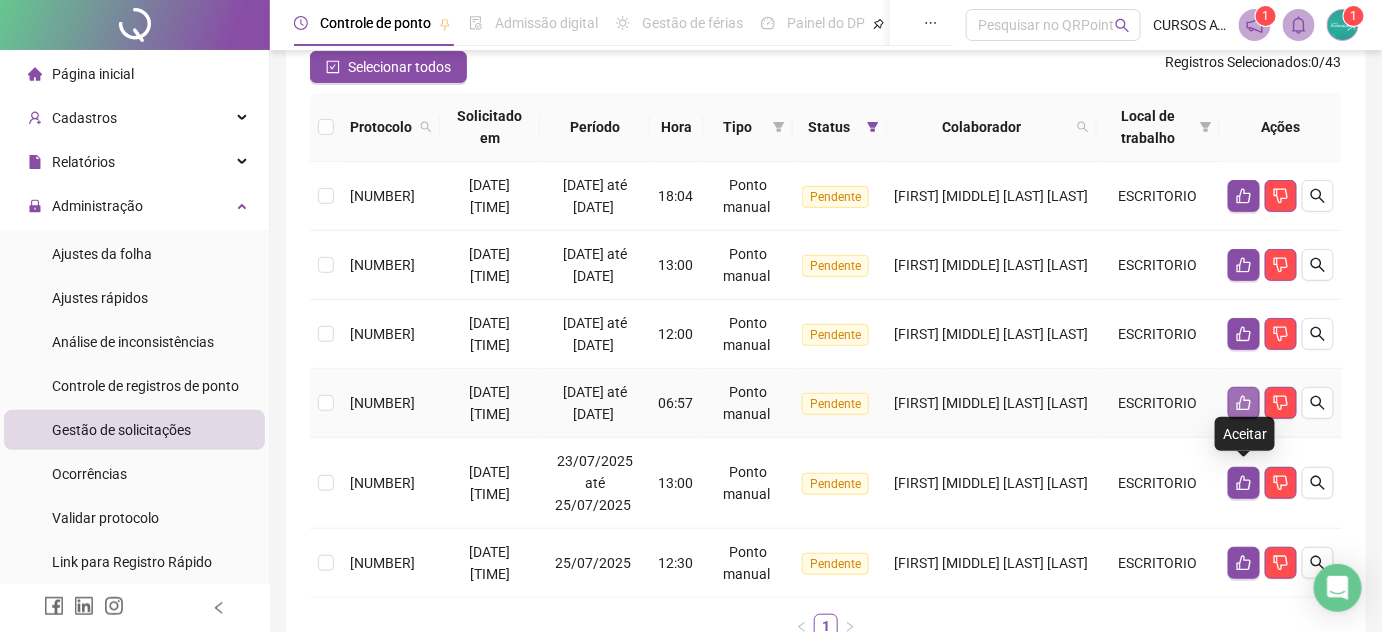 click at bounding box center (1244, 403) 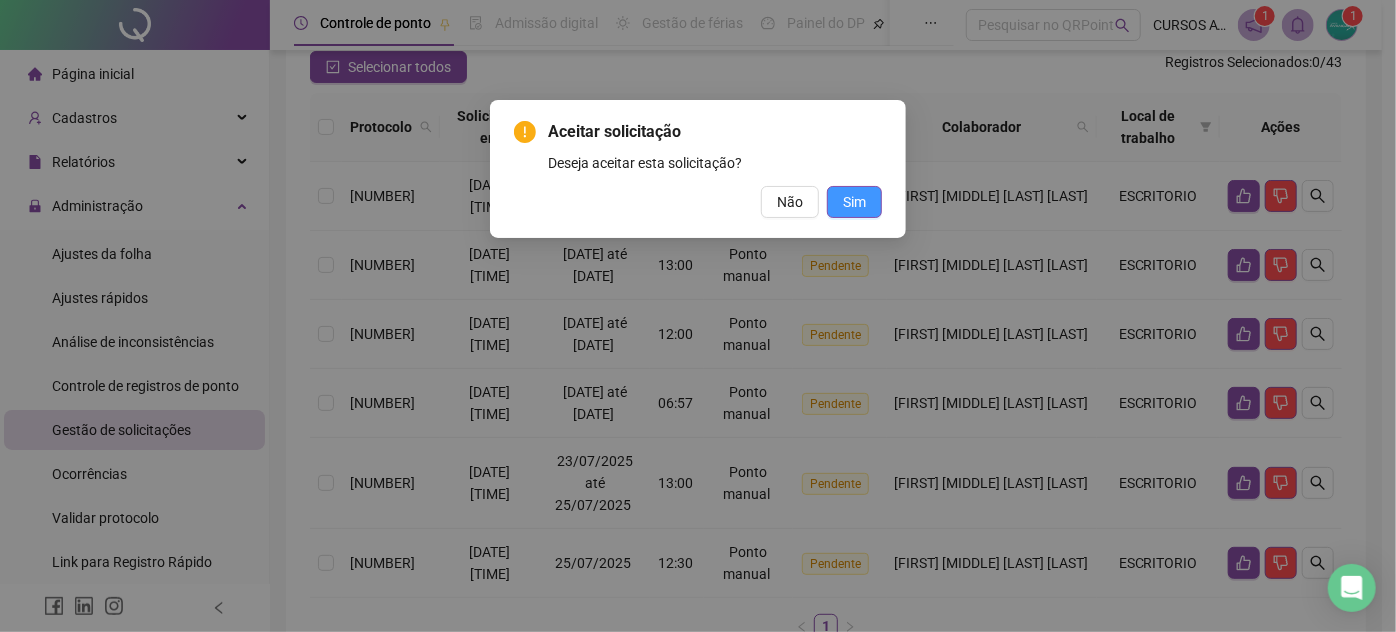 click on "Sim" at bounding box center [854, 202] 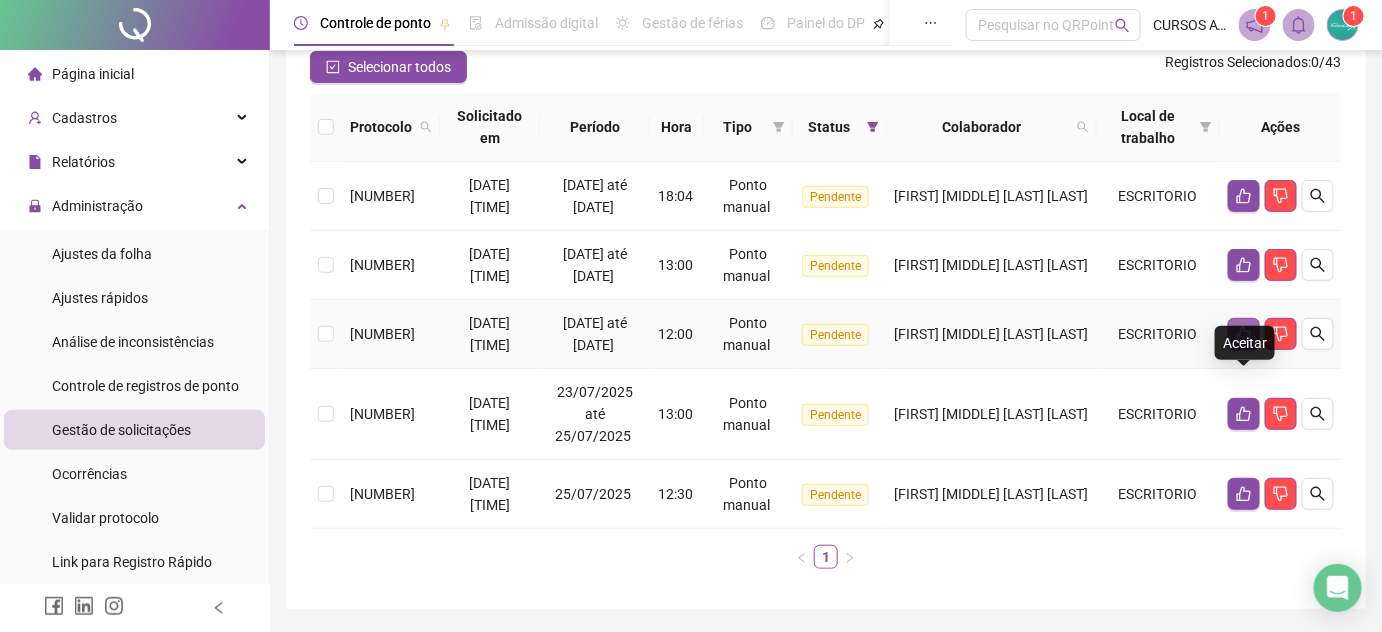 click 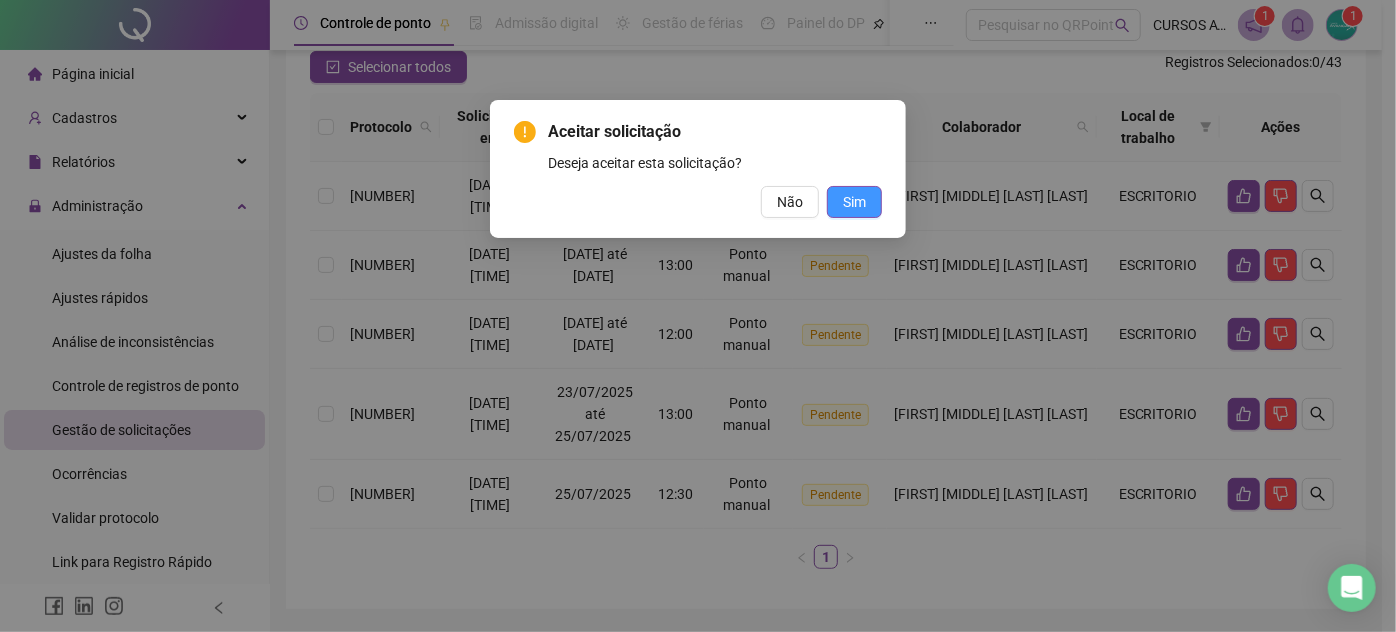 click on "Sim" at bounding box center (854, 202) 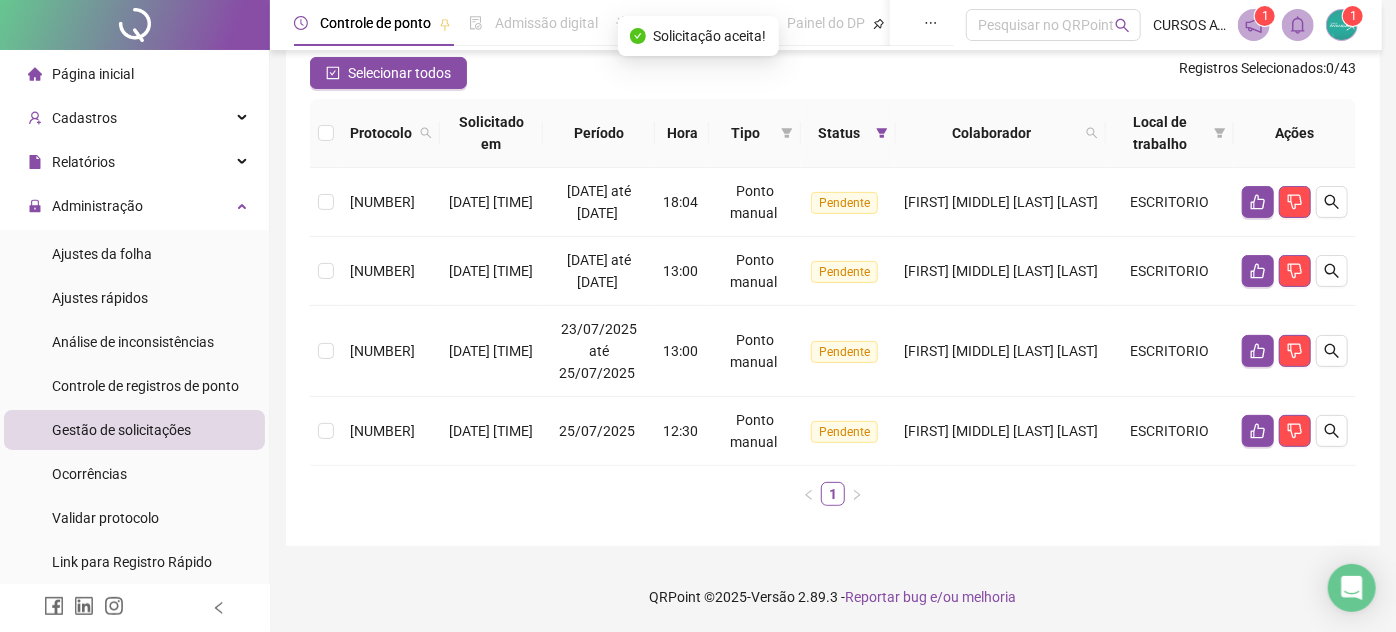 scroll, scrollTop: 152, scrollLeft: 0, axis: vertical 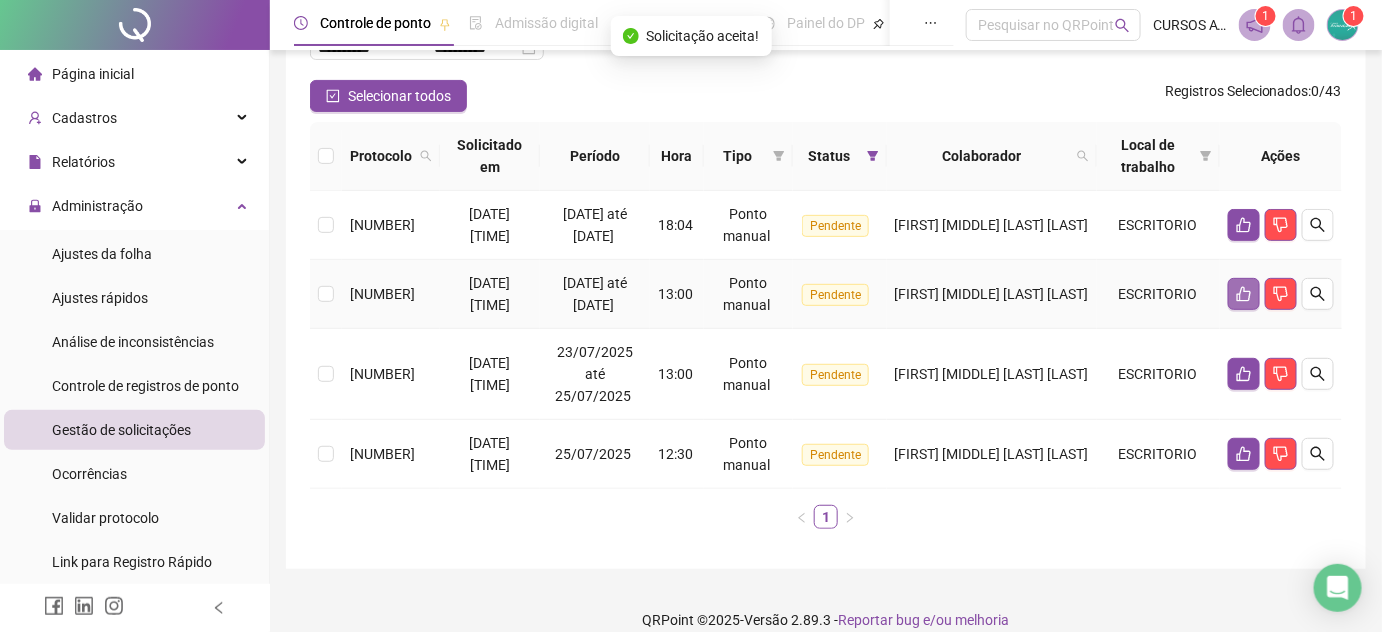 click at bounding box center (1244, 294) 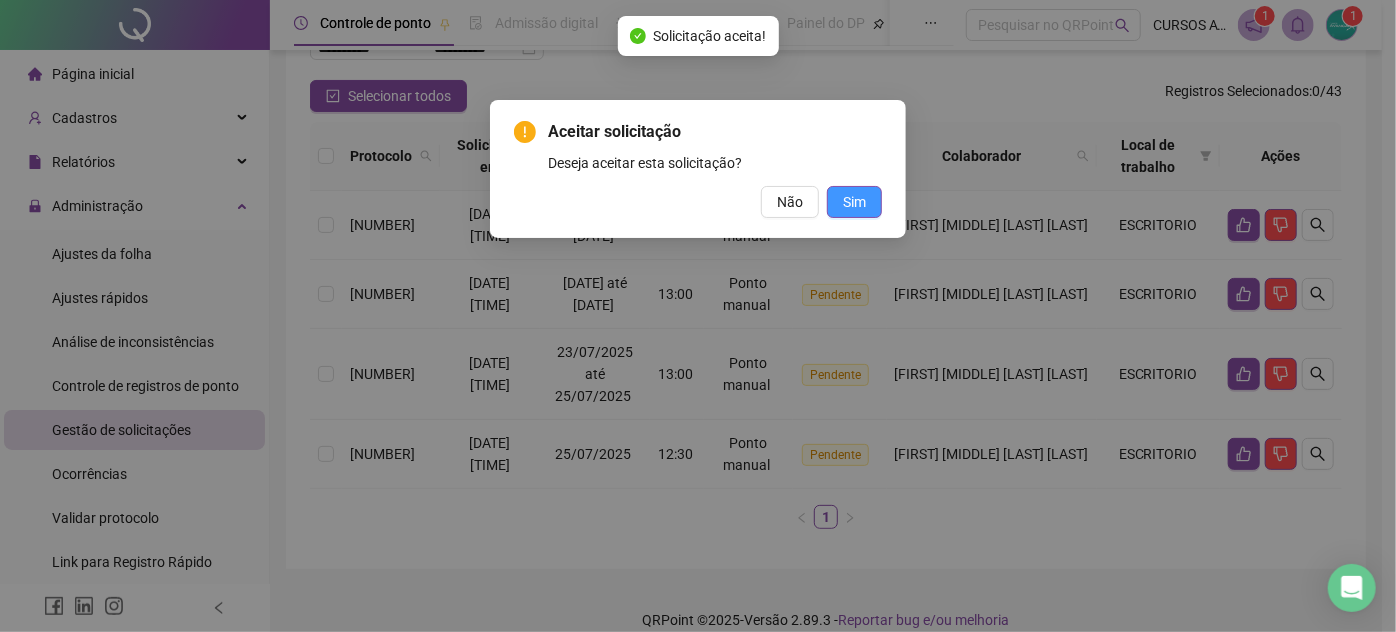 click on "Sim" at bounding box center [854, 202] 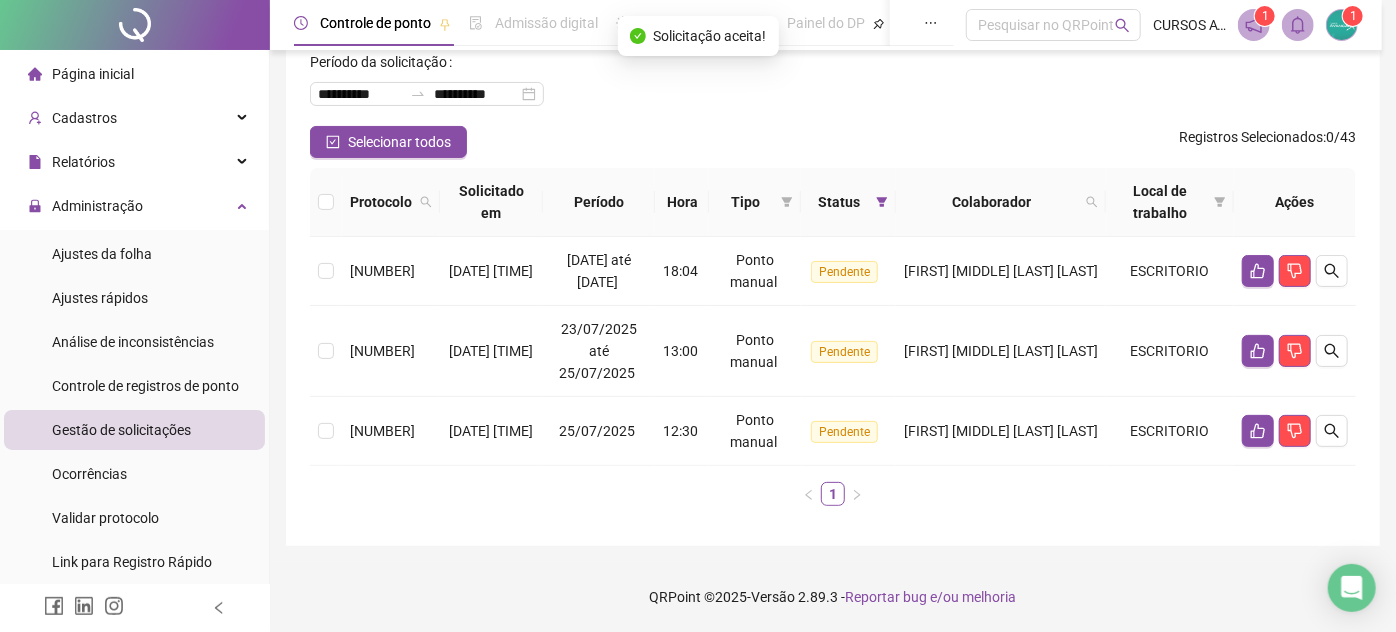 scroll, scrollTop: 82, scrollLeft: 0, axis: vertical 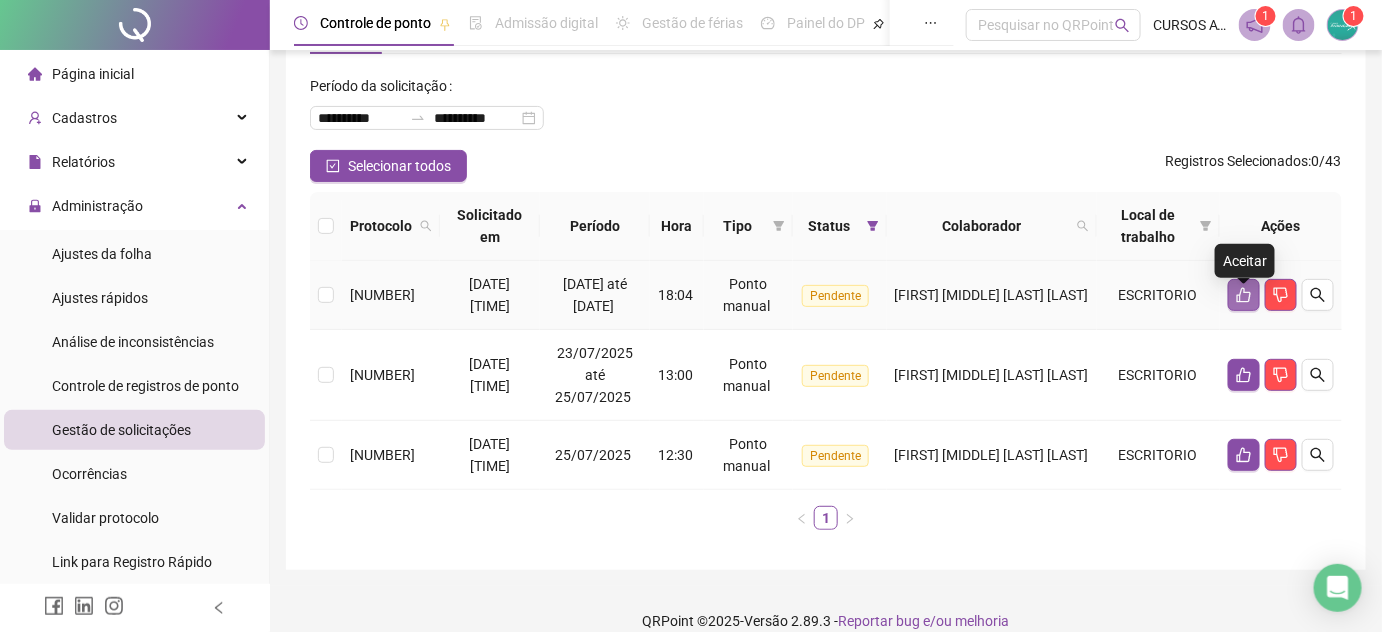 click 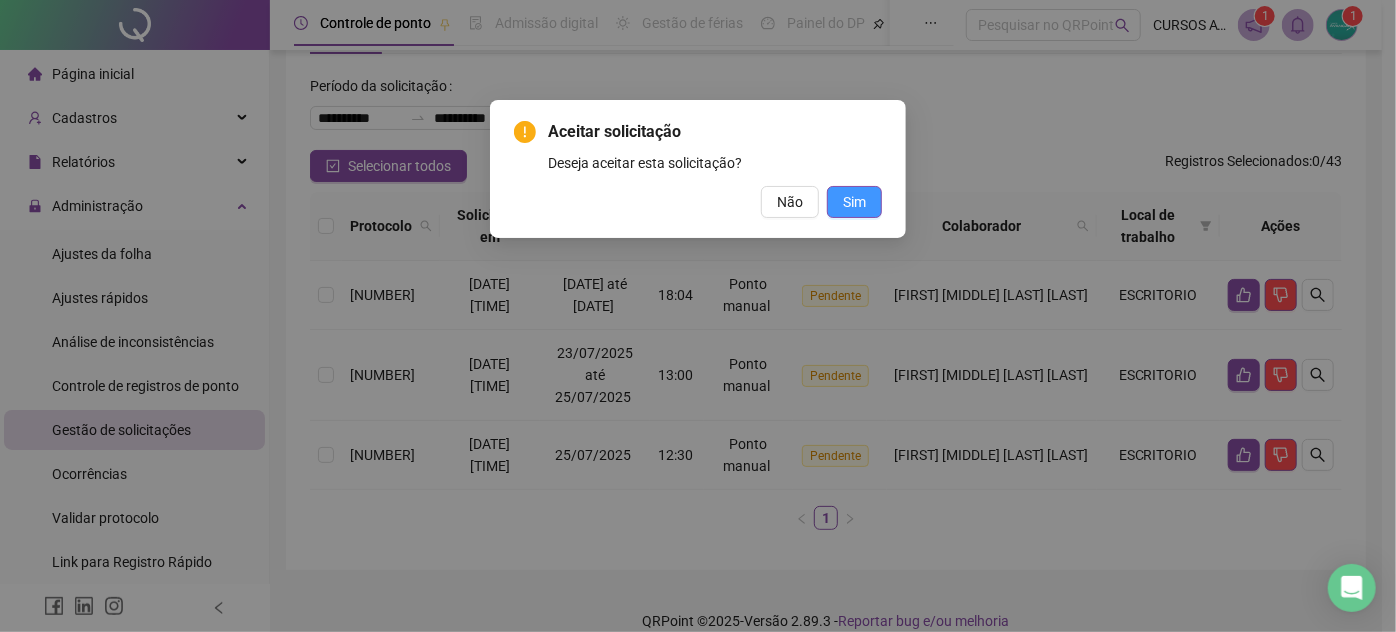 click on "Sim" at bounding box center [854, 202] 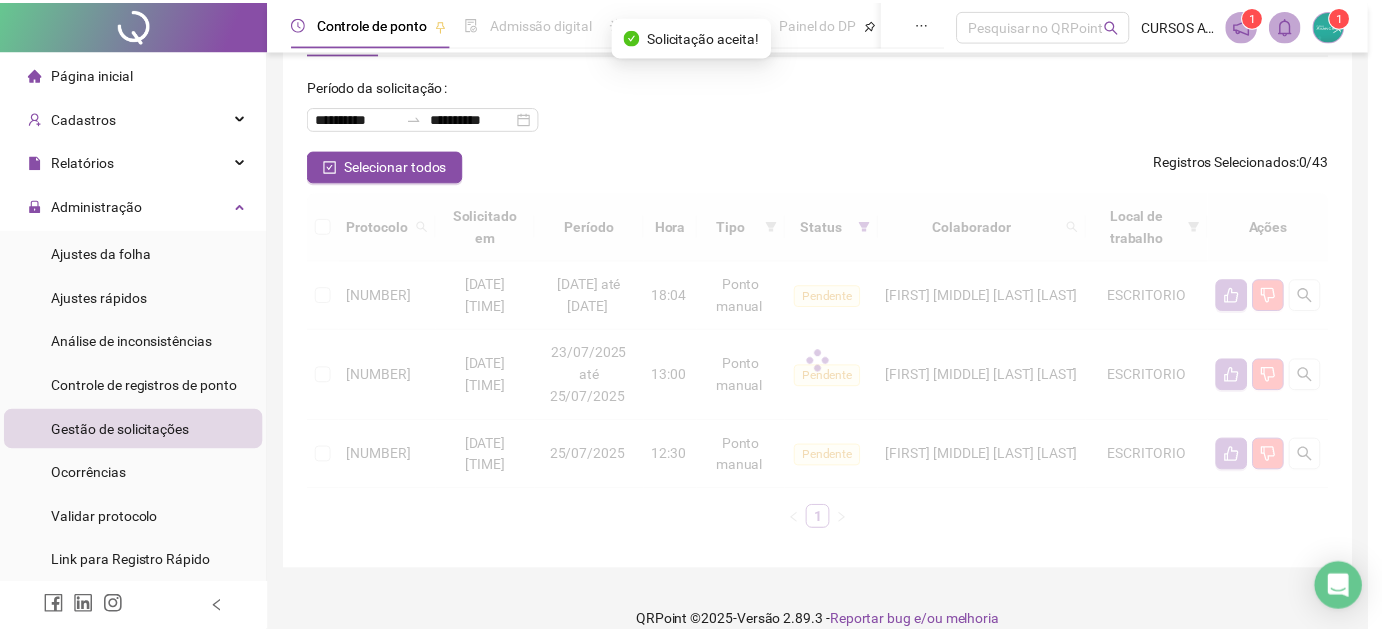 scroll, scrollTop: 14, scrollLeft: 0, axis: vertical 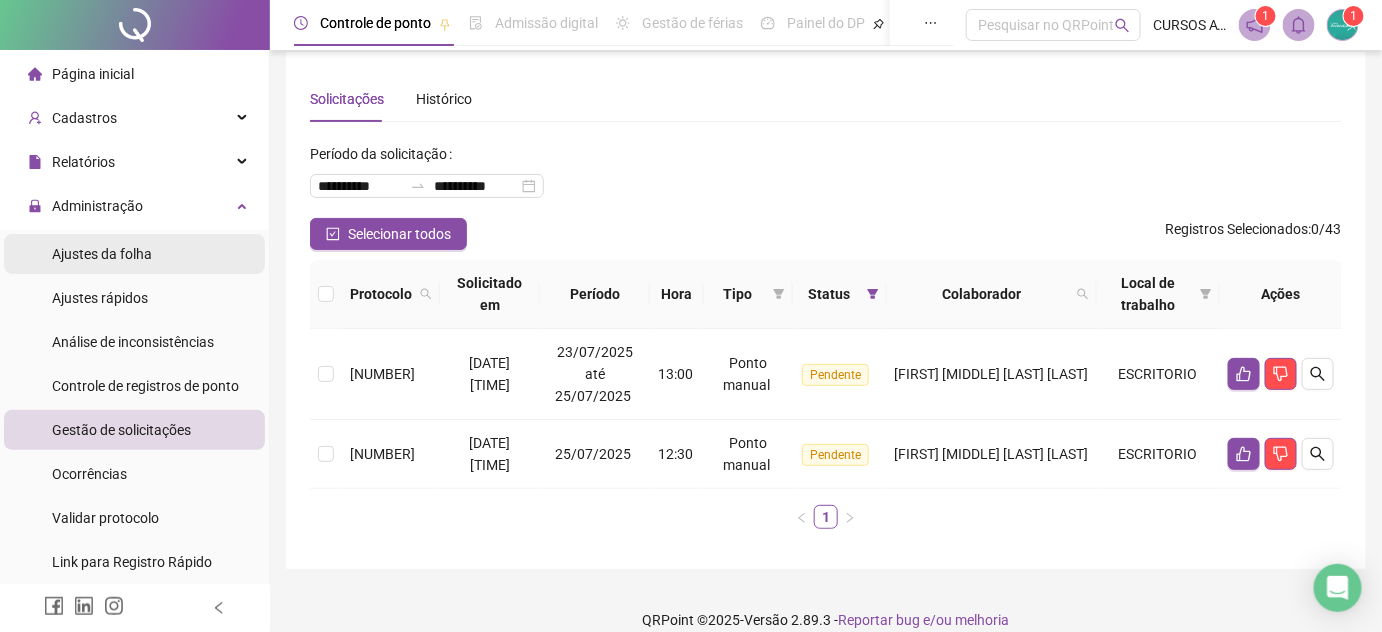 click on "Ajustes da folha" at bounding box center (134, 254) 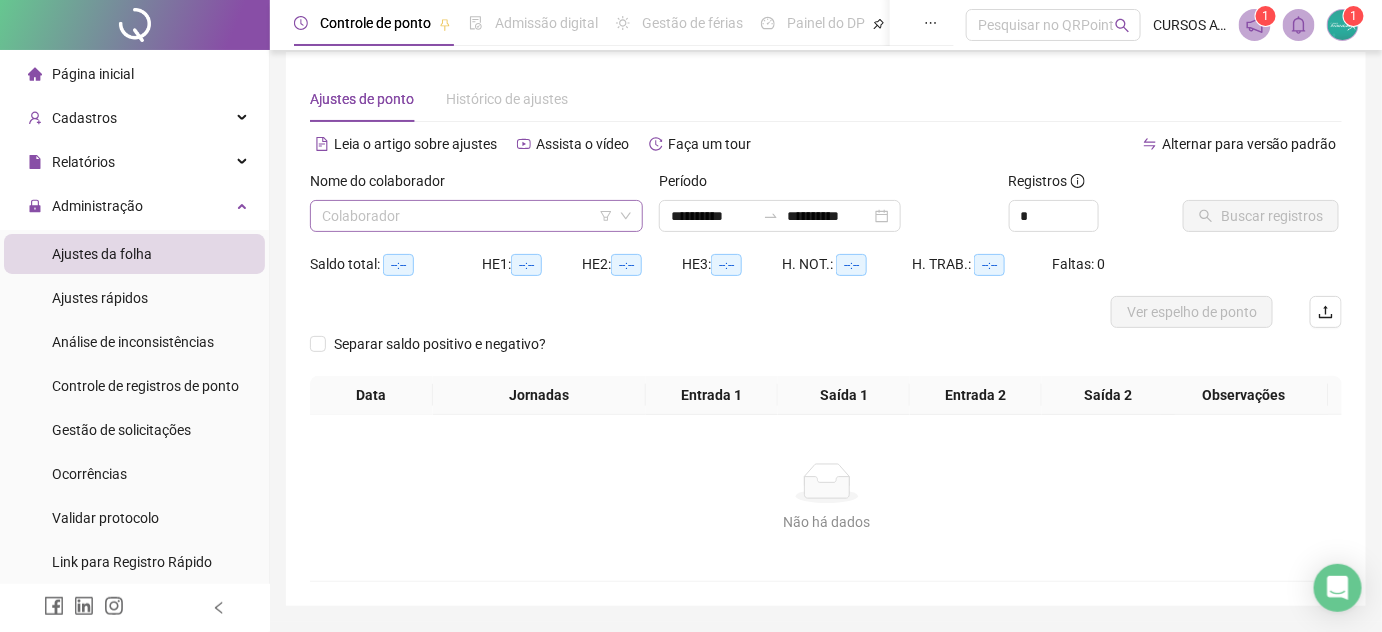 click at bounding box center (467, 216) 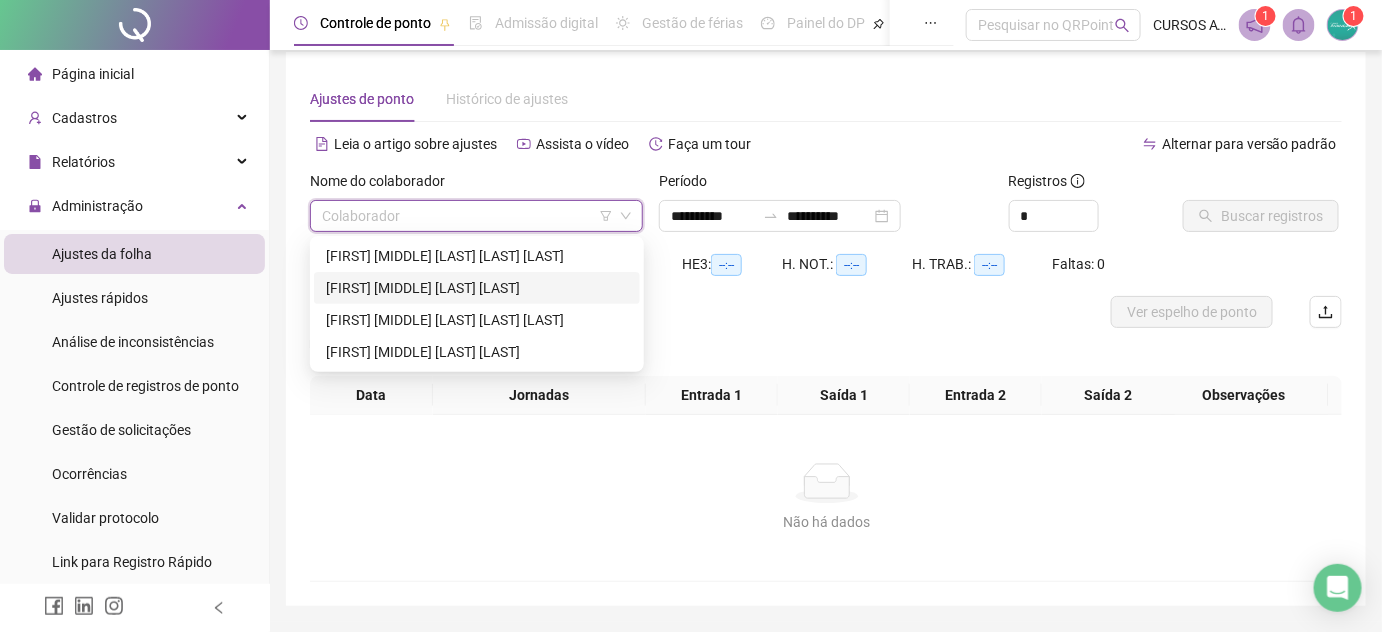 click on "[FIRST] [LAST] [LAST] DOS ANJOS" at bounding box center [477, 288] 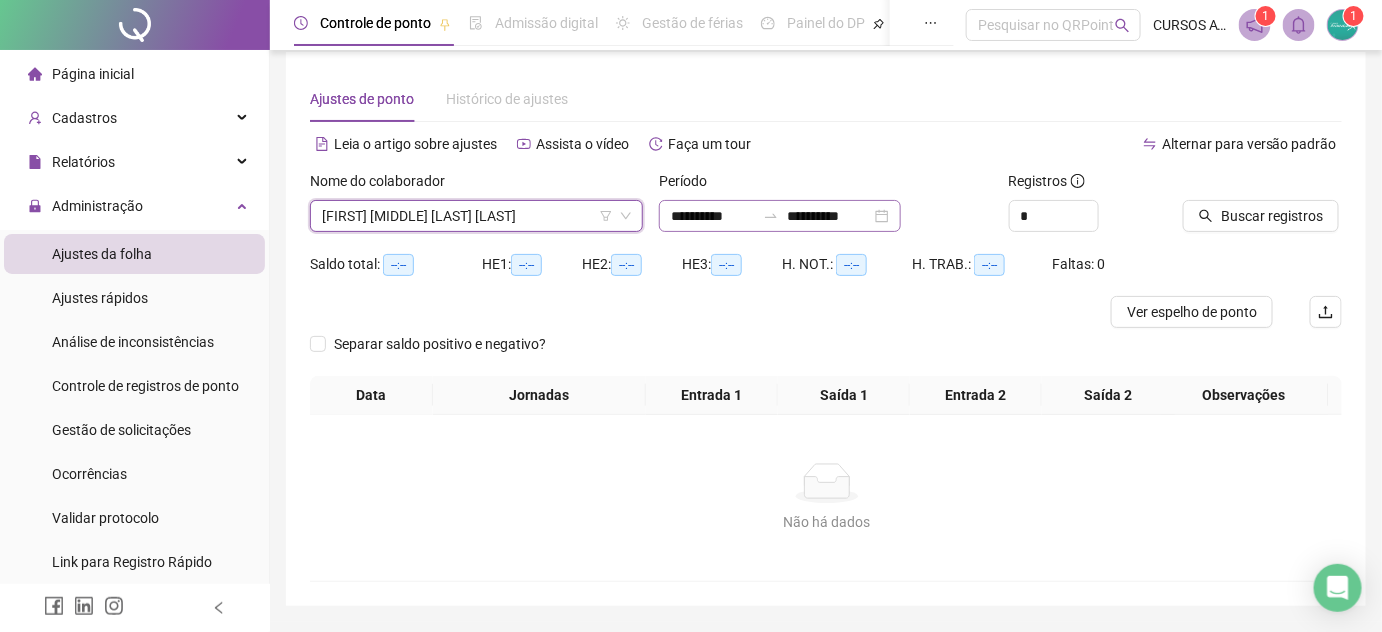 click 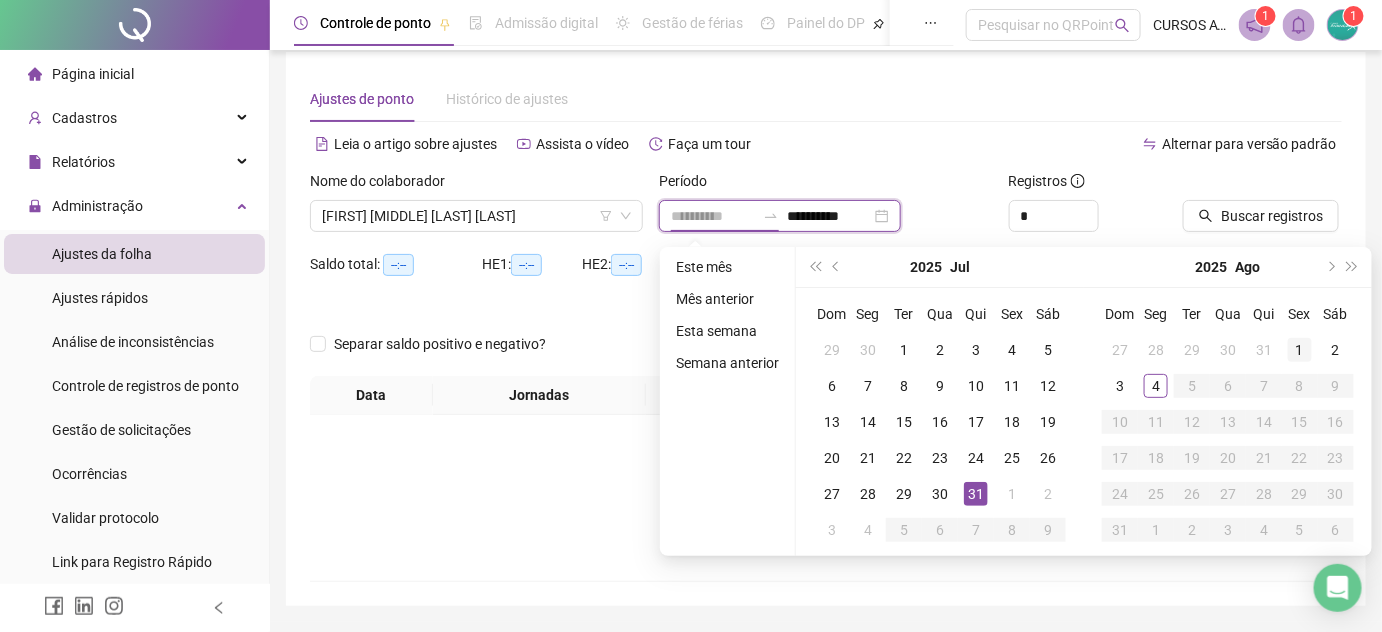 type on "**********" 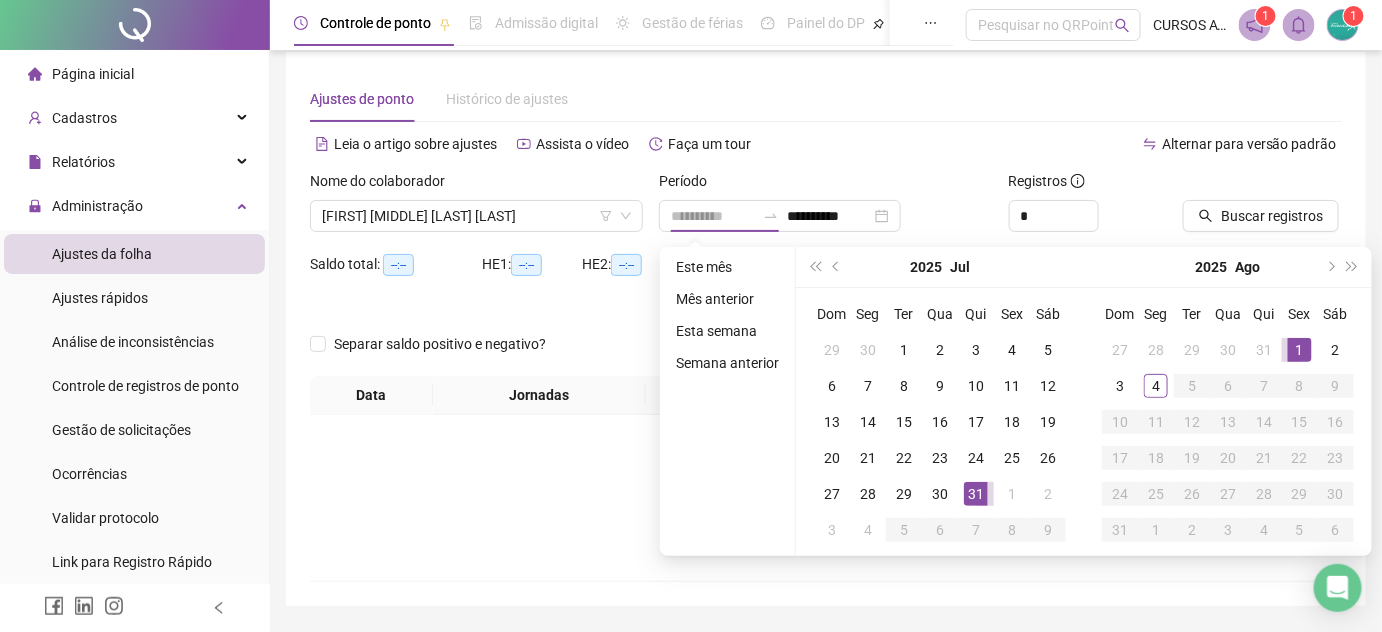 click on "1" at bounding box center [1300, 350] 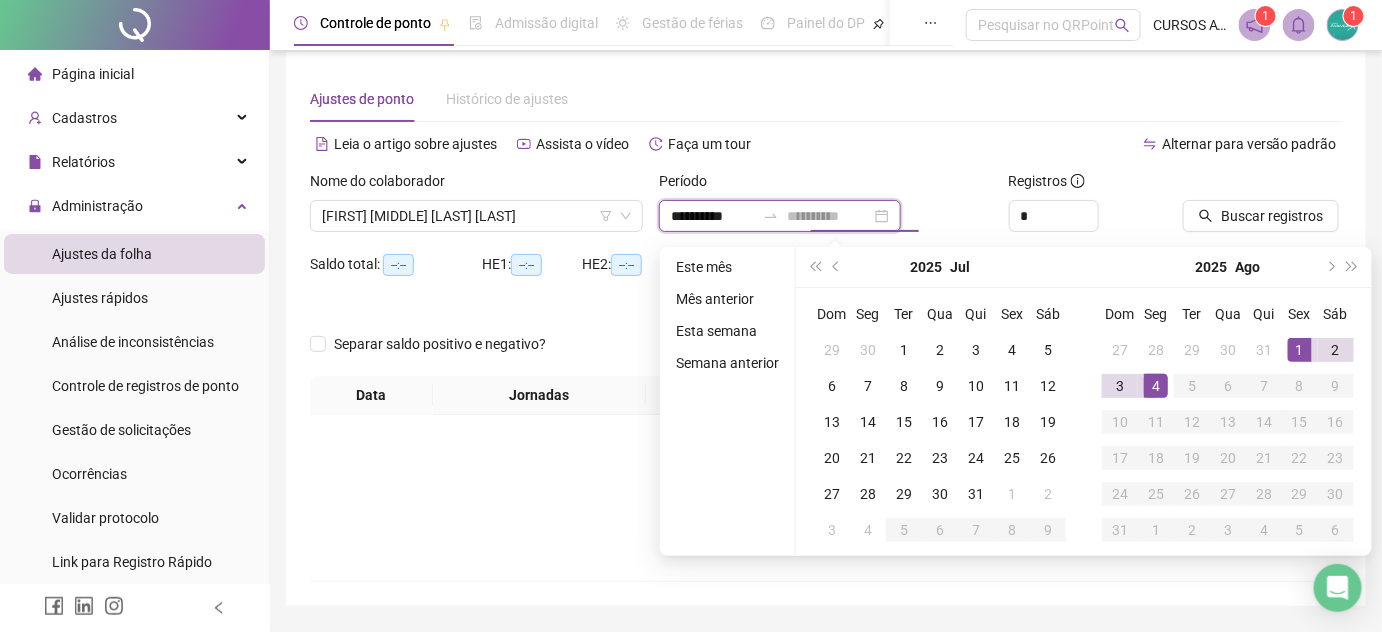 type on "**********" 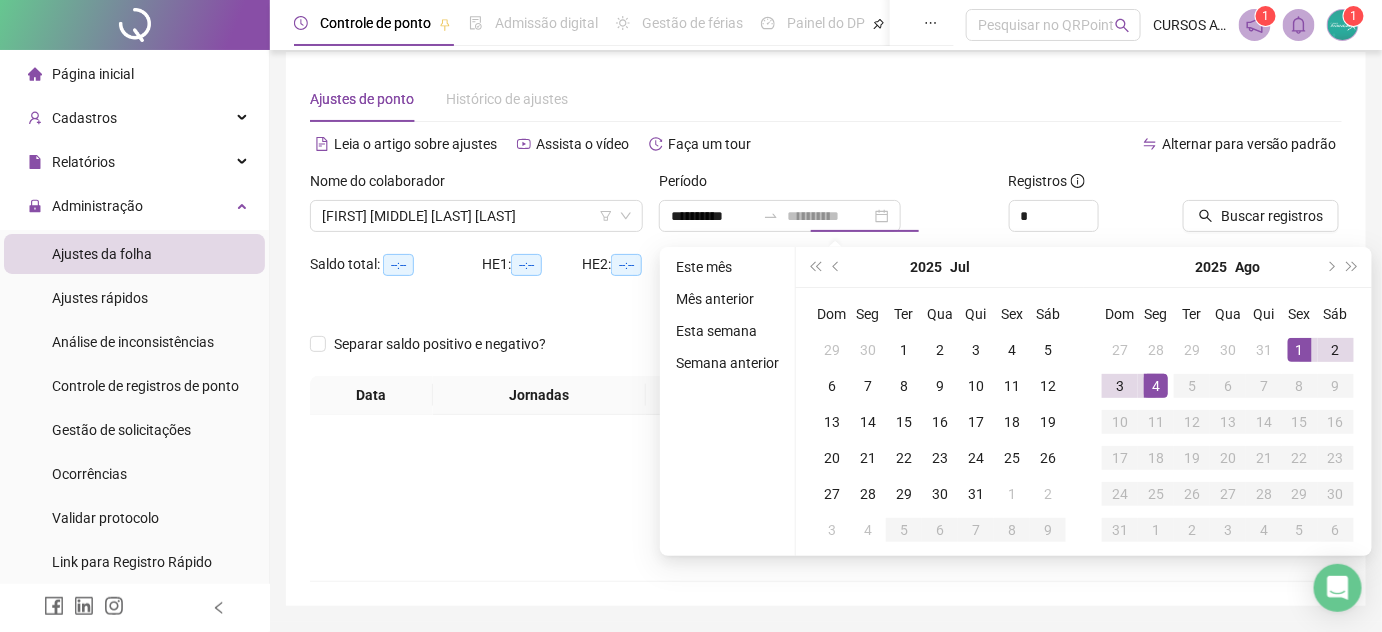 click on "4" at bounding box center (1156, 386) 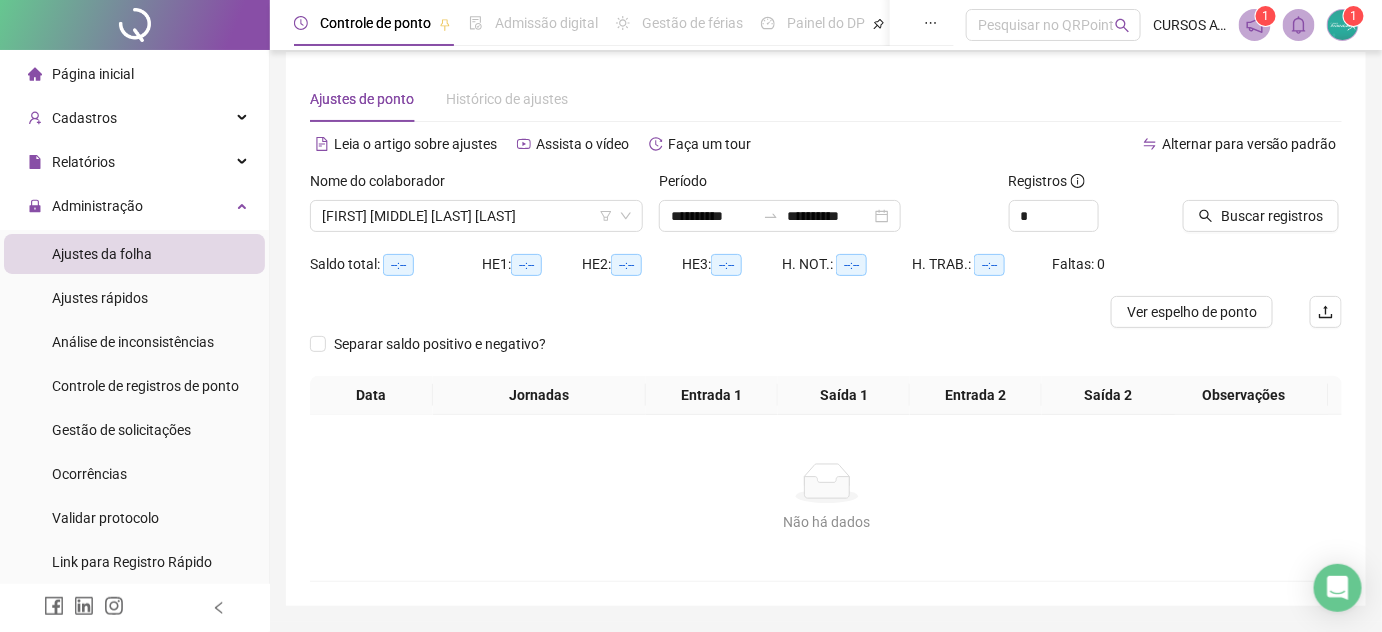 click on "Período" at bounding box center (825, 185) 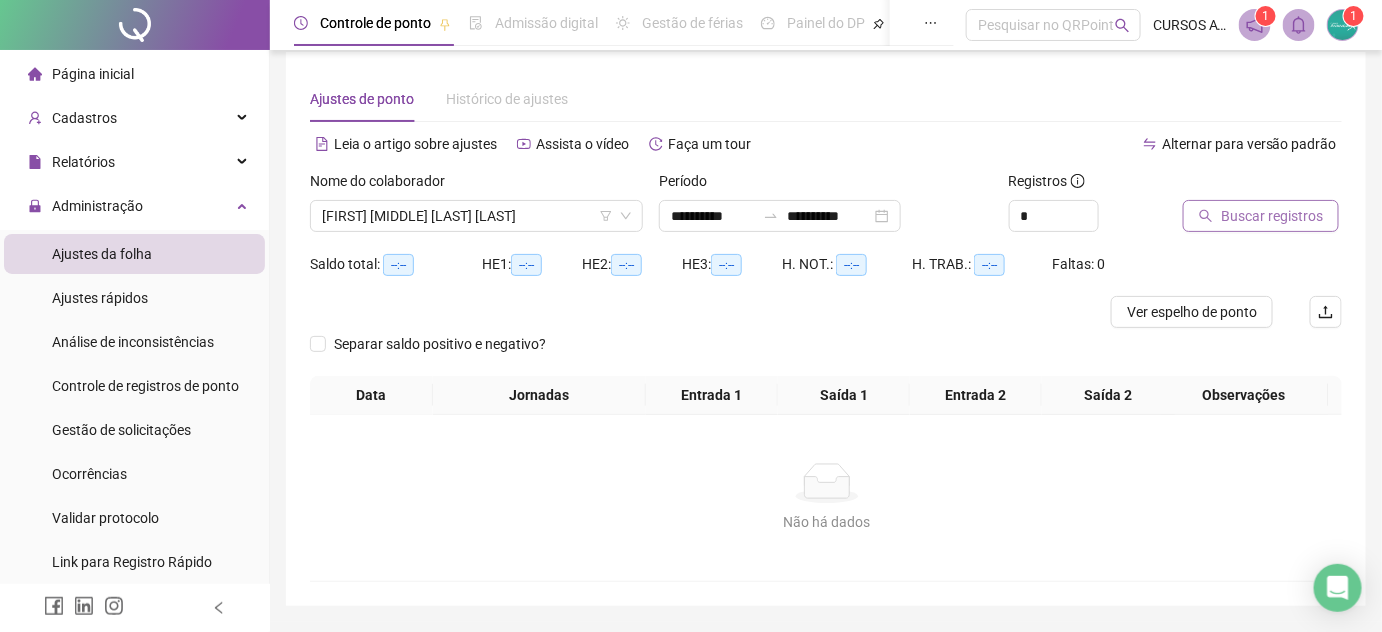 click on "Buscar registros" at bounding box center (1261, 216) 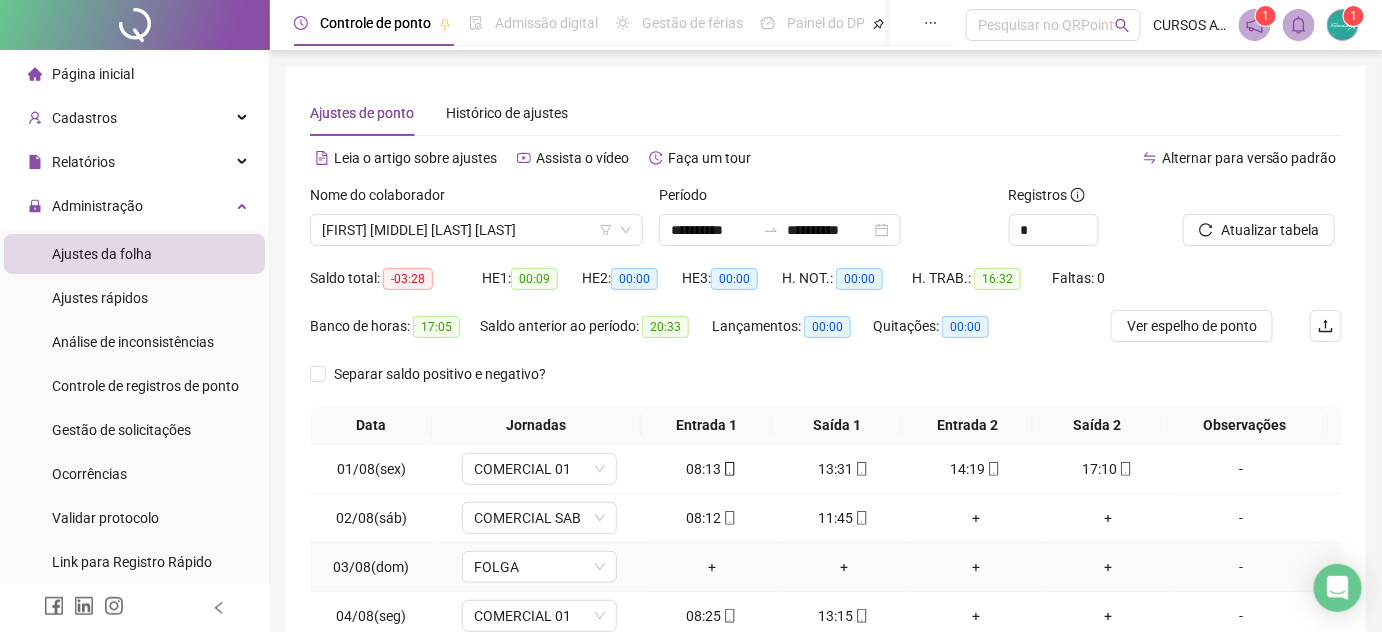 scroll, scrollTop: 0, scrollLeft: 0, axis: both 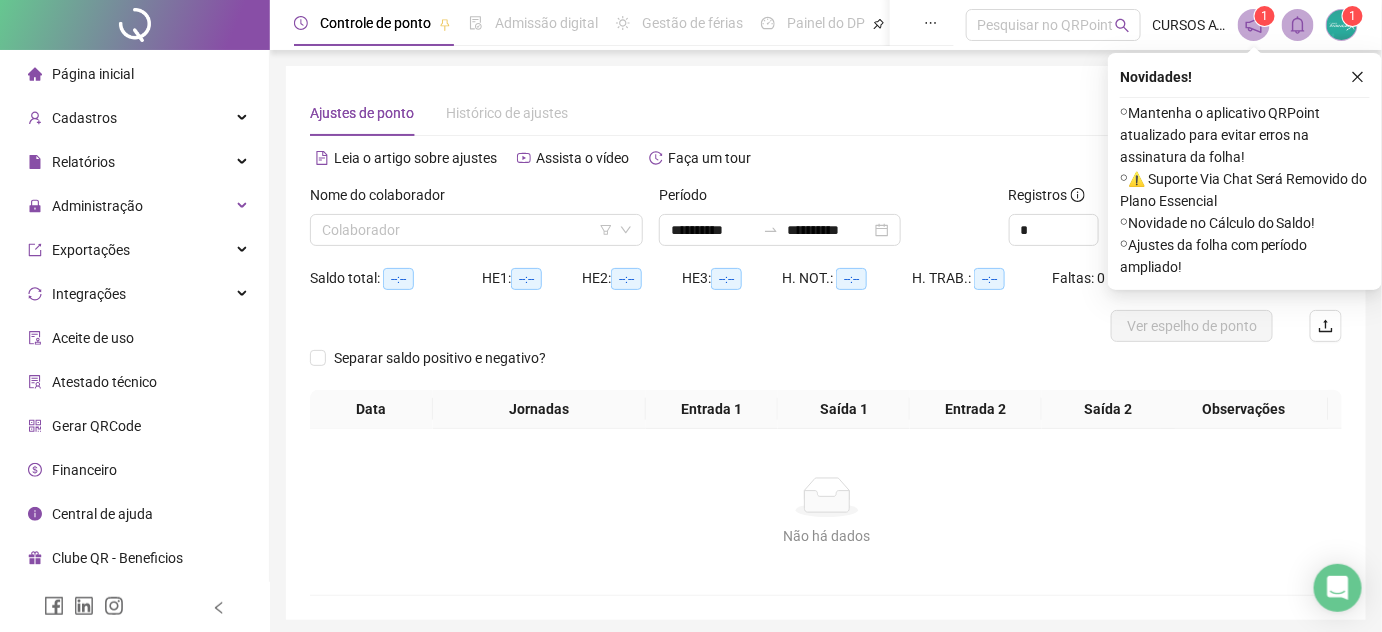 click on "Ajustes de ponto Histórico de ajustes" at bounding box center (826, 113) 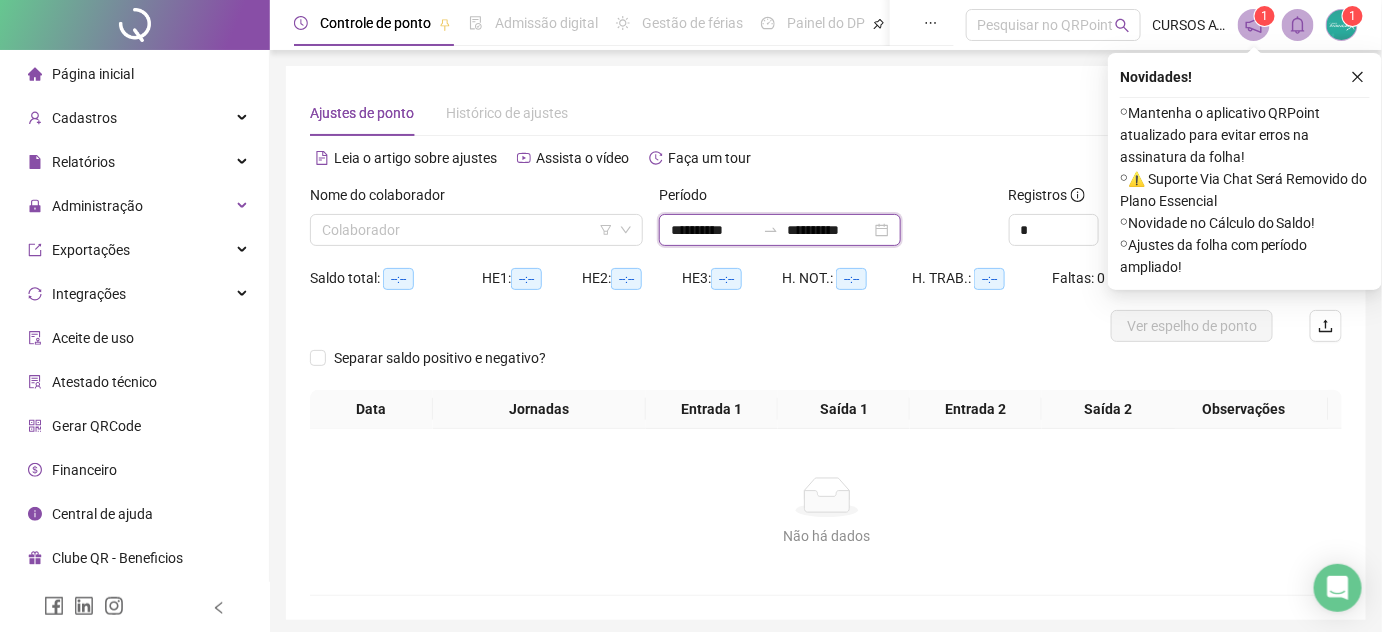click on "**********" at bounding box center (713, 230) 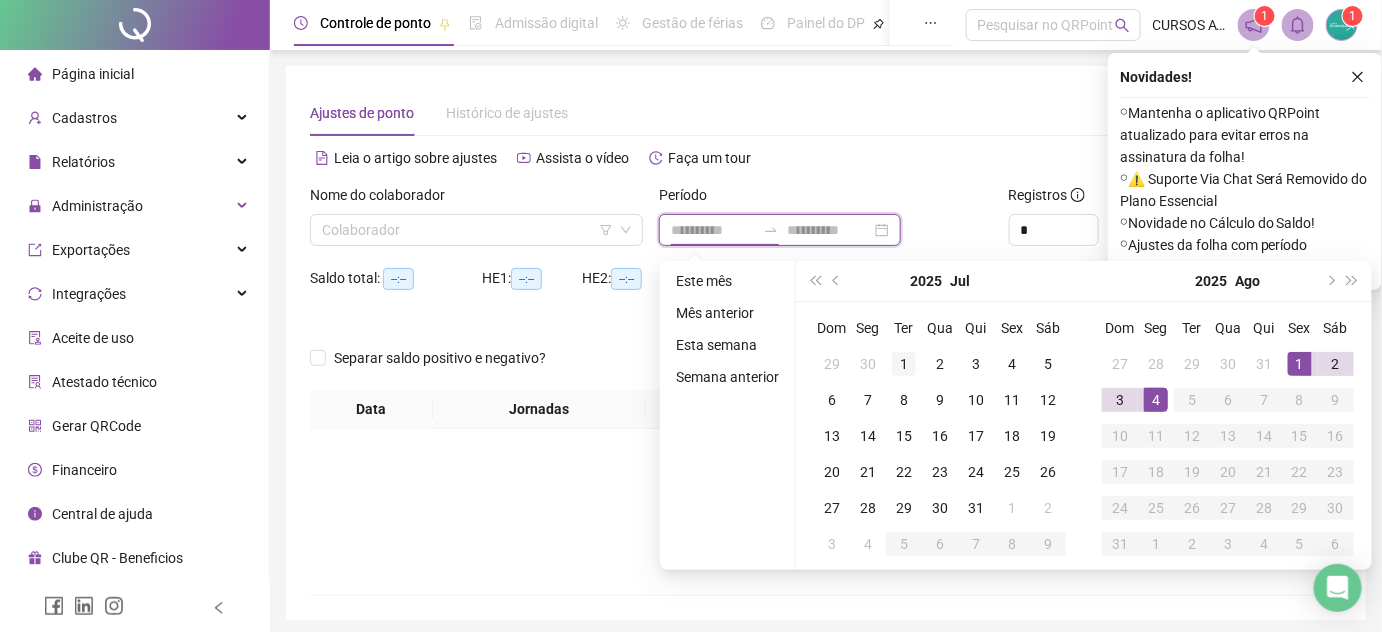 type on "**********" 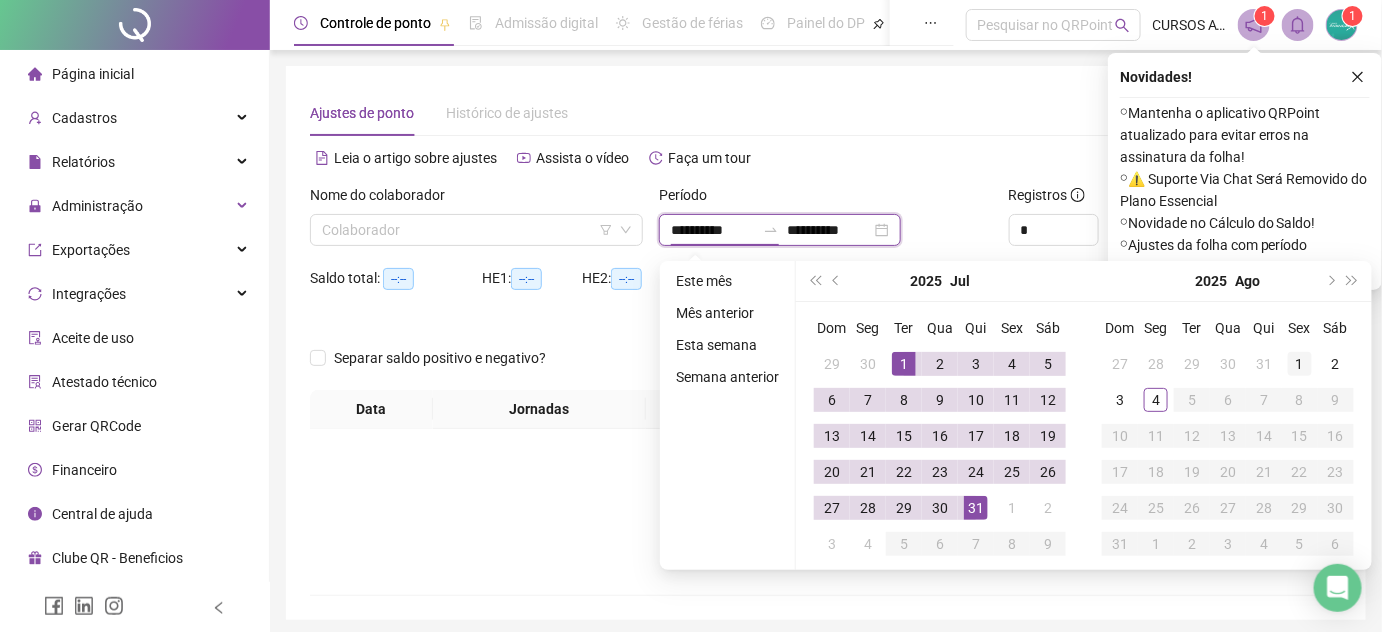 type on "**********" 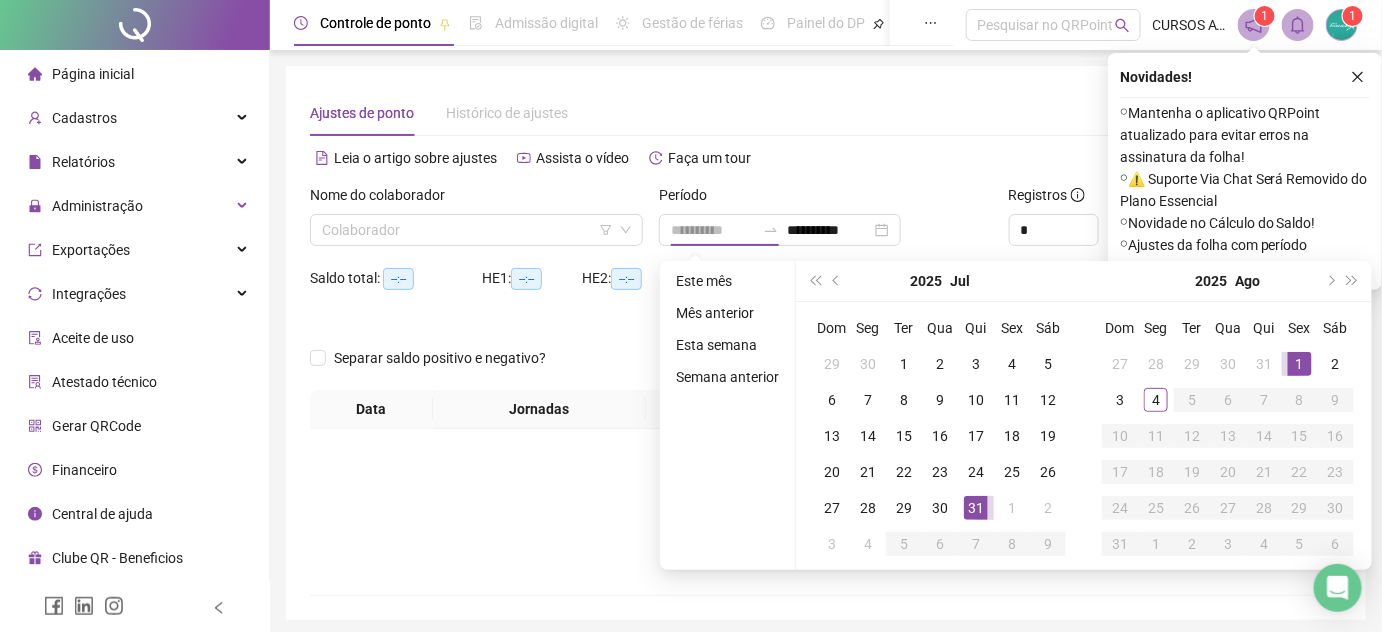 click on "1" at bounding box center (1300, 364) 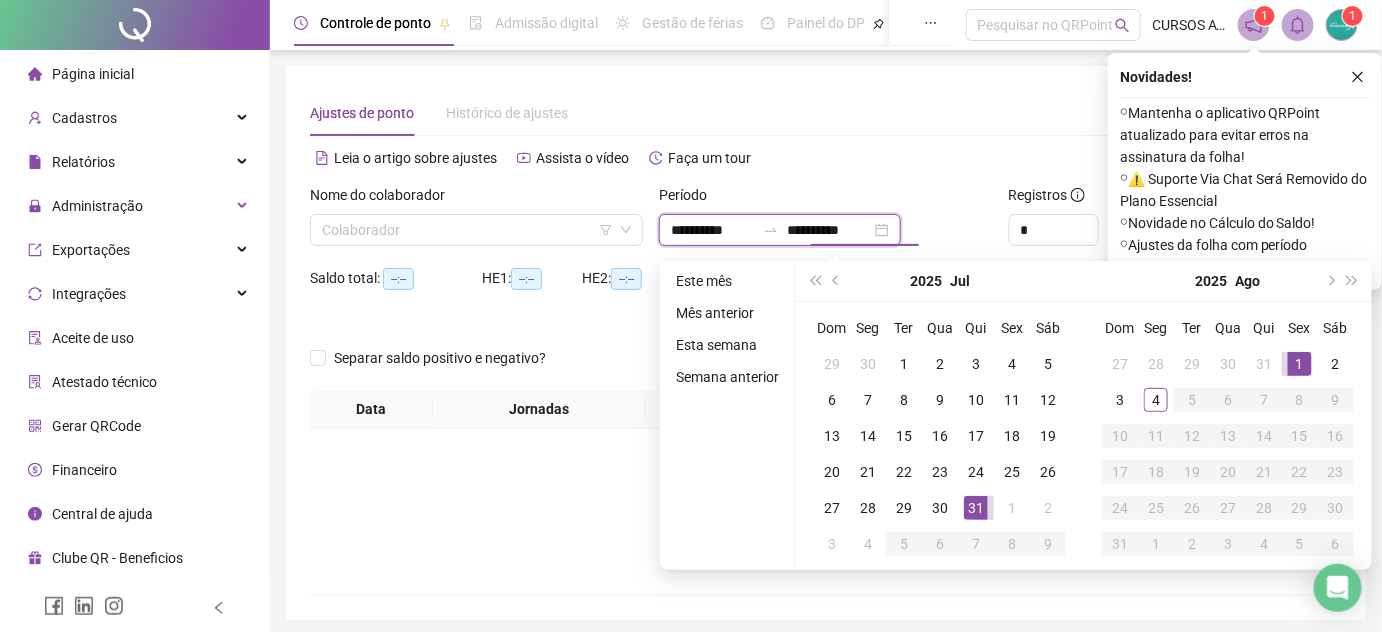 click on "**********" at bounding box center (829, 230) 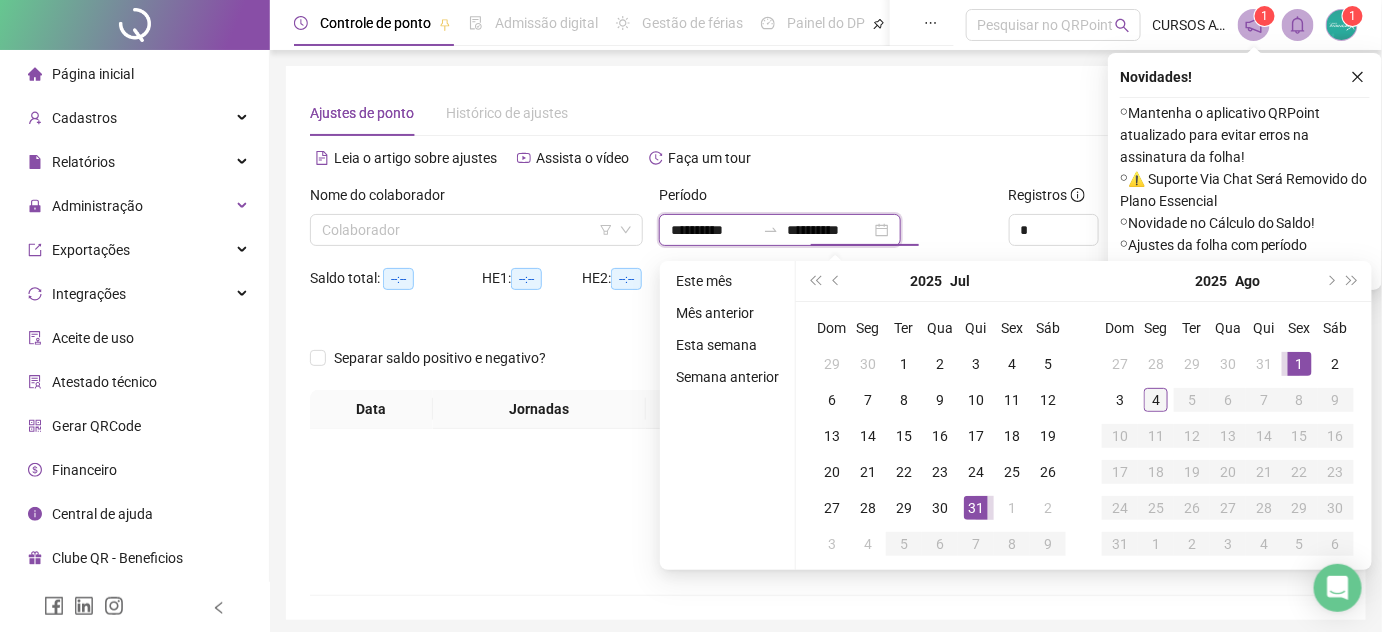 type on "**********" 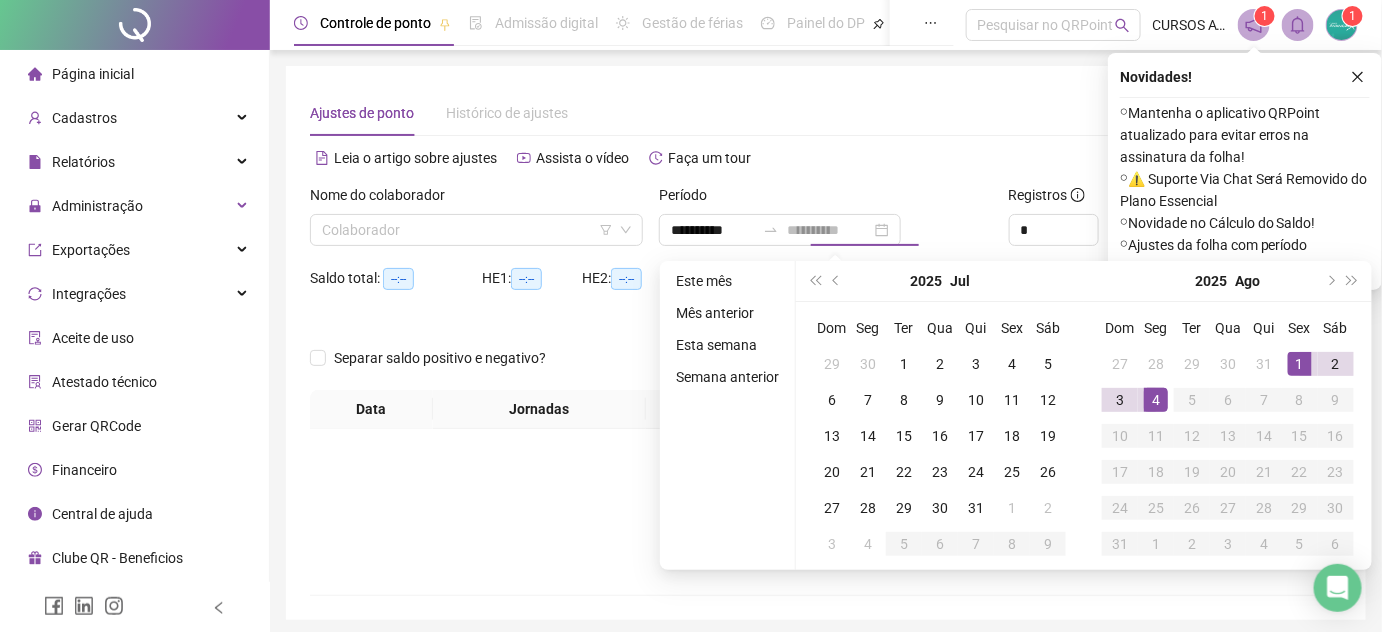click on "4" at bounding box center [1156, 400] 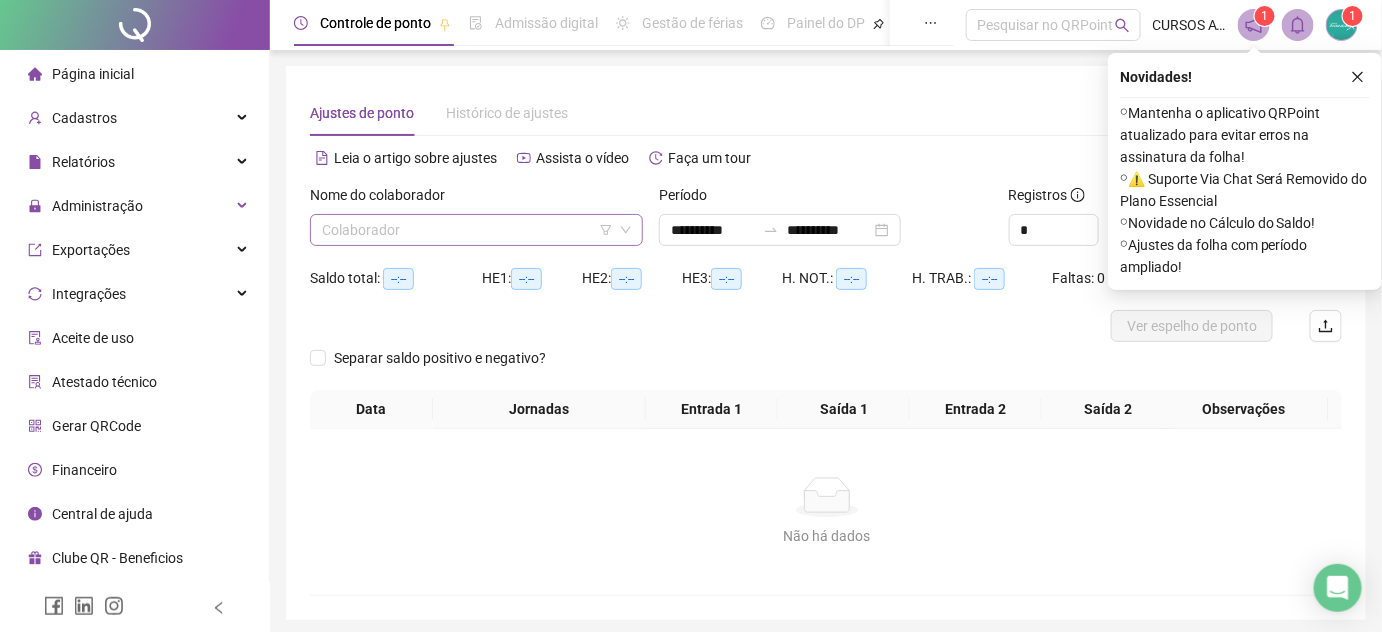 click at bounding box center [467, 230] 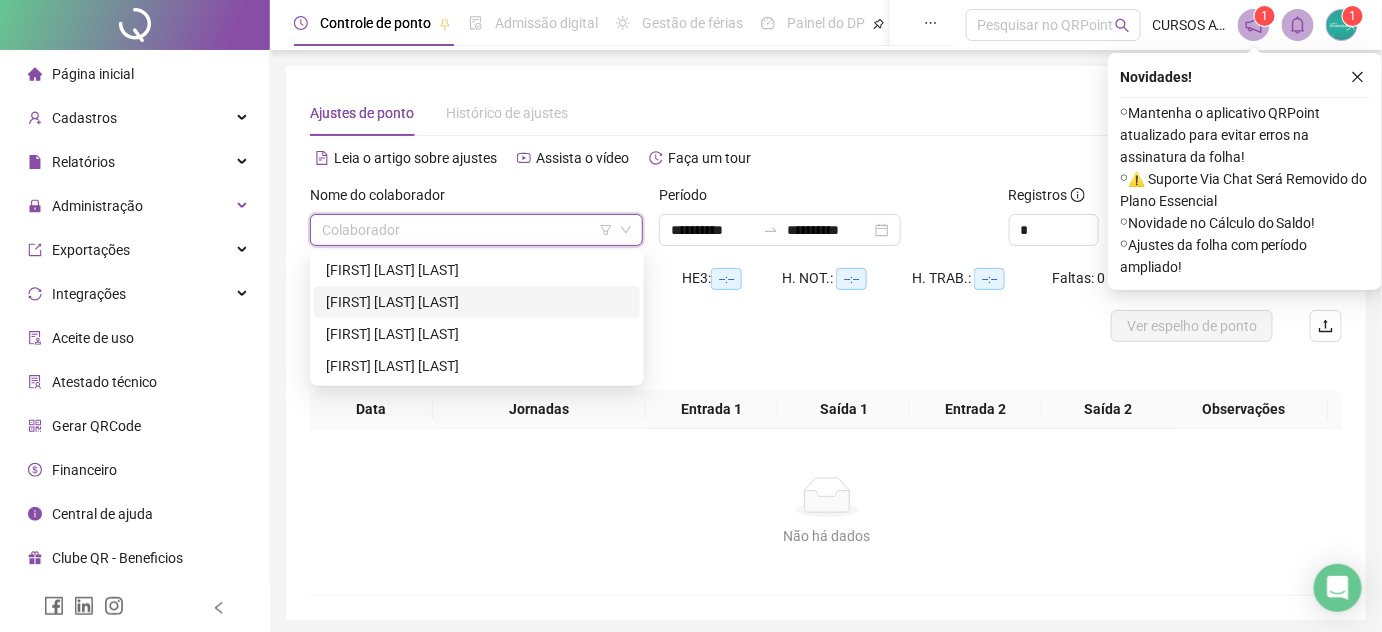 click on "[FIRST] [LAST] [LAST]" at bounding box center [477, 302] 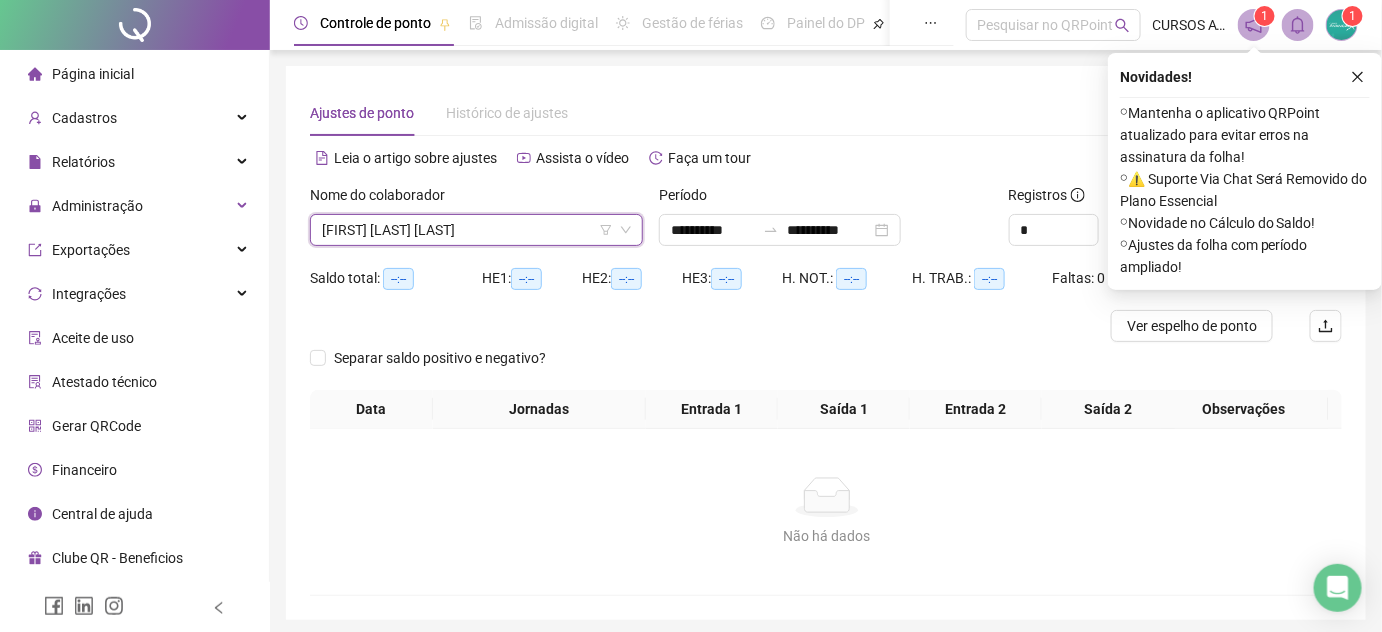 click on "Leia o artigo sobre ajustes Assista o vídeo Faça um tour" at bounding box center (568, 158) 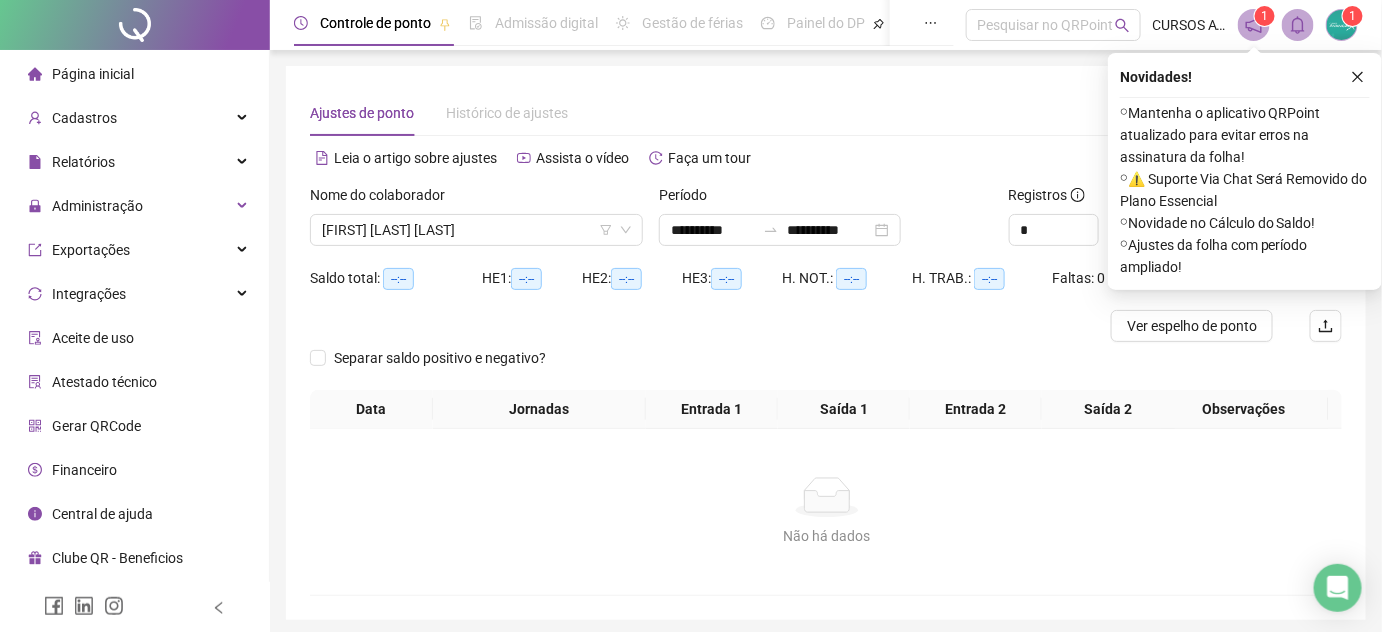 click on "Leia o artigo sobre ajustes Assista o vídeo Faça um tour" at bounding box center (568, 158) 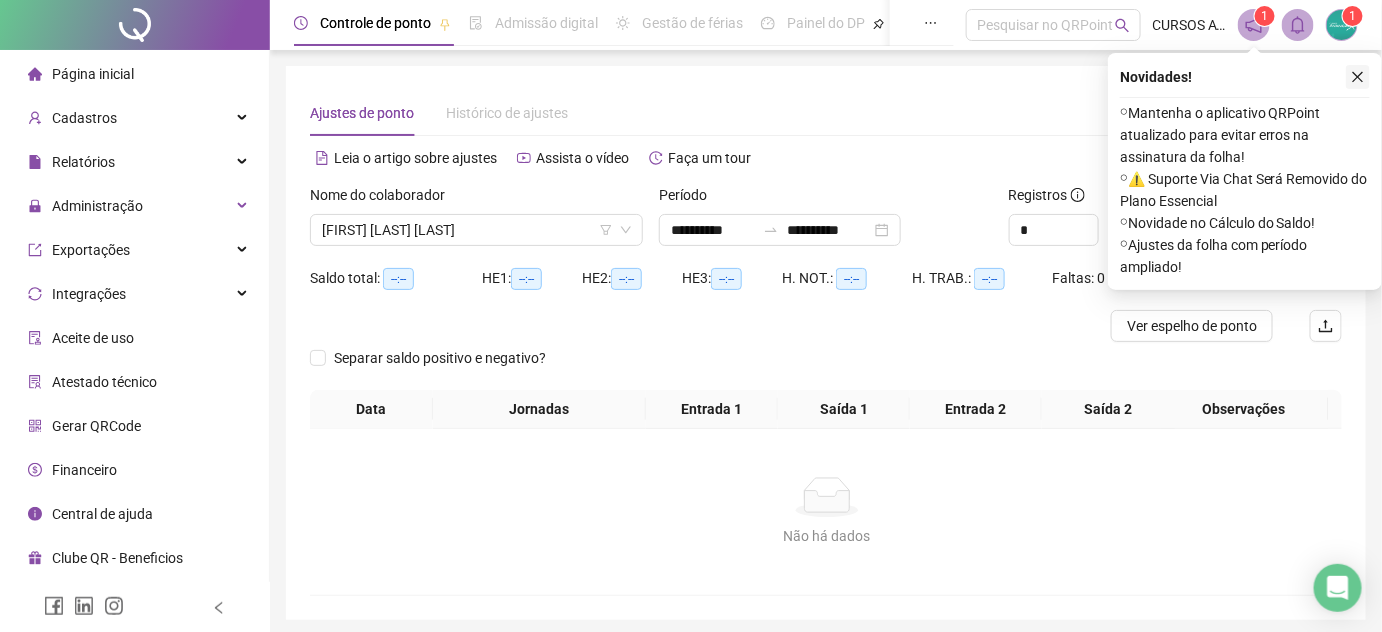 click 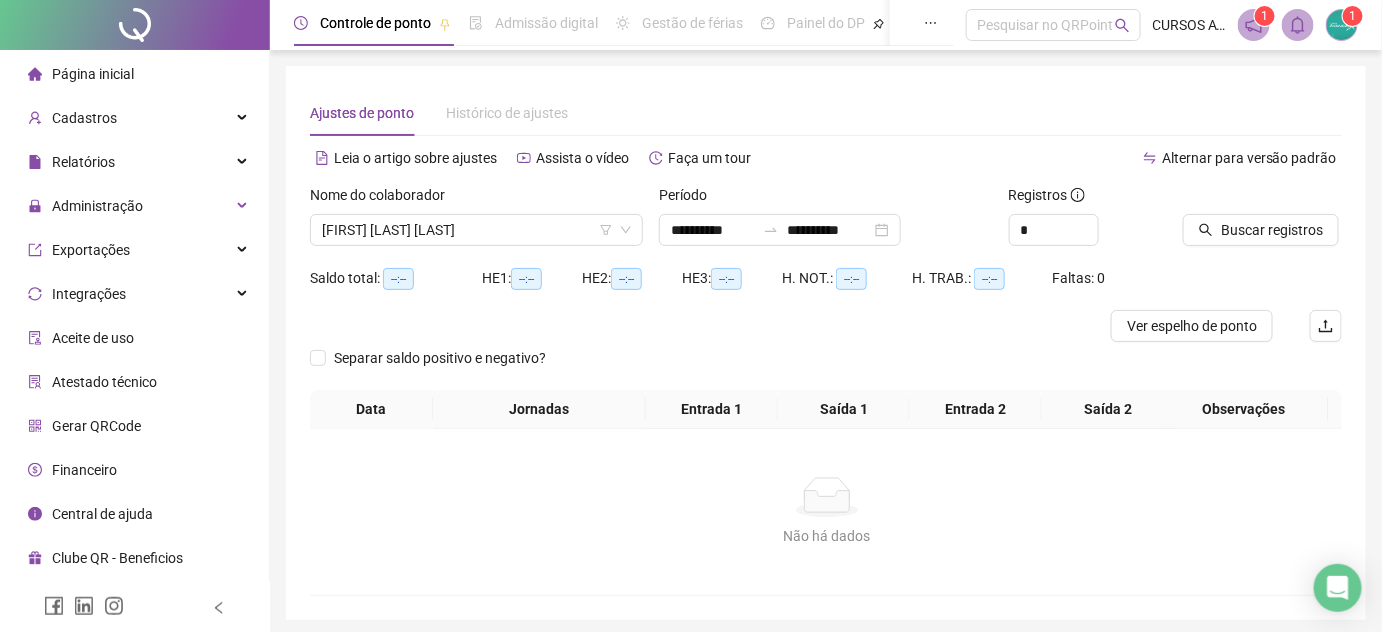 click on "Ajustes de ponto Histórico de ajustes" at bounding box center [826, 113] 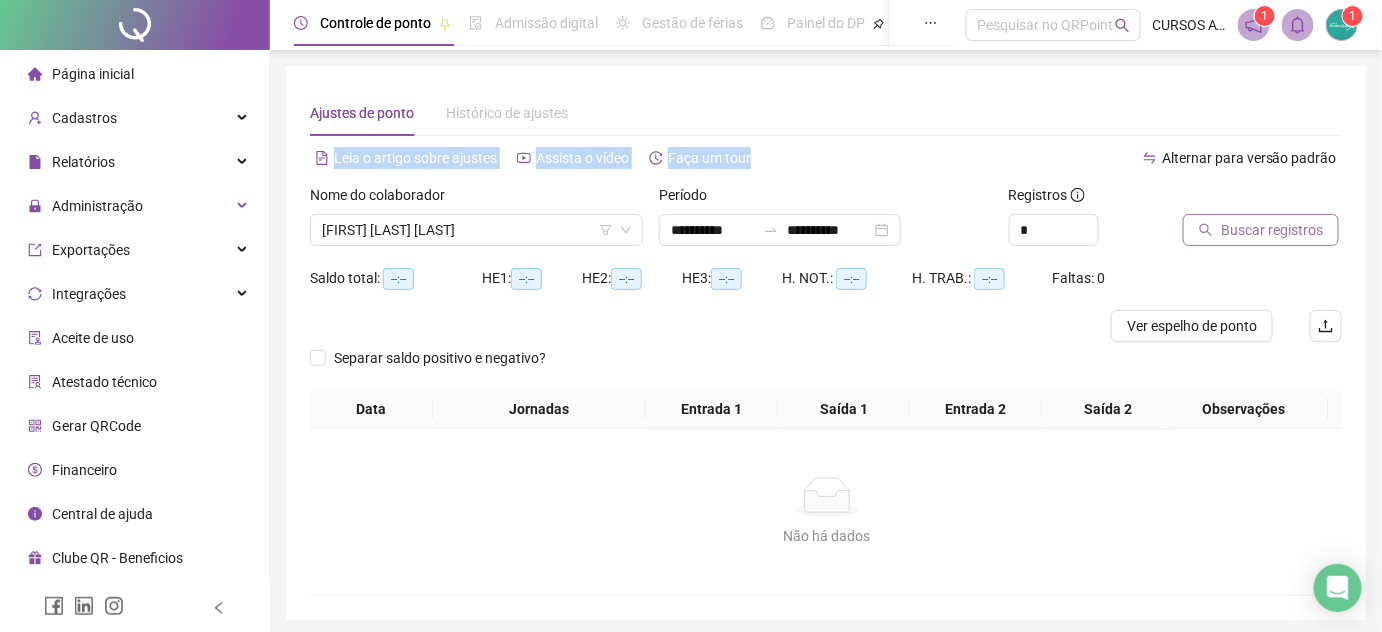 click on "Buscar registros" at bounding box center (1272, 230) 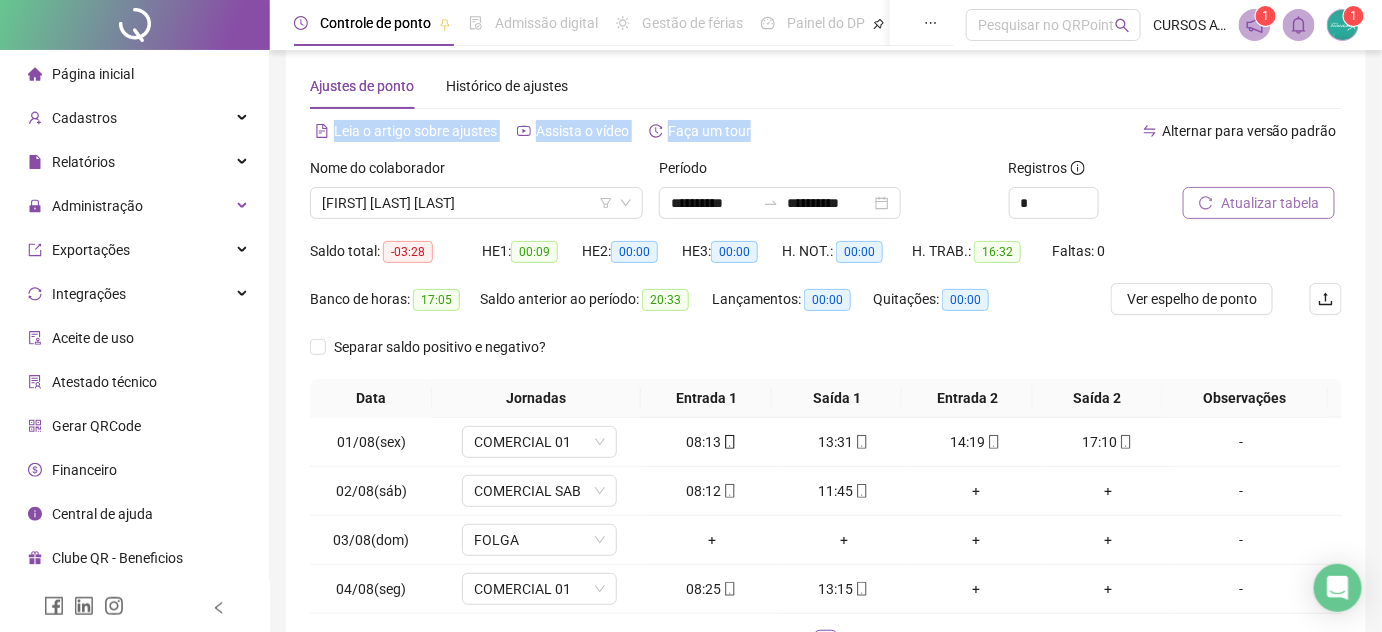 scroll, scrollTop: 173, scrollLeft: 0, axis: vertical 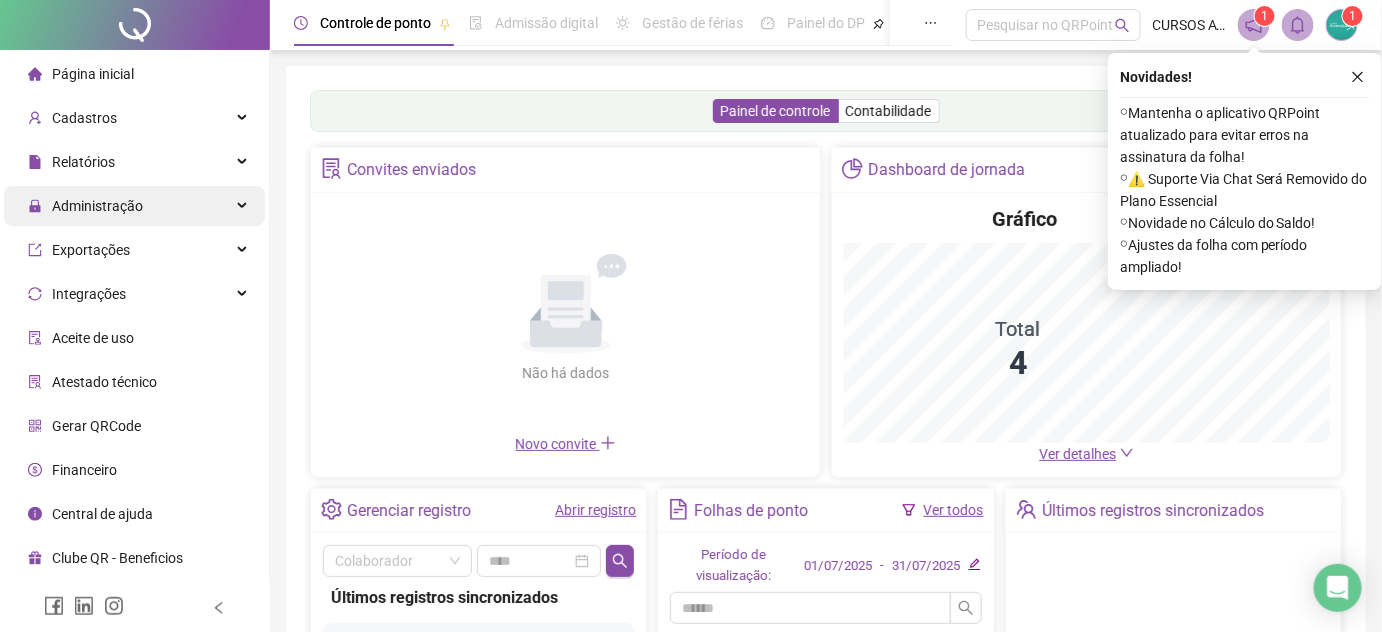 click on "Administração" at bounding box center [134, 206] 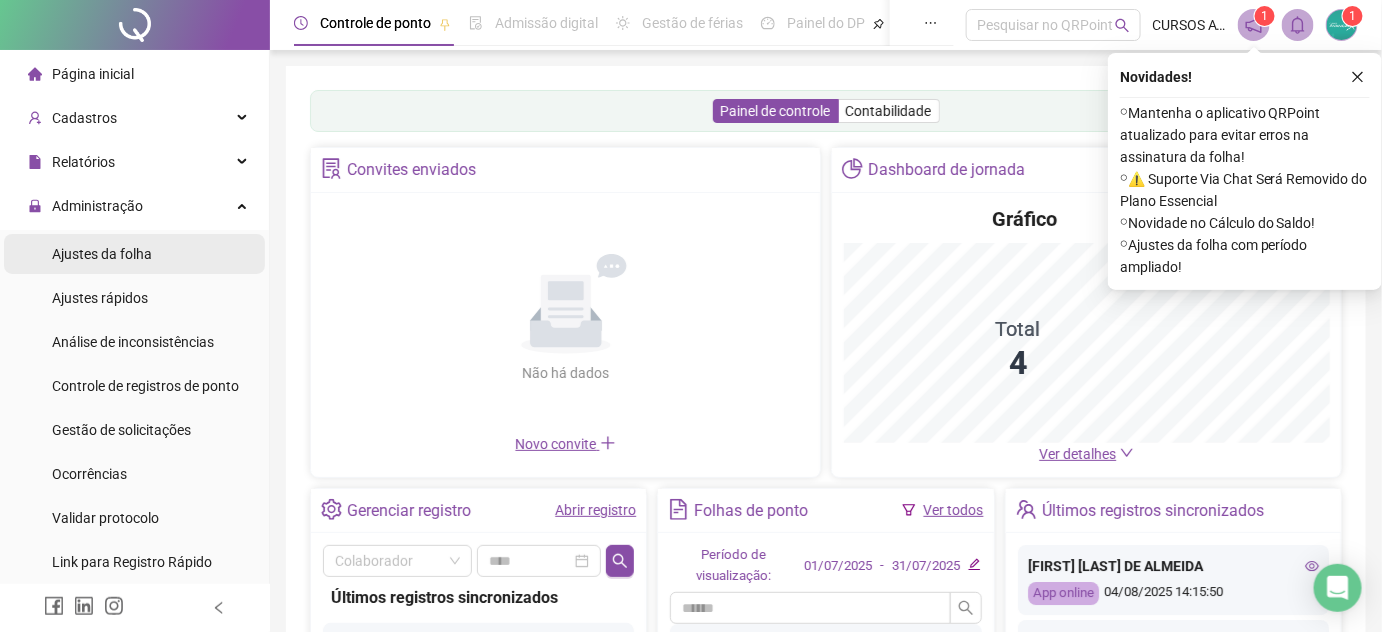 click on "Ajustes da folha" at bounding box center (134, 254) 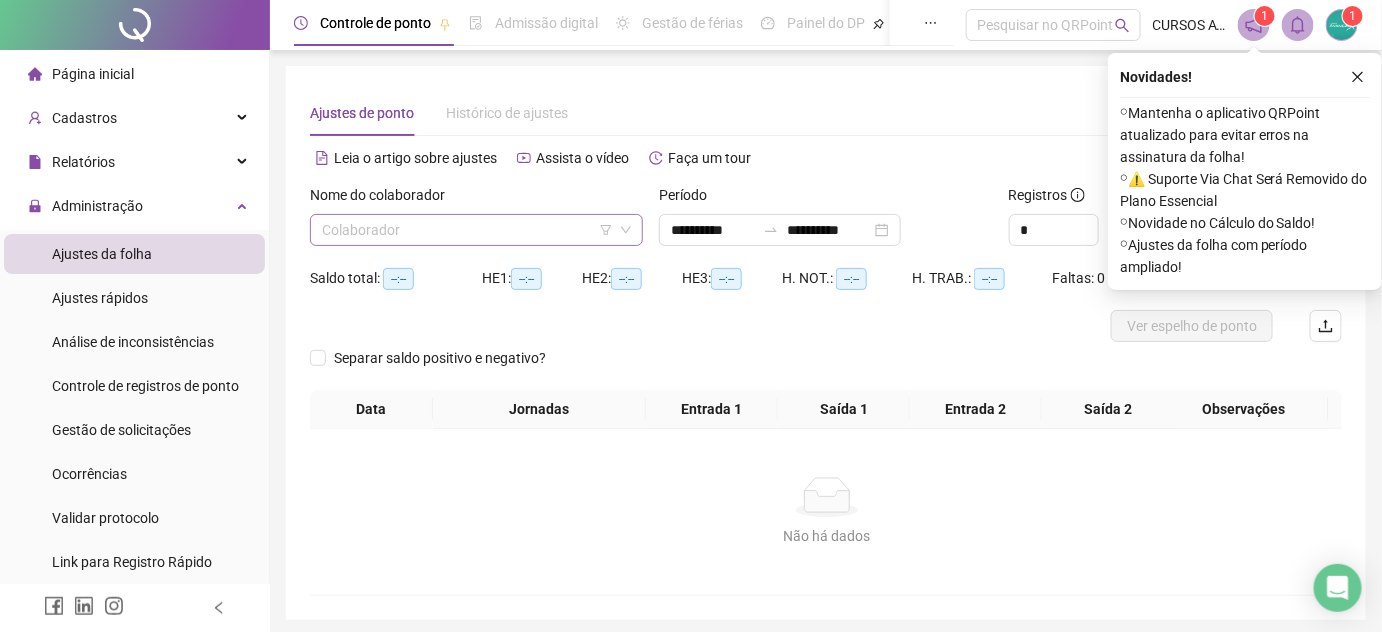 click at bounding box center (467, 230) 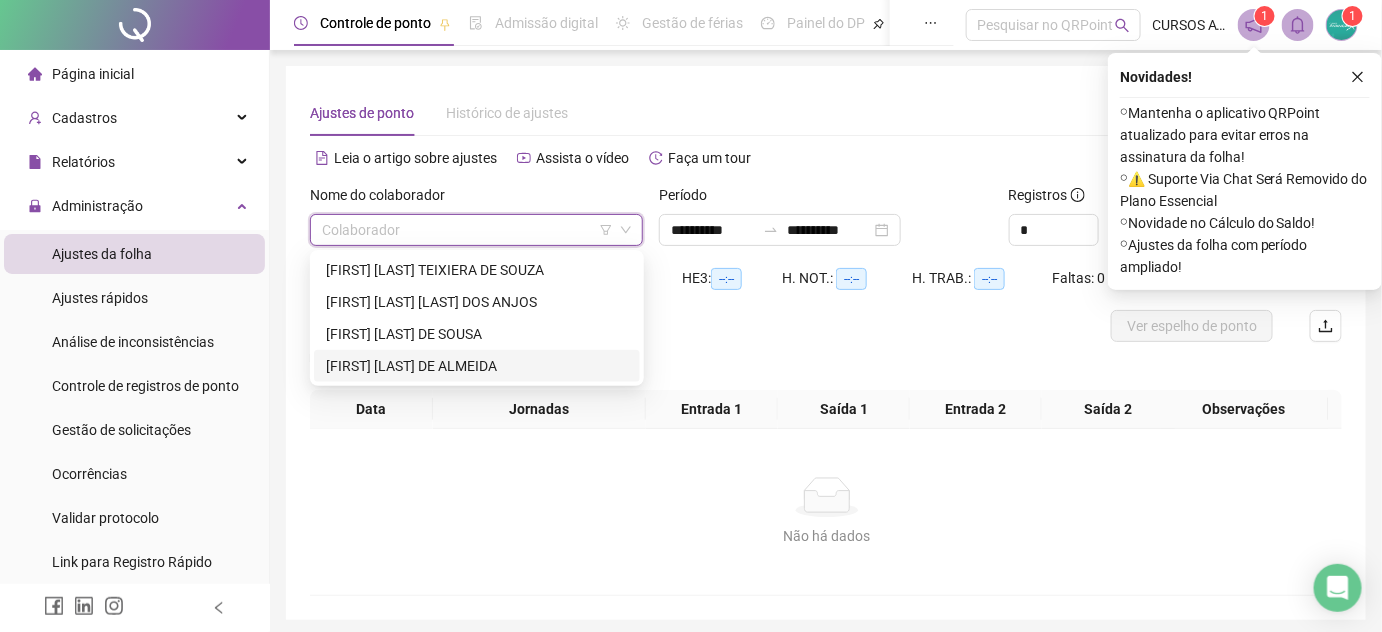 click on "[FIRST] [LAST] DE ALMEIDA" at bounding box center (477, 366) 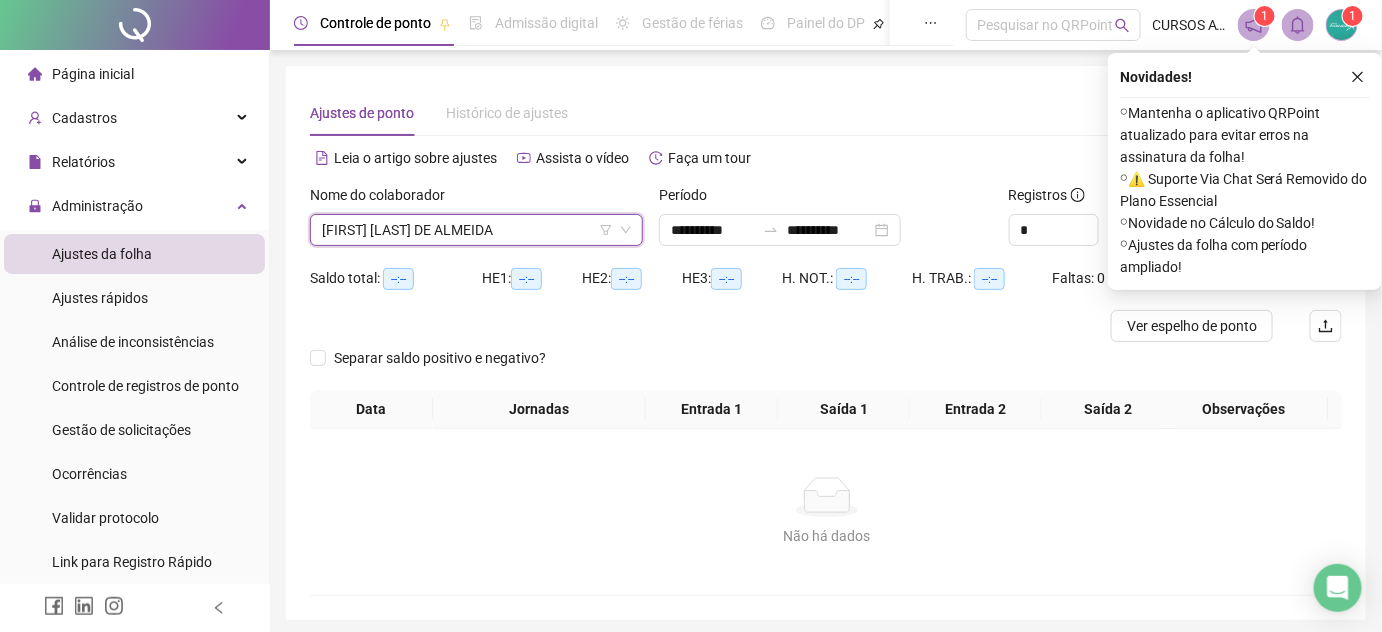click on "Ajustes de ponto Histórico de ajustes" at bounding box center (826, 113) 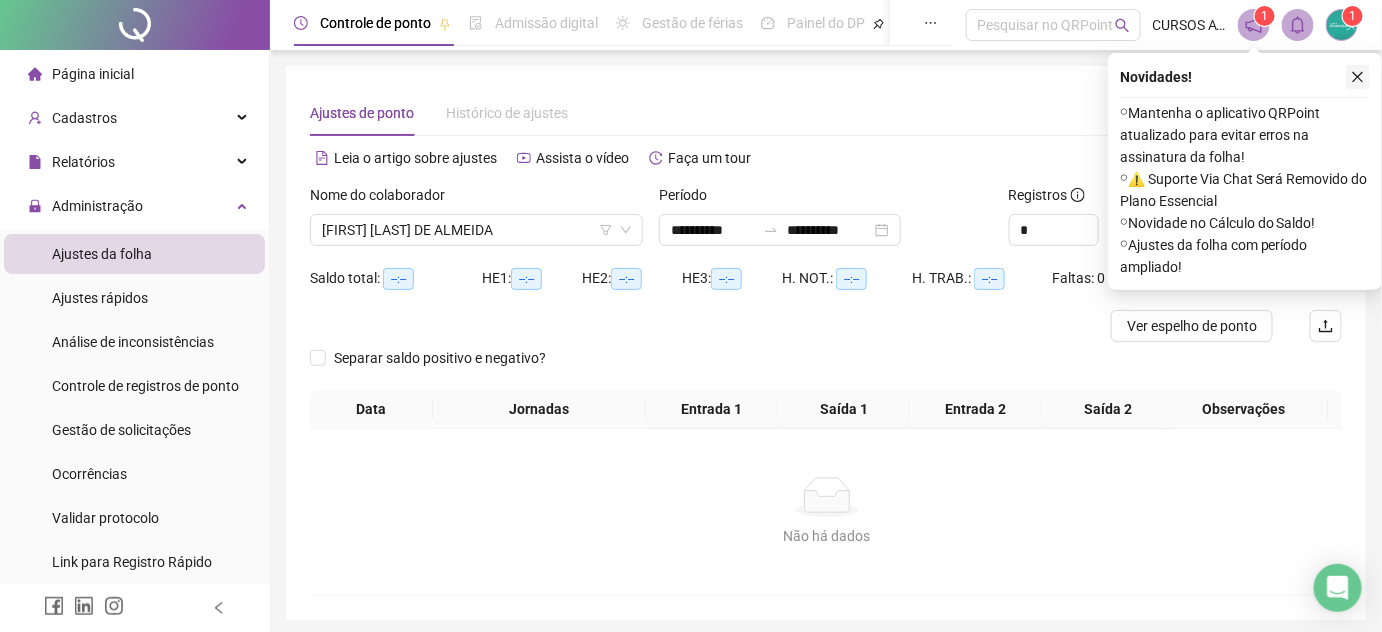 click at bounding box center [1358, 77] 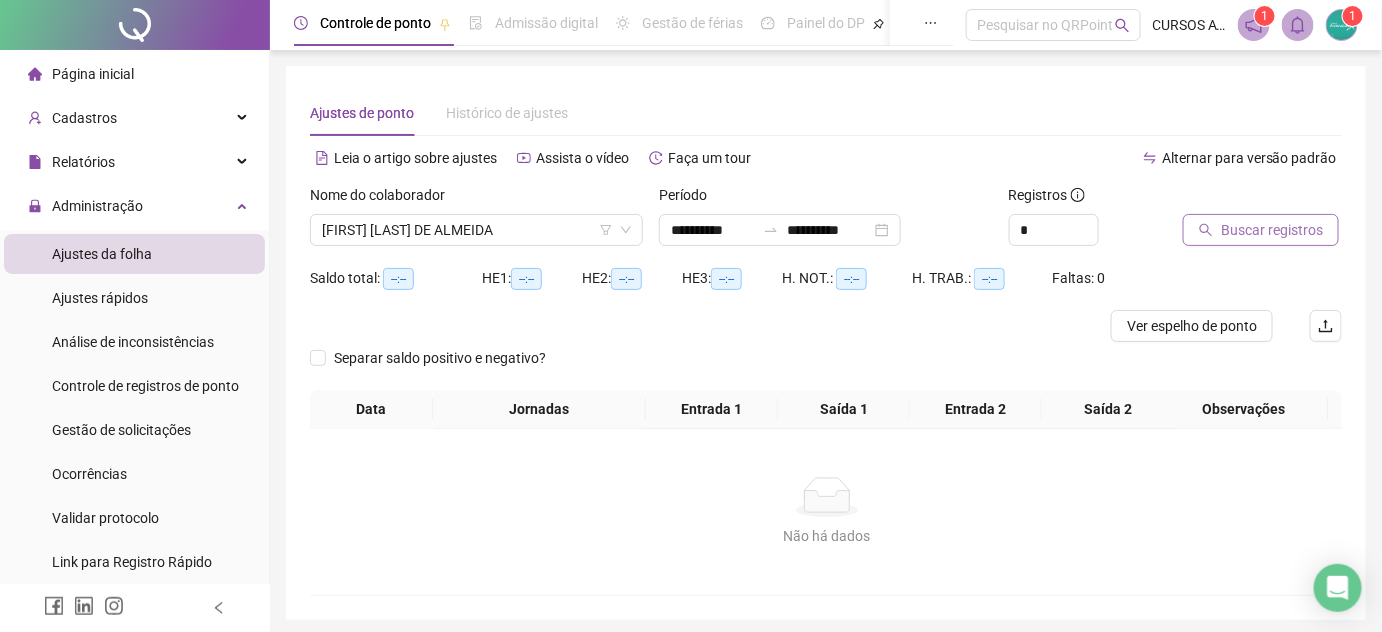 click on "Buscar registros" at bounding box center (1272, 230) 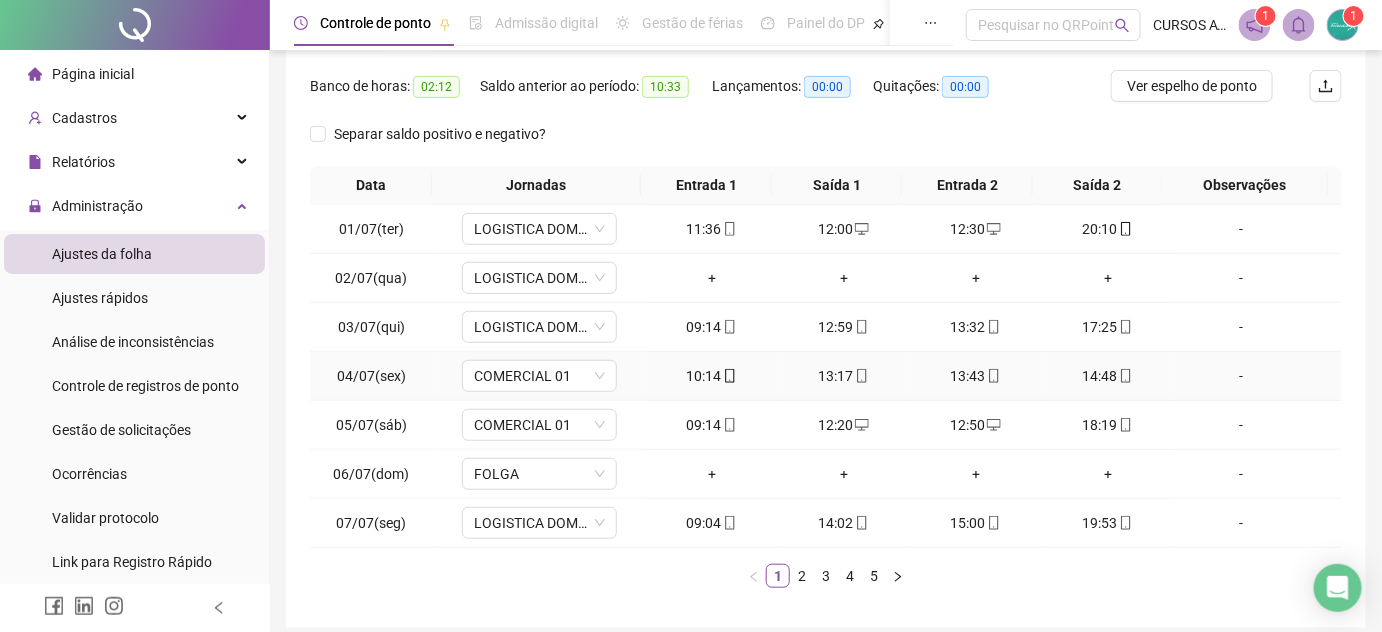 scroll, scrollTop: 272, scrollLeft: 0, axis: vertical 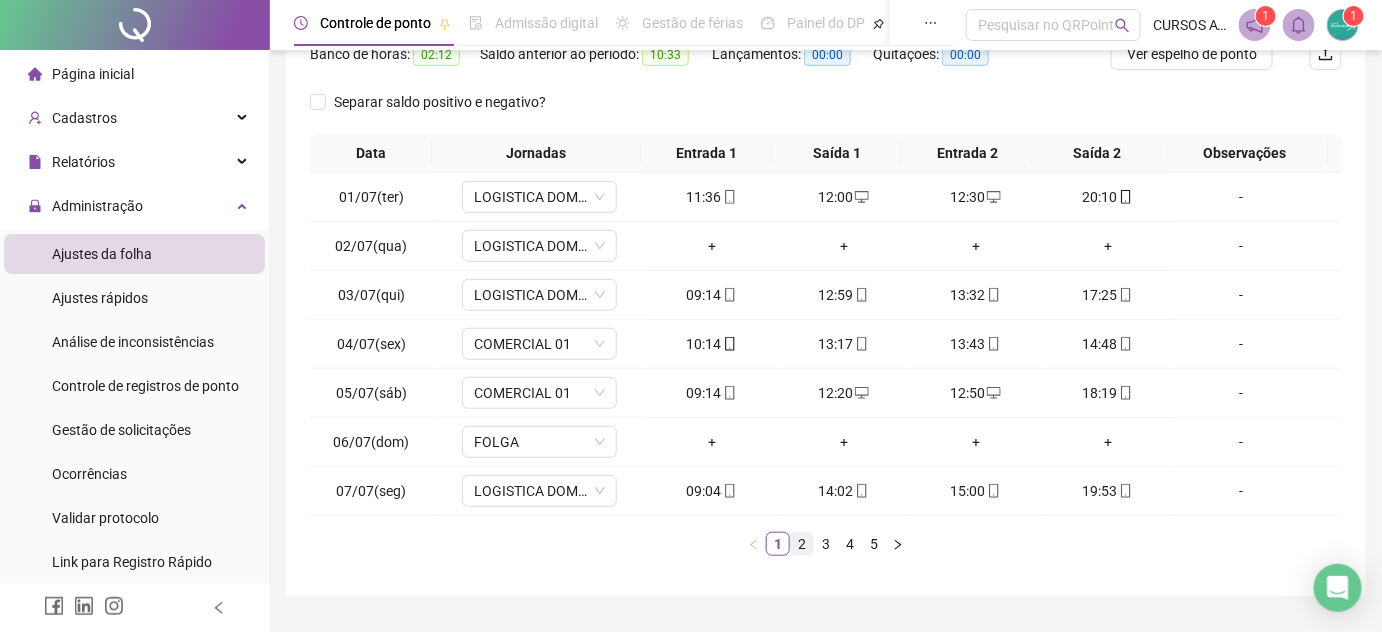 click on "2" at bounding box center (802, 544) 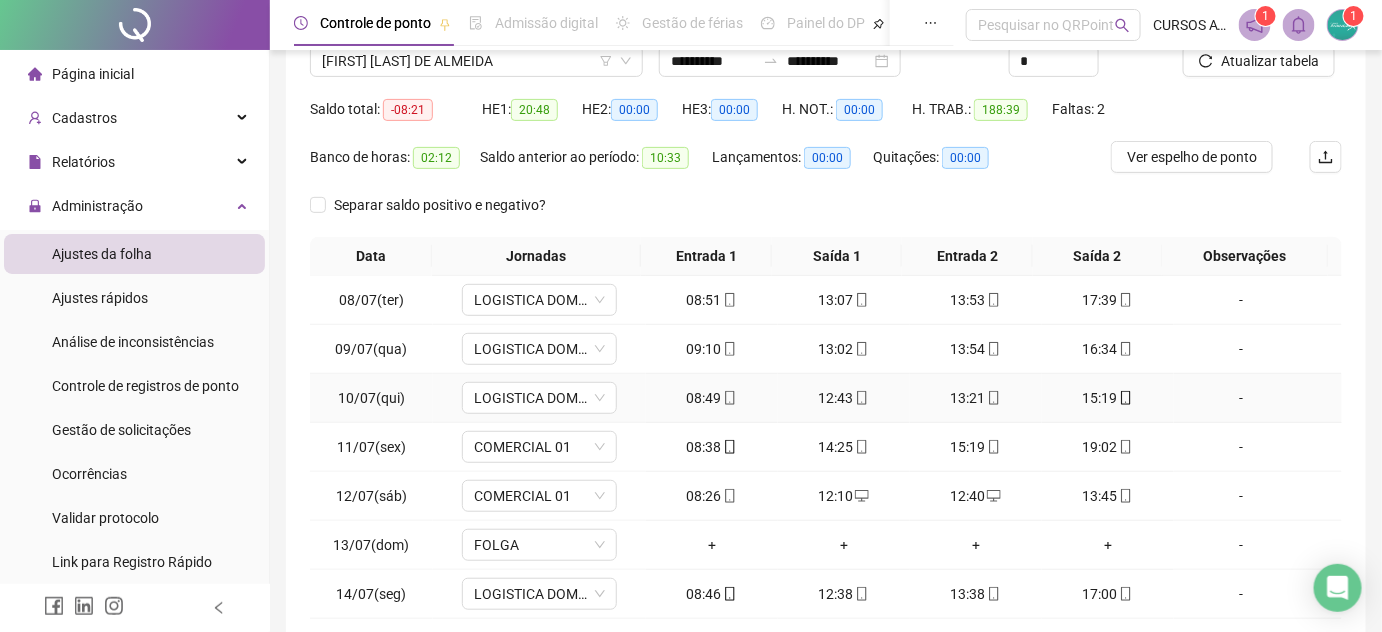 scroll, scrollTop: 90, scrollLeft: 0, axis: vertical 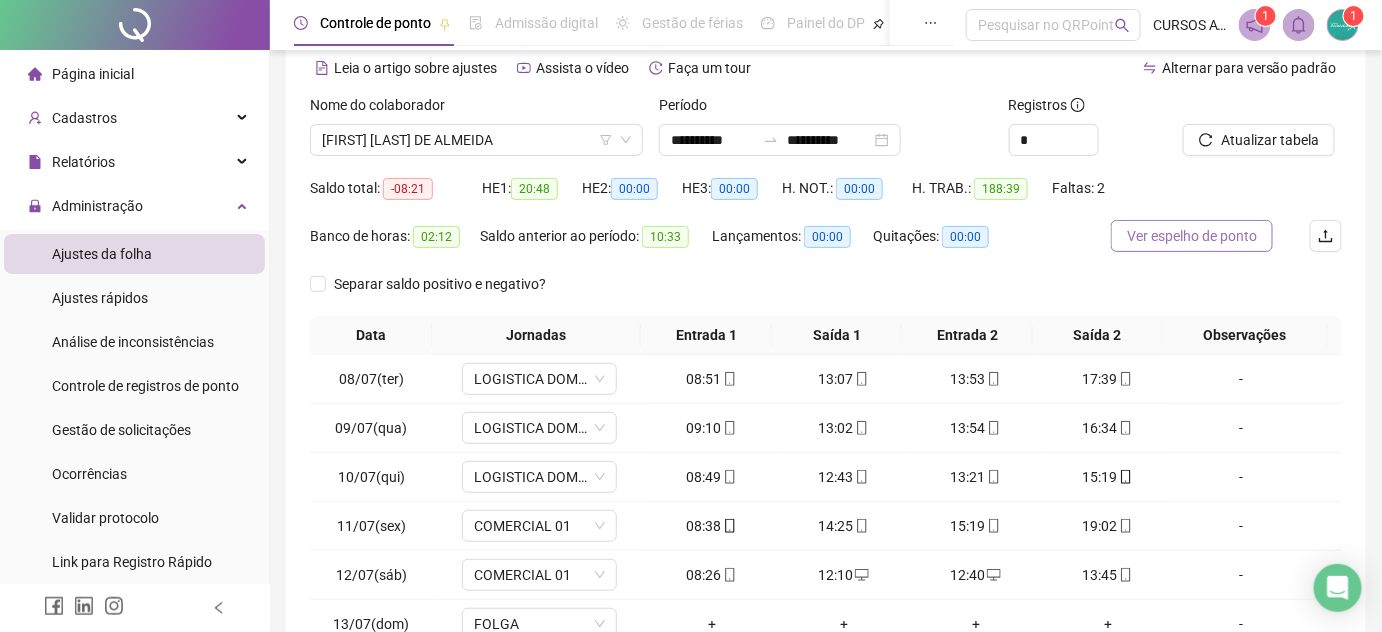 click on "Ver espelho de ponto" at bounding box center (1192, 236) 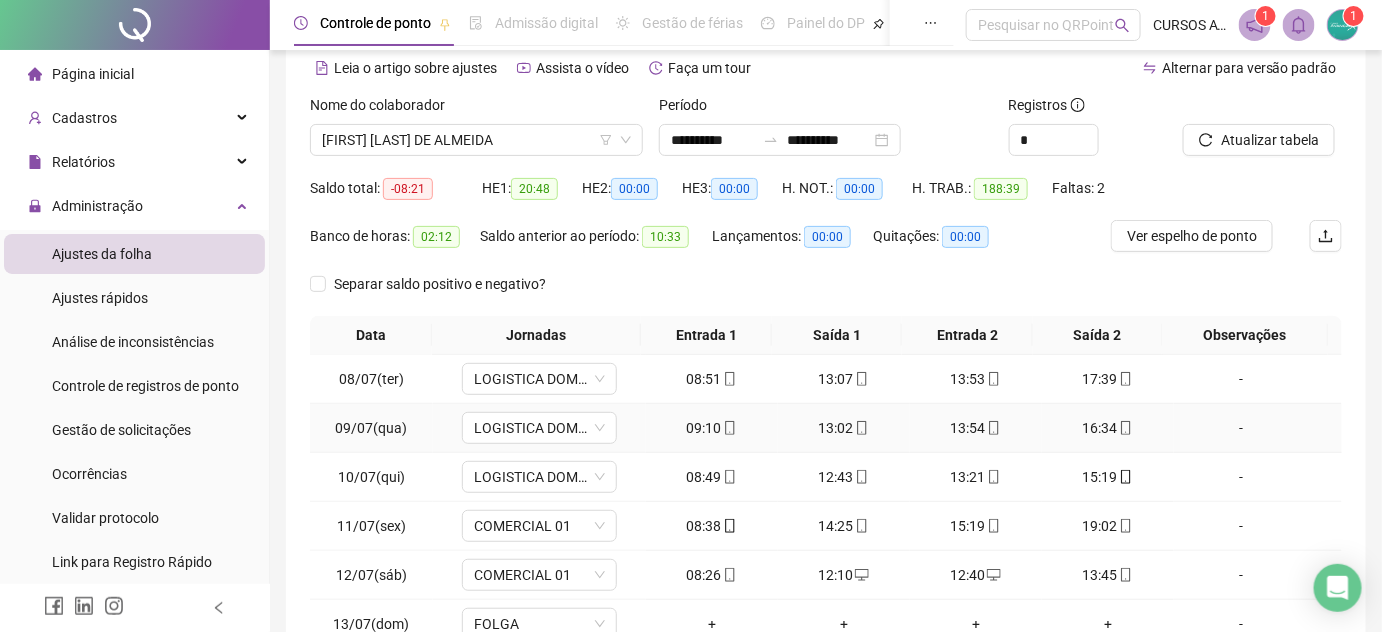 scroll, scrollTop: 320, scrollLeft: 0, axis: vertical 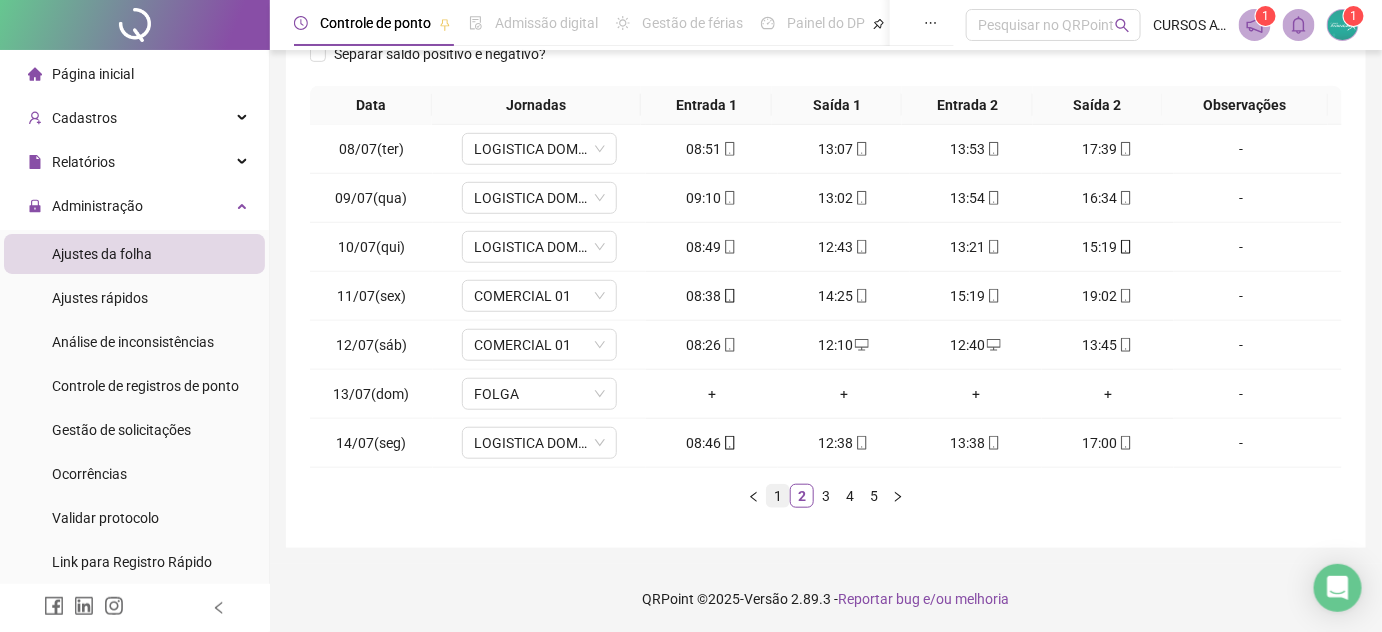 click on "1" at bounding box center (778, 496) 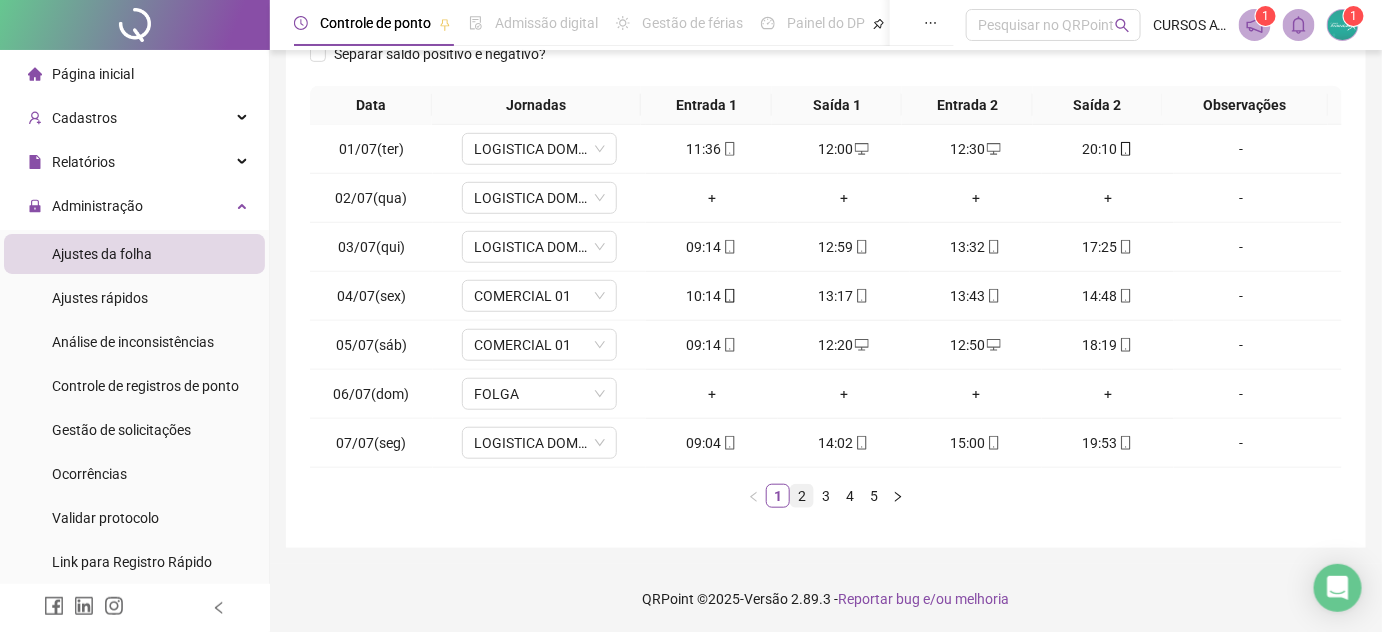 click on "2" at bounding box center (802, 496) 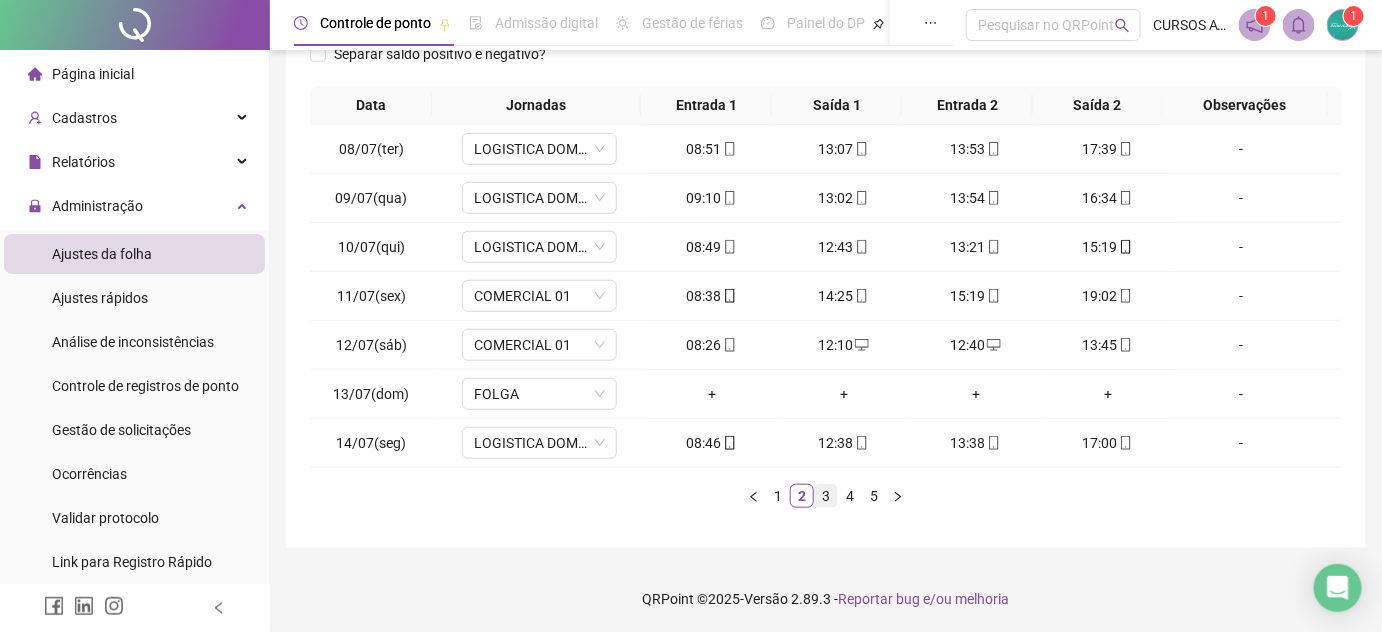 click on "3" at bounding box center (826, 496) 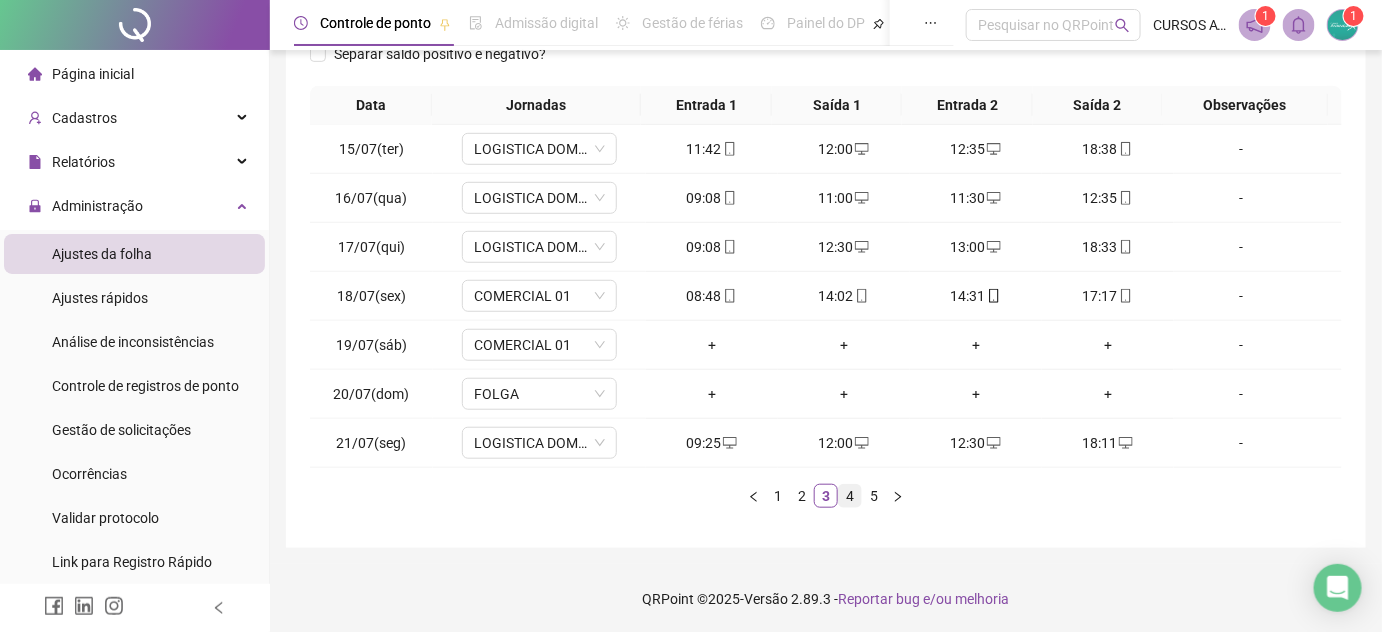 click on "4" at bounding box center [850, 496] 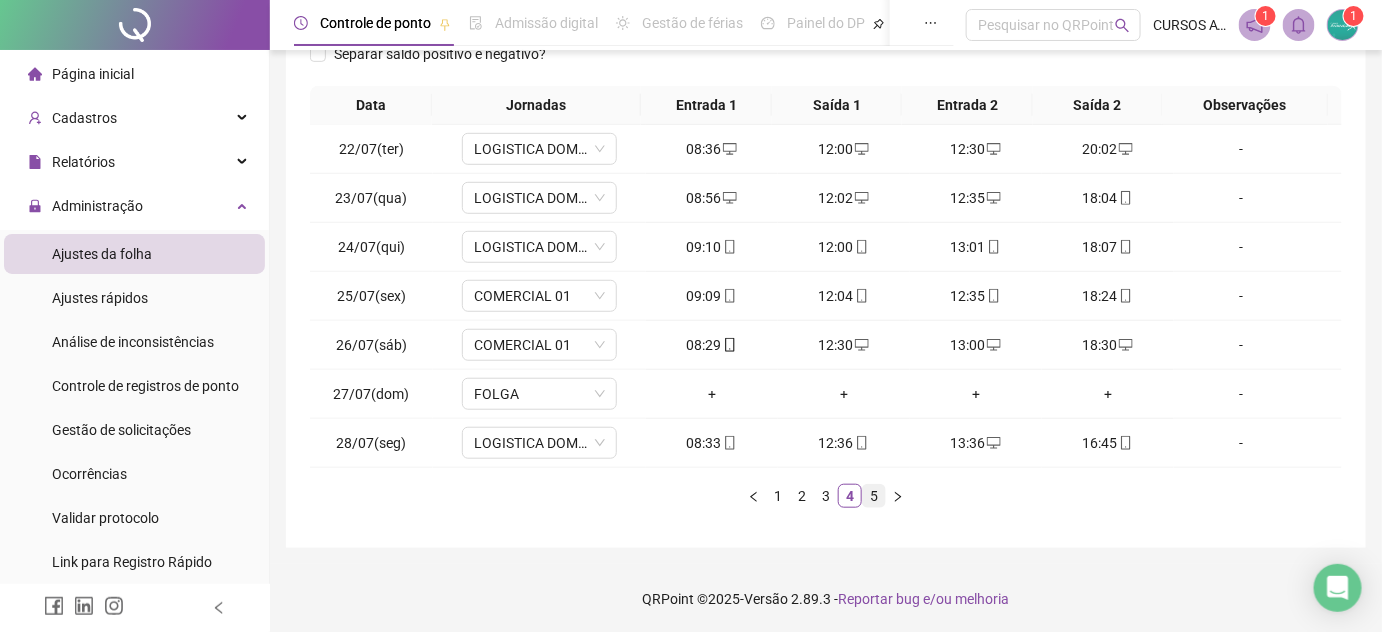 click on "5" at bounding box center [874, 496] 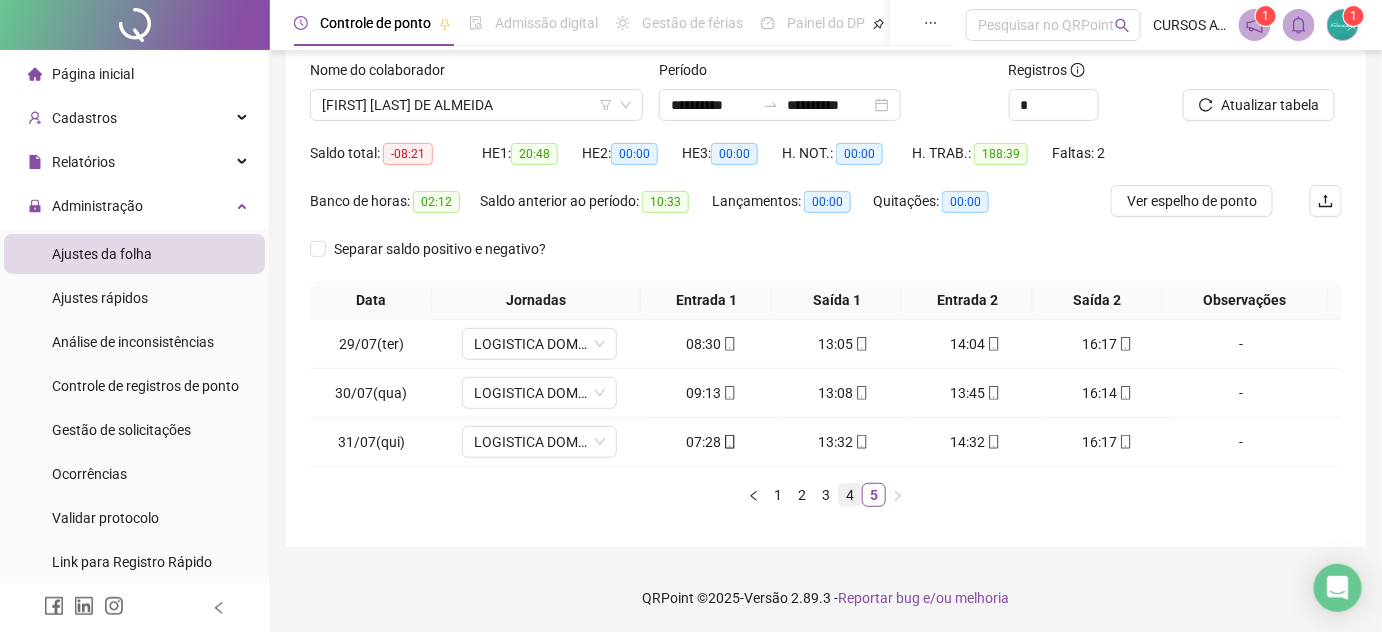 click on "4" at bounding box center [850, 495] 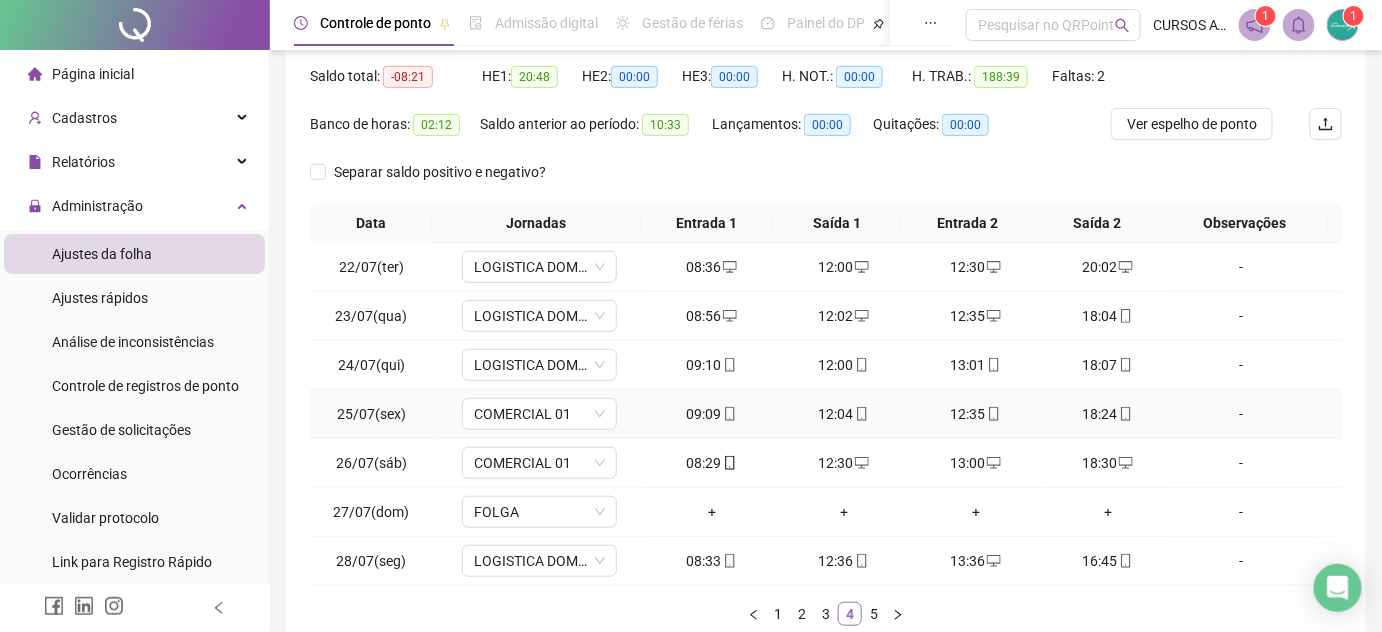 scroll, scrollTop: 306, scrollLeft: 0, axis: vertical 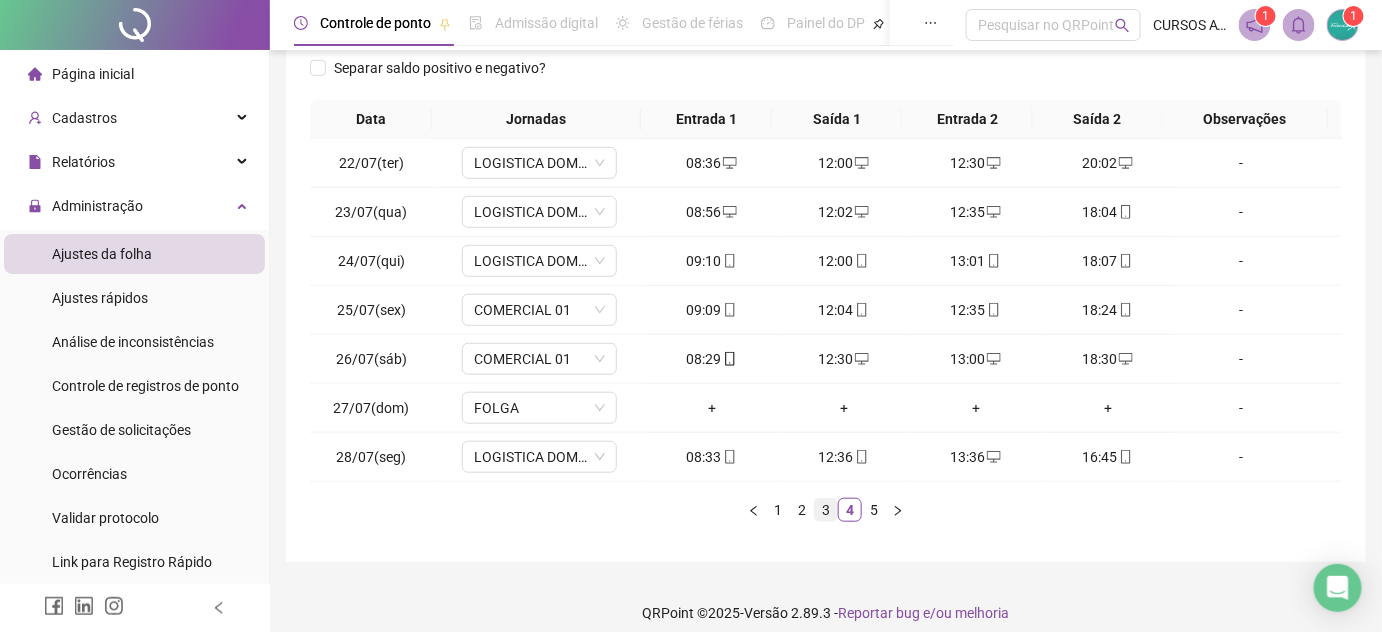 click on "3" at bounding box center (826, 510) 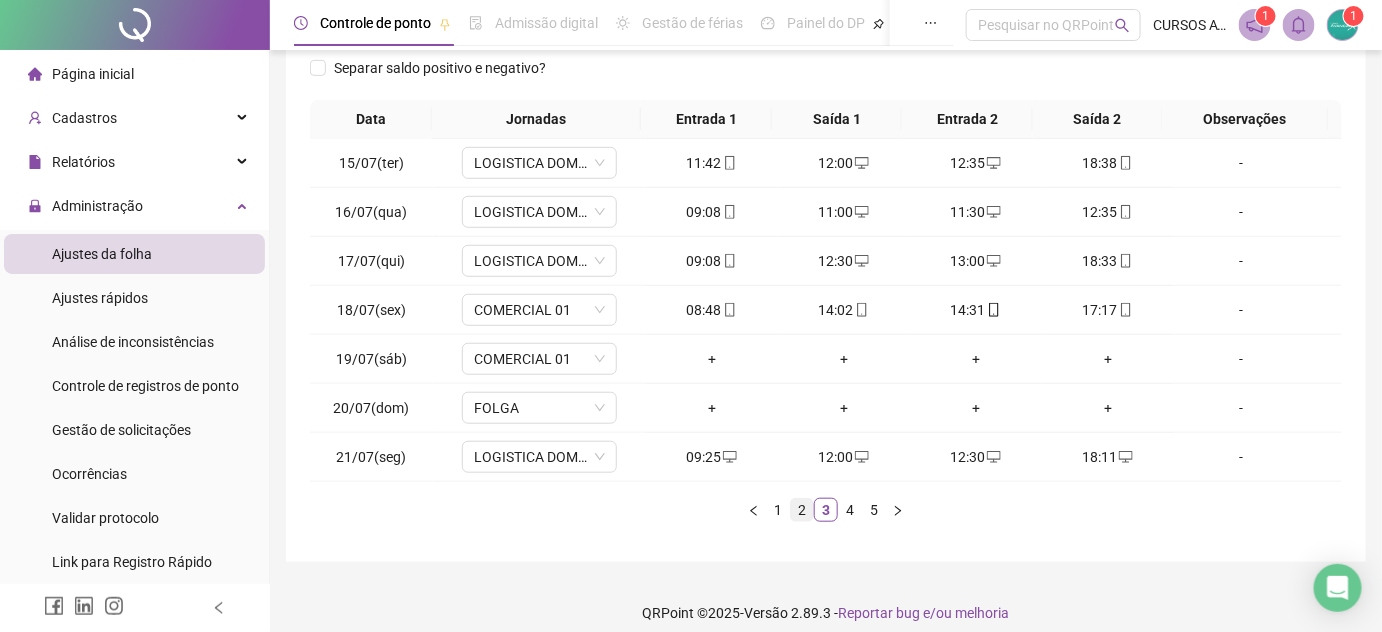 click on "2" at bounding box center (802, 510) 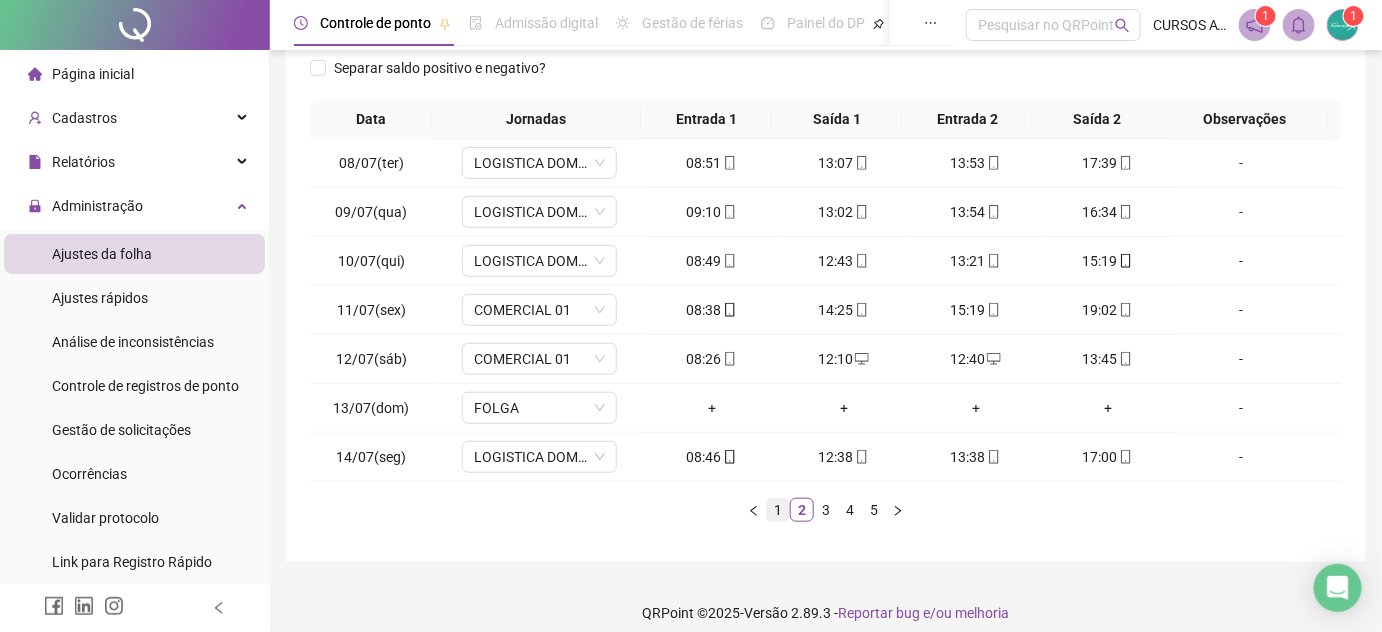 click on "1" at bounding box center (778, 510) 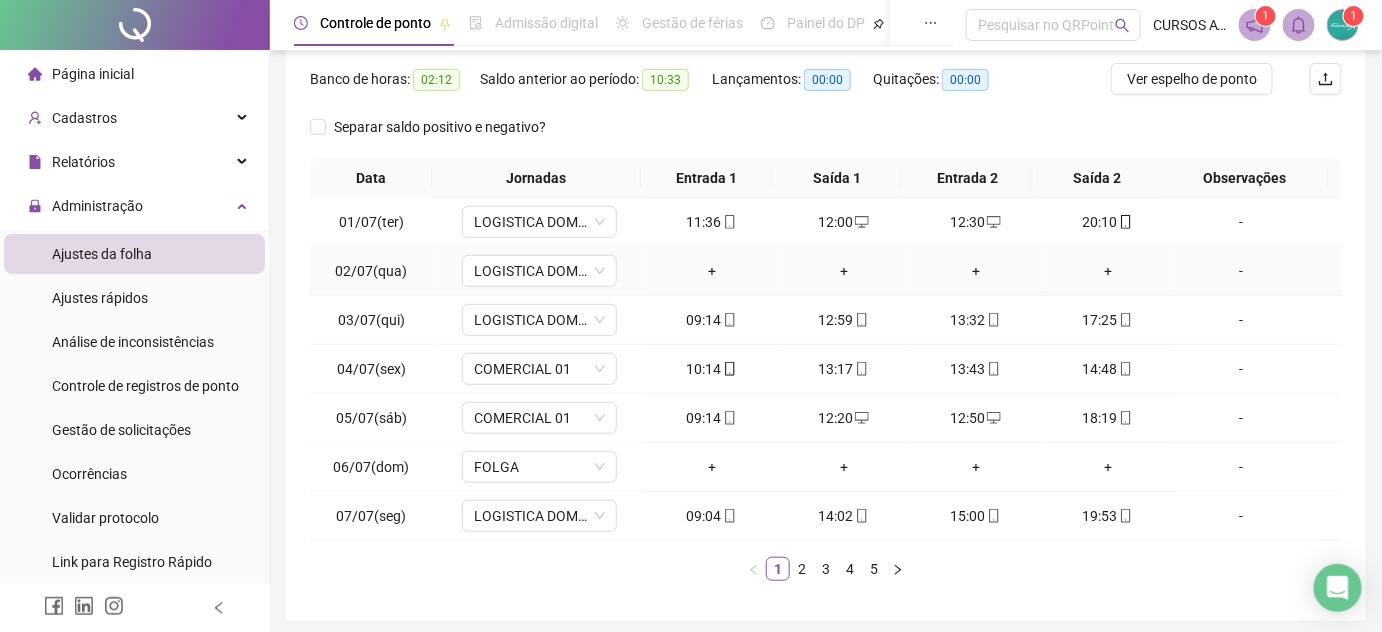 scroll, scrollTop: 216, scrollLeft: 0, axis: vertical 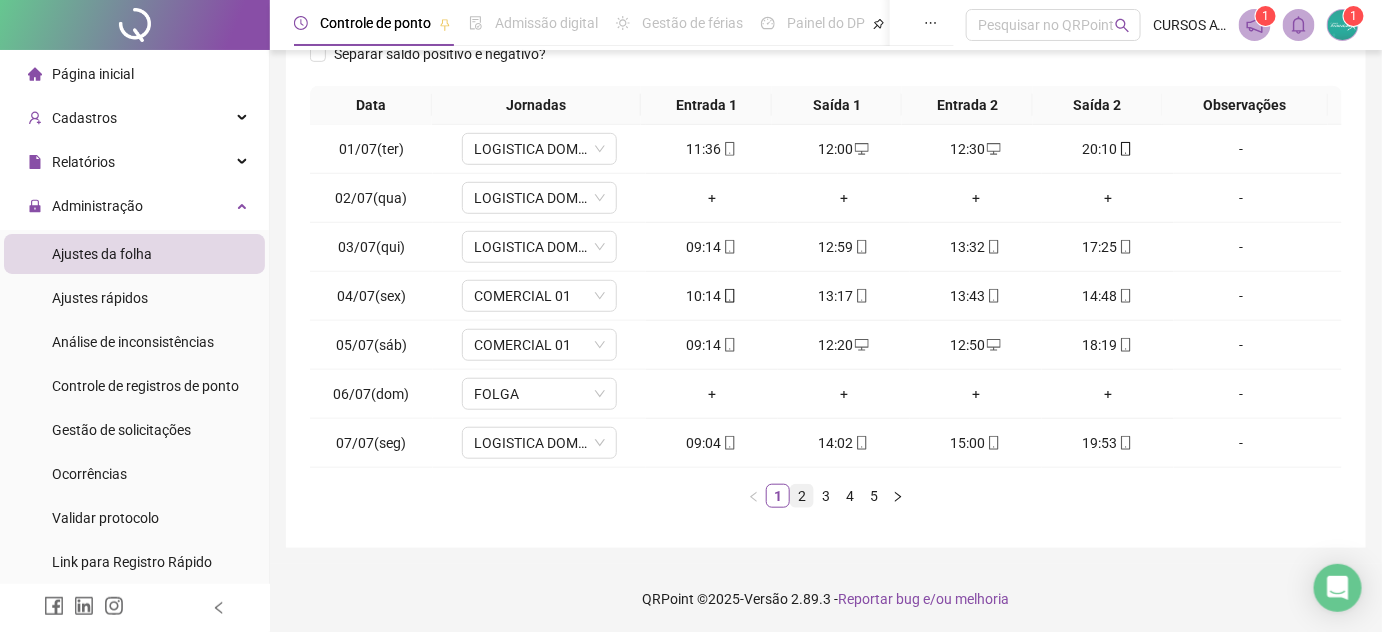 click on "2" at bounding box center [802, 496] 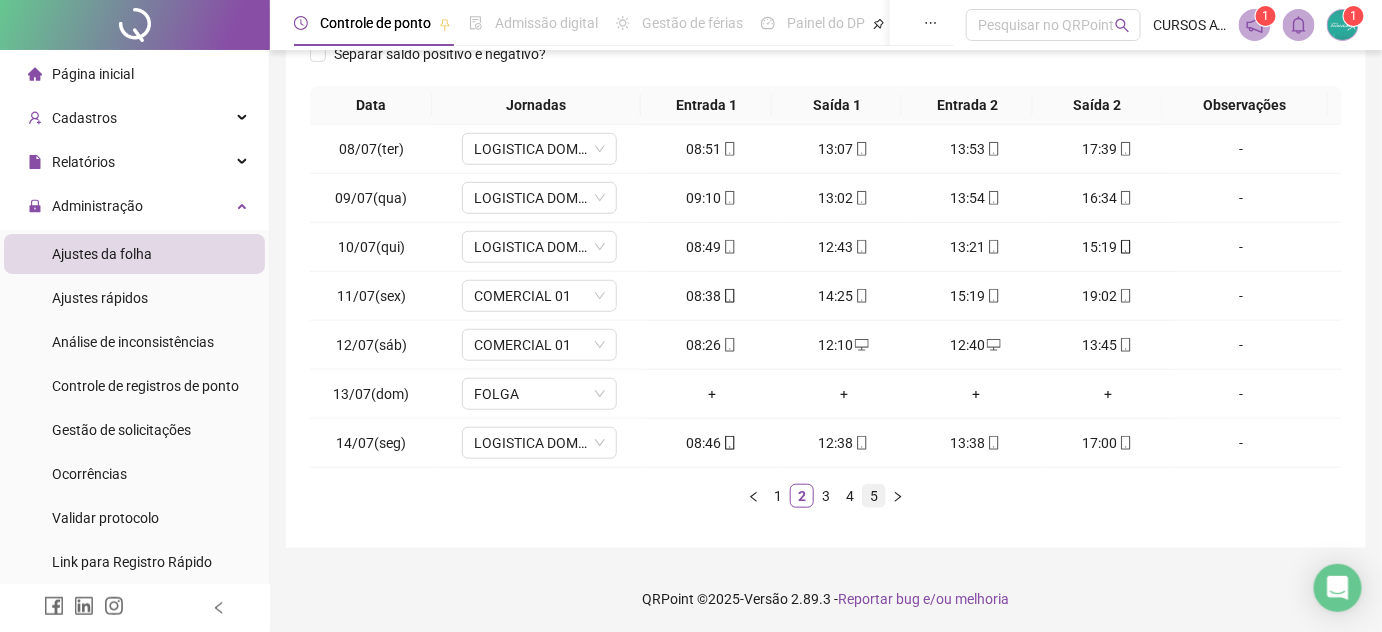 click on "5" at bounding box center (874, 496) 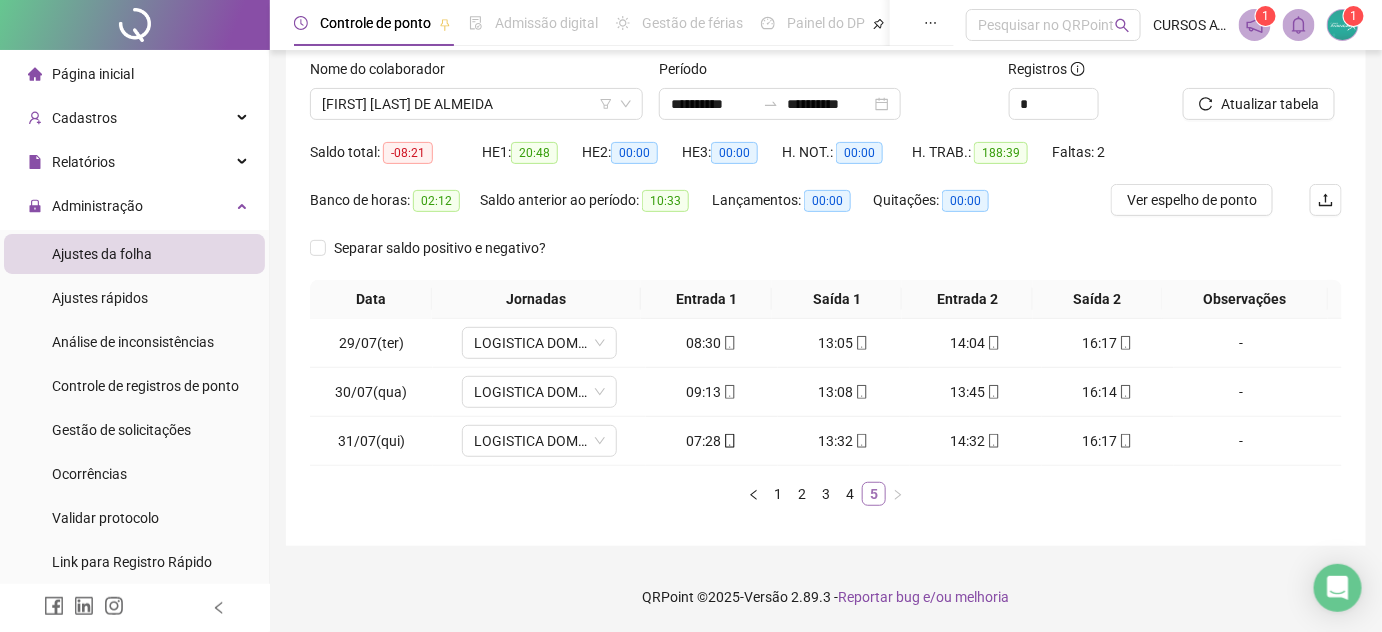scroll, scrollTop: 125, scrollLeft: 0, axis: vertical 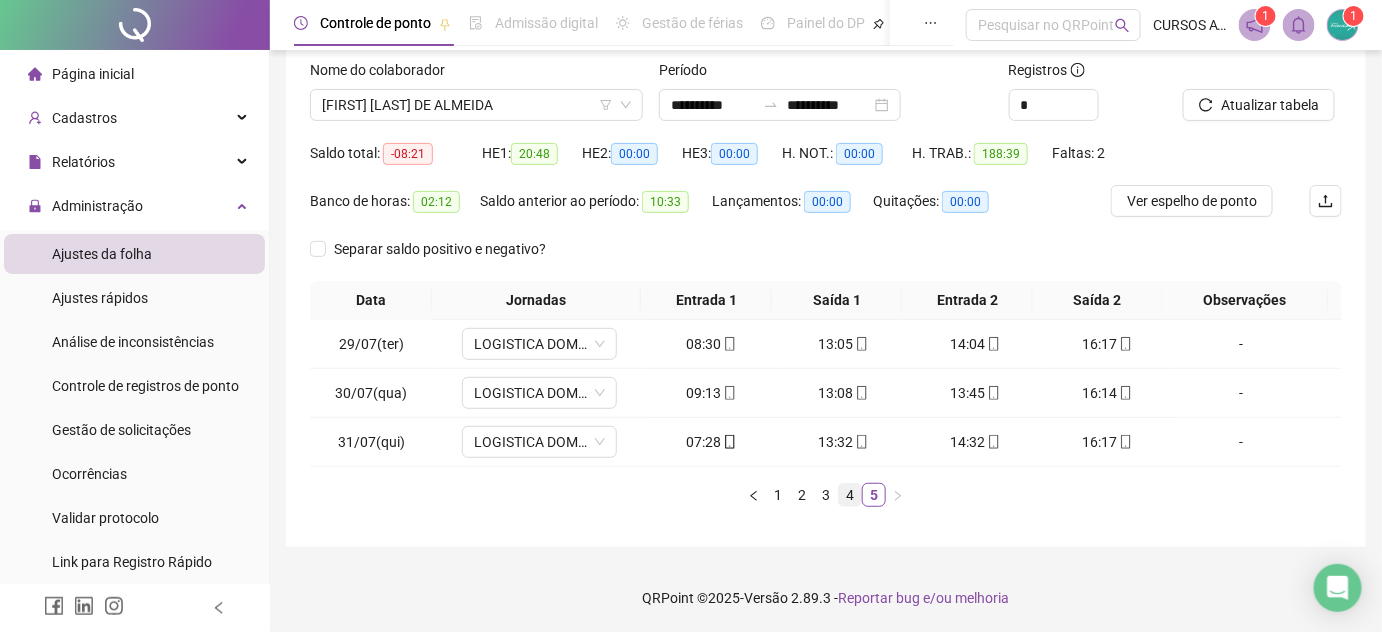 click on "4" at bounding box center (850, 495) 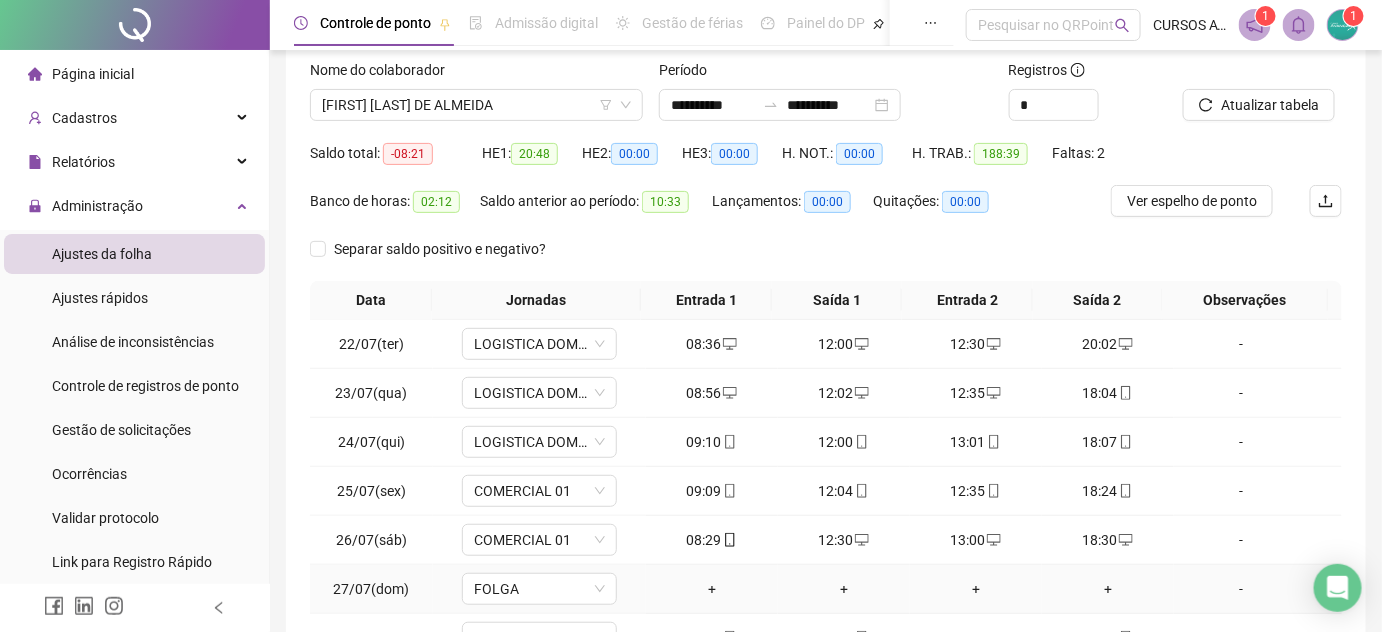 scroll, scrollTop: 320, scrollLeft: 0, axis: vertical 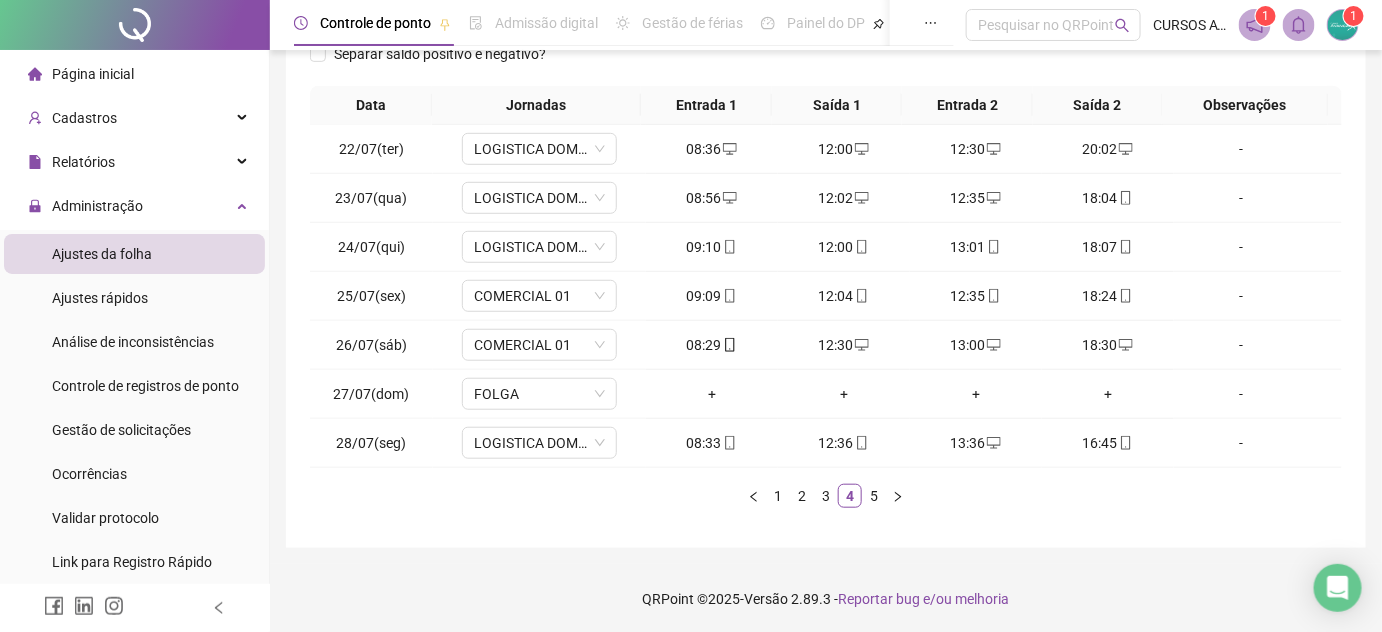 click on "Data Jornadas Entrada 1 Saída 1 Entrada 2 Saída 2 Observações               22/07(ter) LOGISTICA DOMINGO 08:36 12:00 12:30 20:02 - 23/07(qua) LOGISTICA DOMINGO 08:56 12:02 12:35 18:04 - 24/07(qui) LOGISTICA DOMINGO 09:10 12:00 13:01 18:07 - 25/07(sex) COMERCIAL 01 09:09 12:04 12:35 18:24 - 26/07(sáb) COMERCIAL 01 08:29 12:30 13:00 18:30 - 27/07(dom) FOLGA + + + + - 28/07(seg) LOGISTICA DOMINGO 08:33 12:36 13:36 16:45 - 1 2 3 4 5" at bounding box center [826, 305] 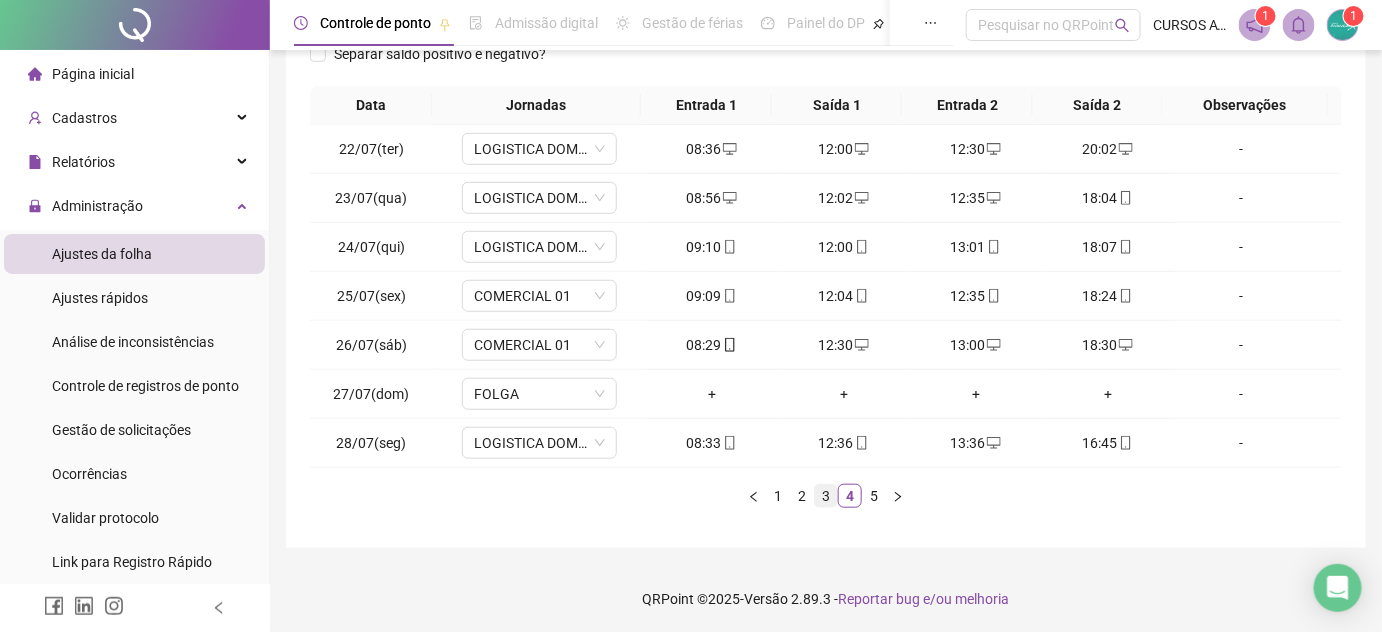 click on "3" at bounding box center (826, 496) 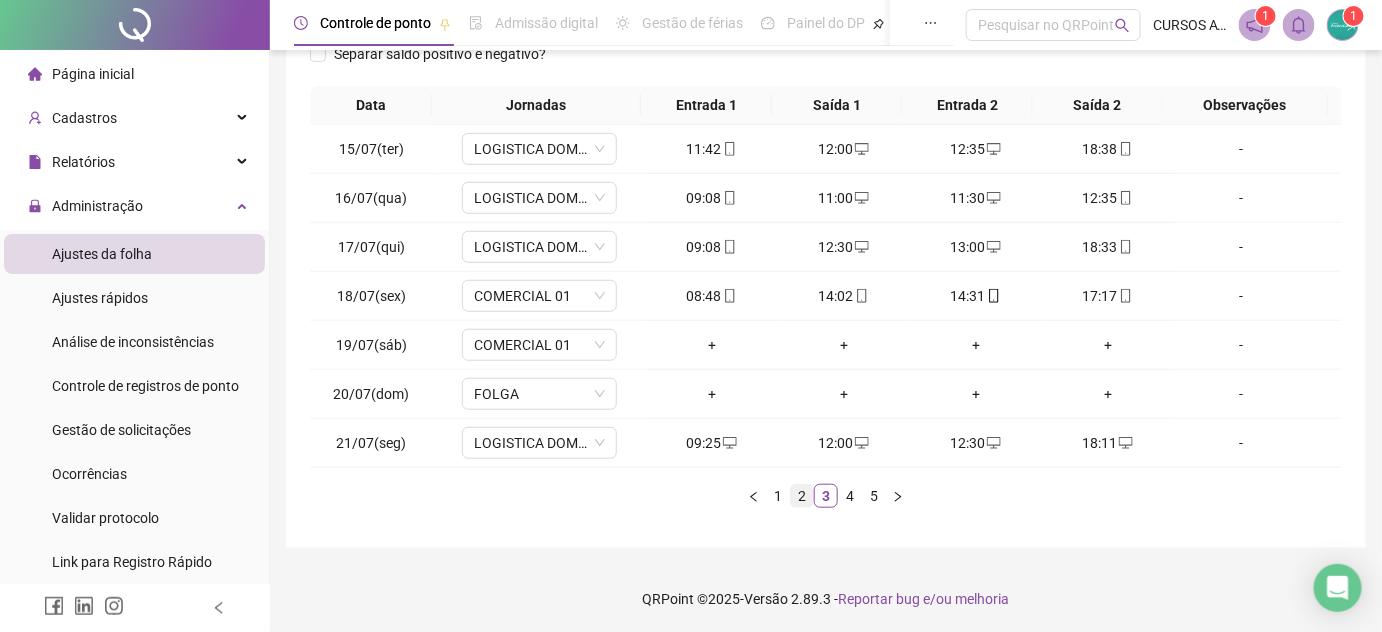 click on "2" at bounding box center (802, 496) 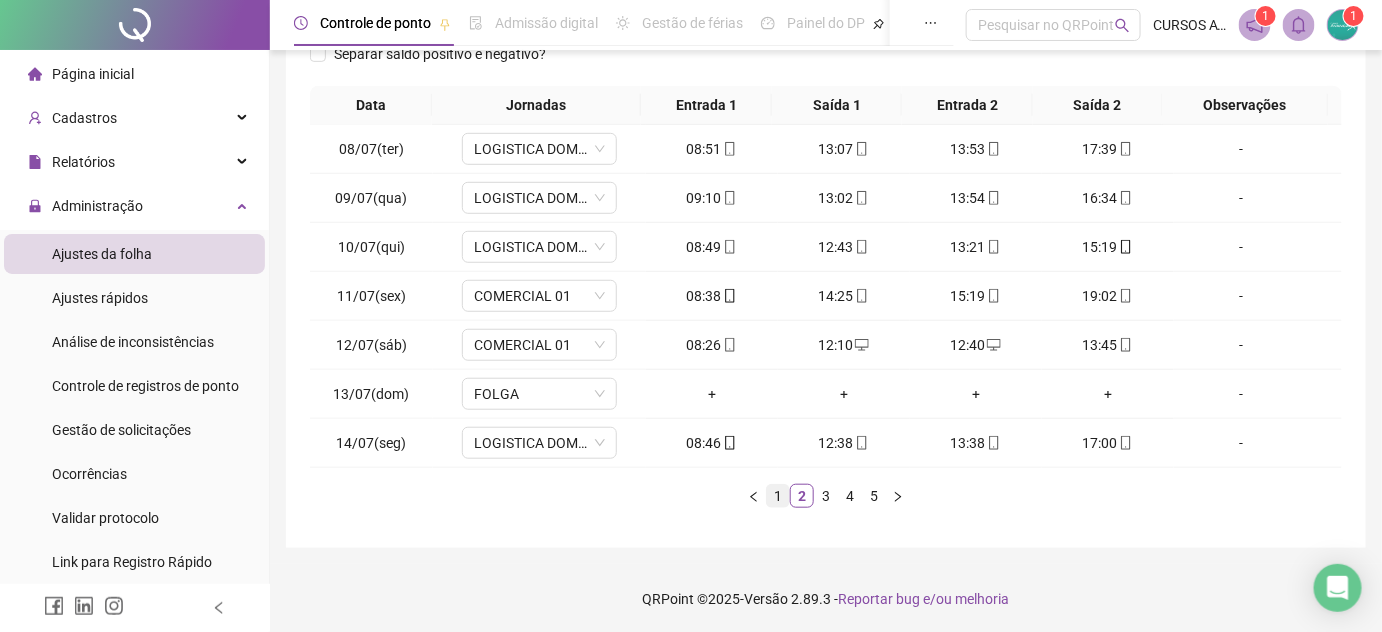 click on "1" at bounding box center (778, 496) 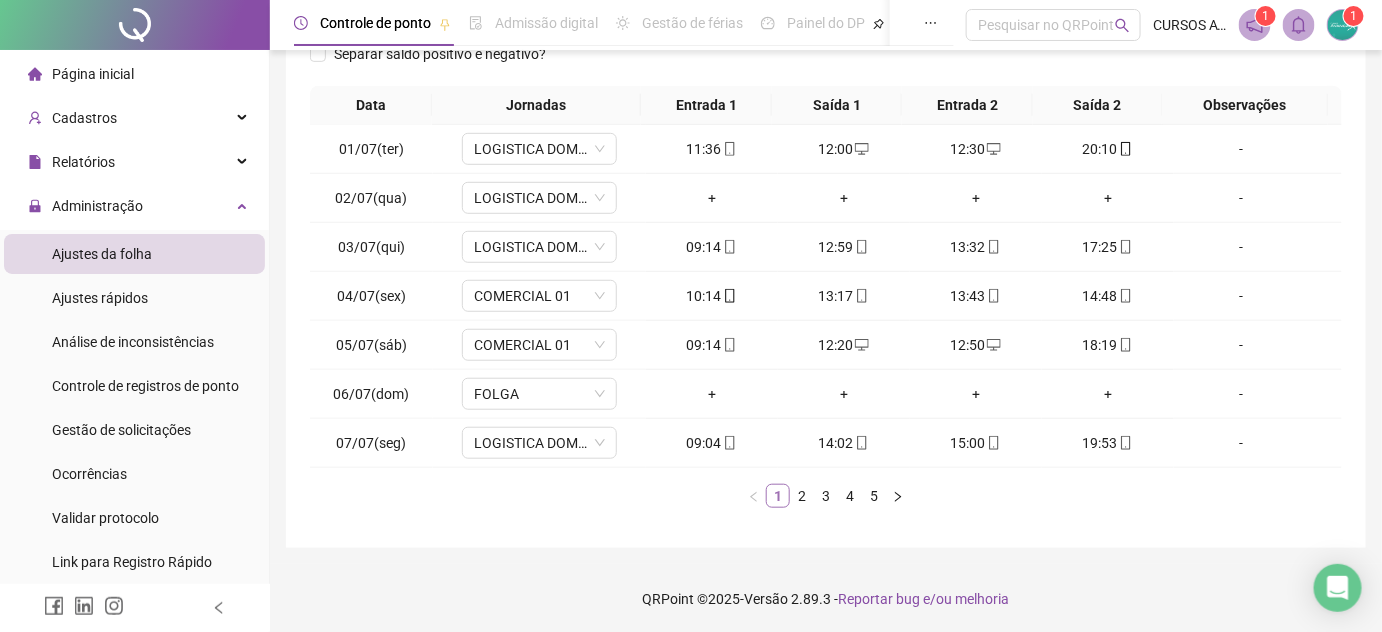 click on "1" at bounding box center [778, 496] 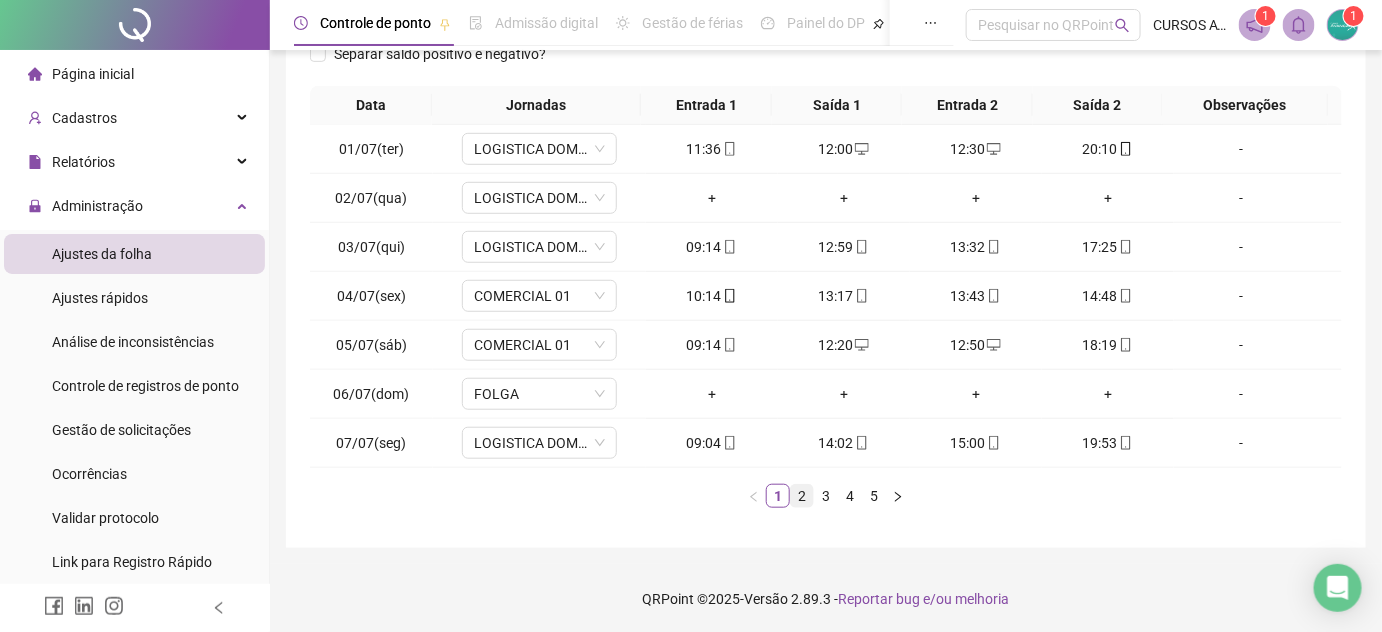 click on "2" at bounding box center (802, 496) 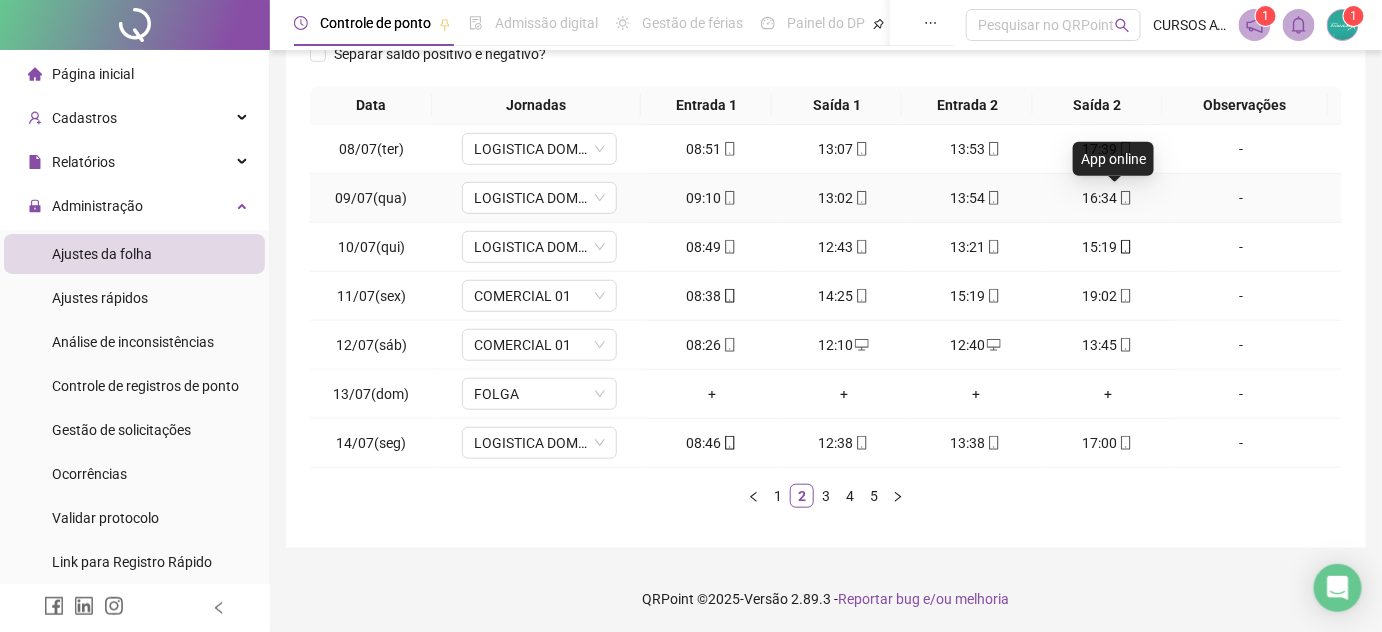 click 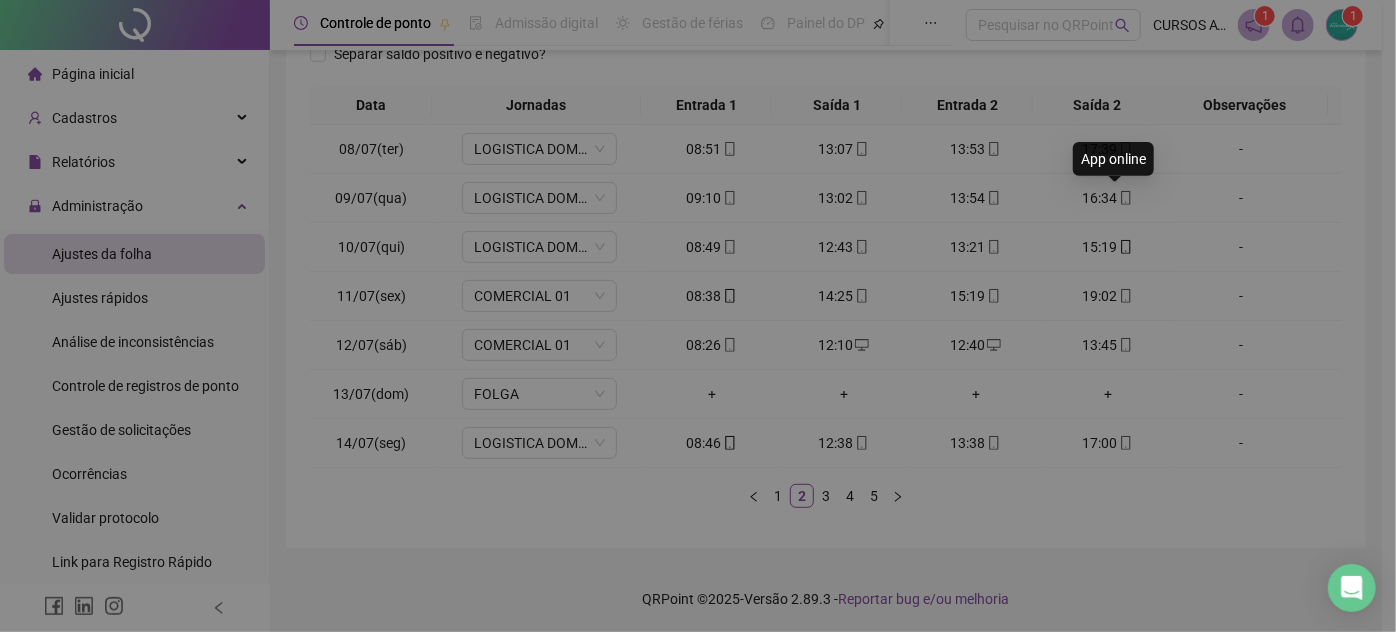 type on "**********" 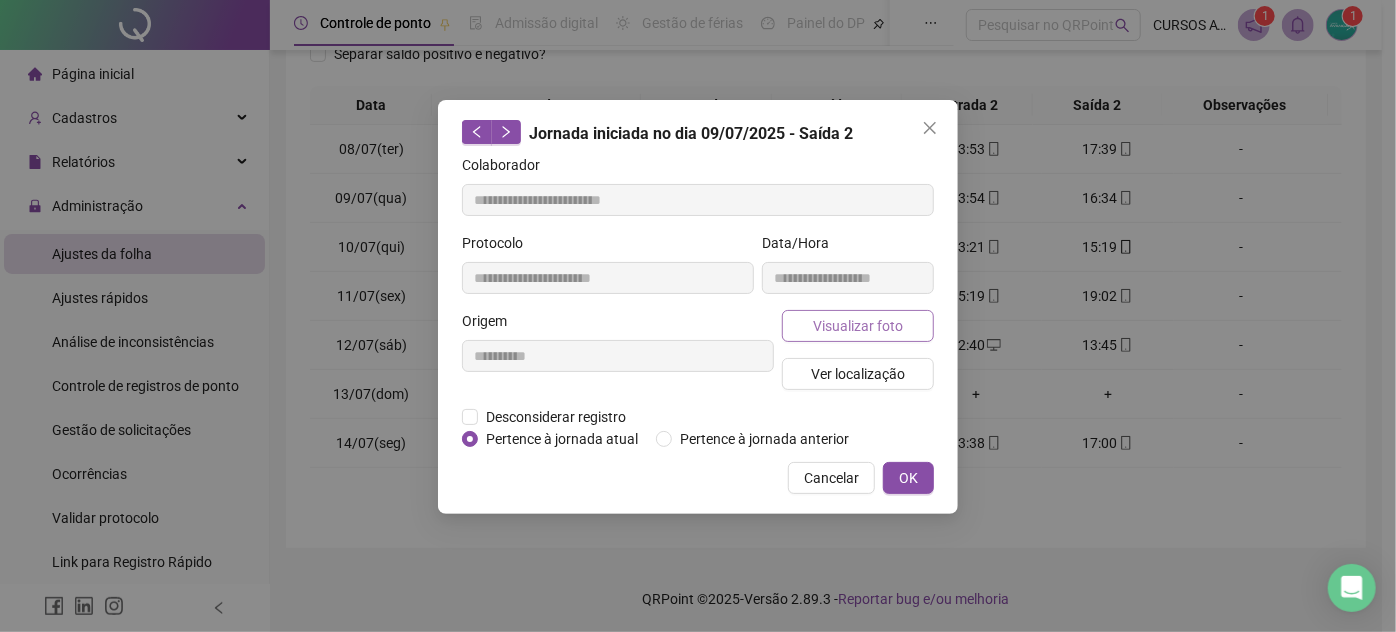 click on "Visualizar foto" at bounding box center [858, 326] 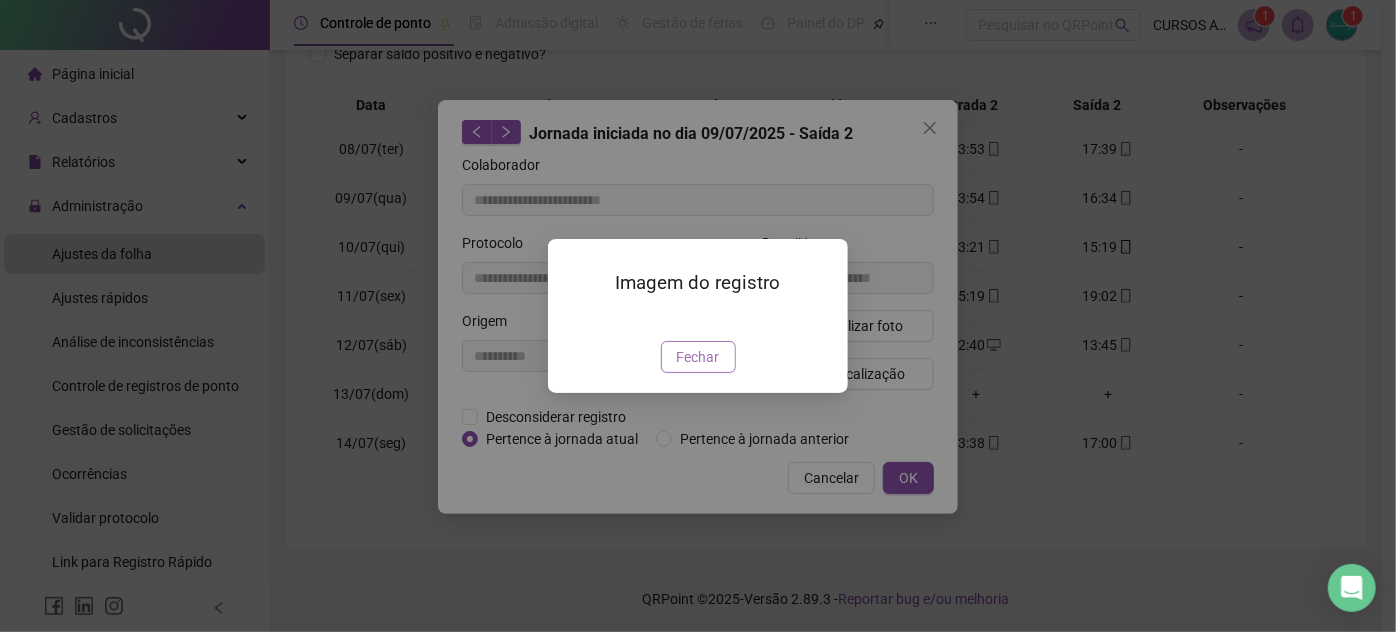 click on "Fechar" at bounding box center [698, 357] 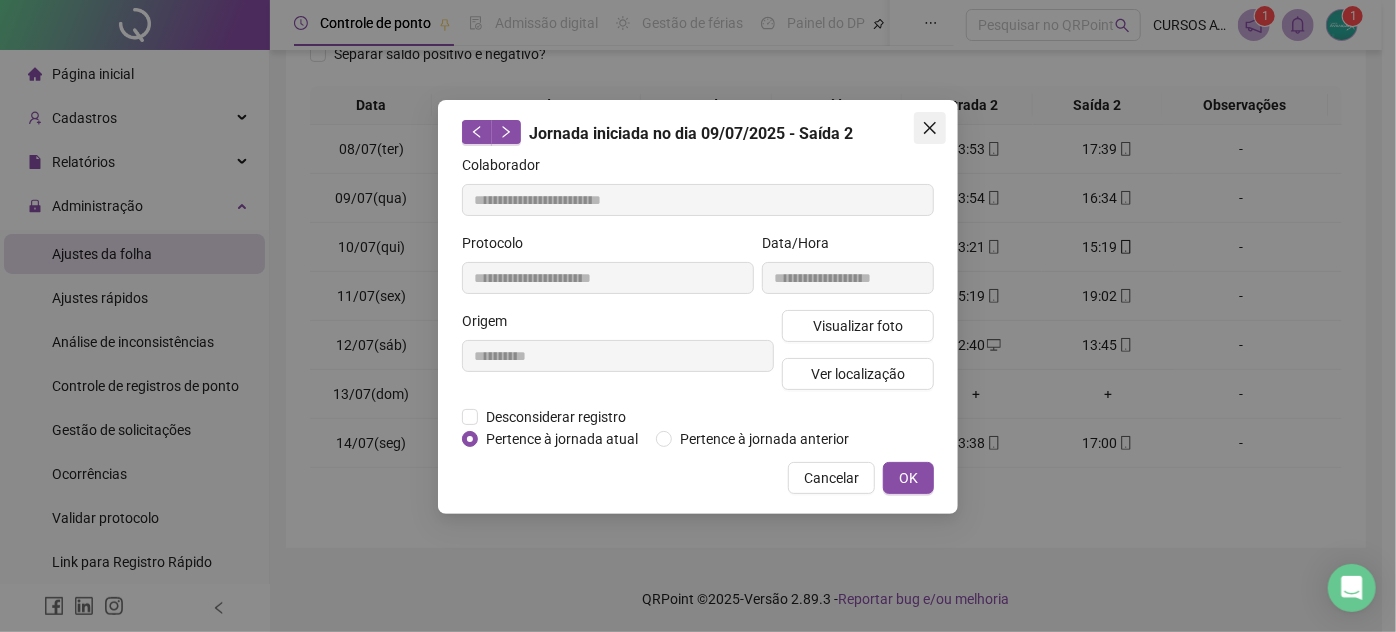 click at bounding box center (930, 128) 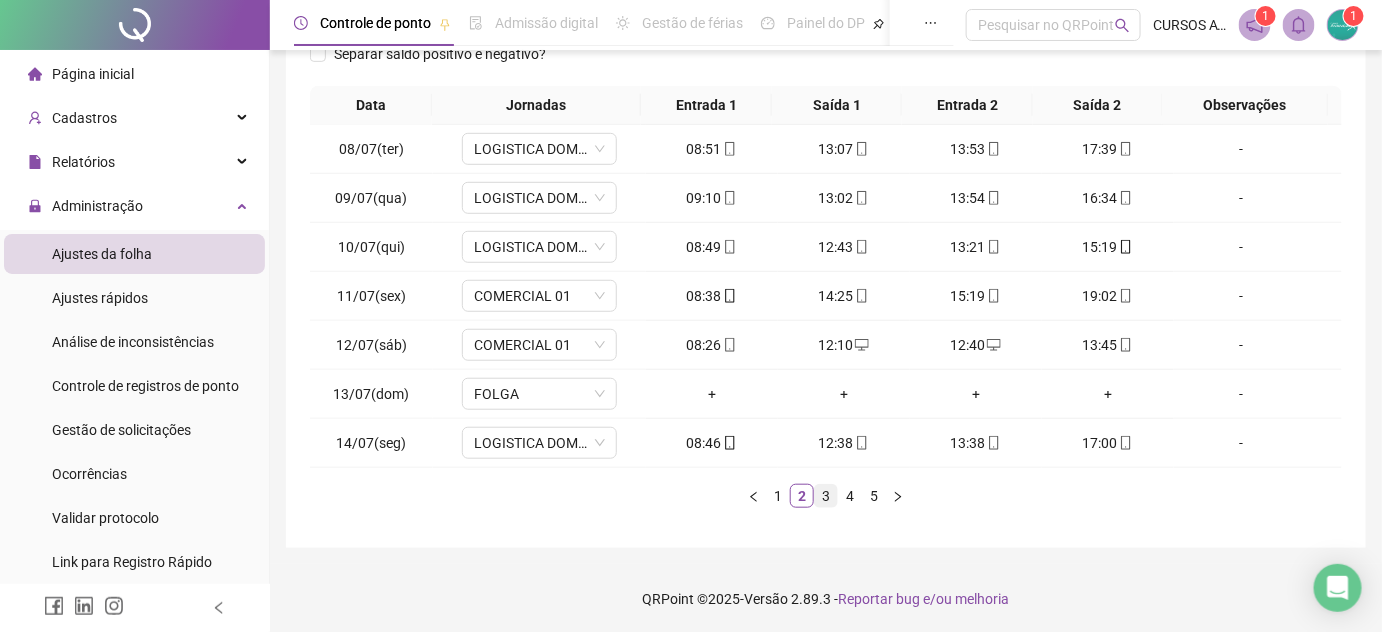 click on "3" at bounding box center [826, 496] 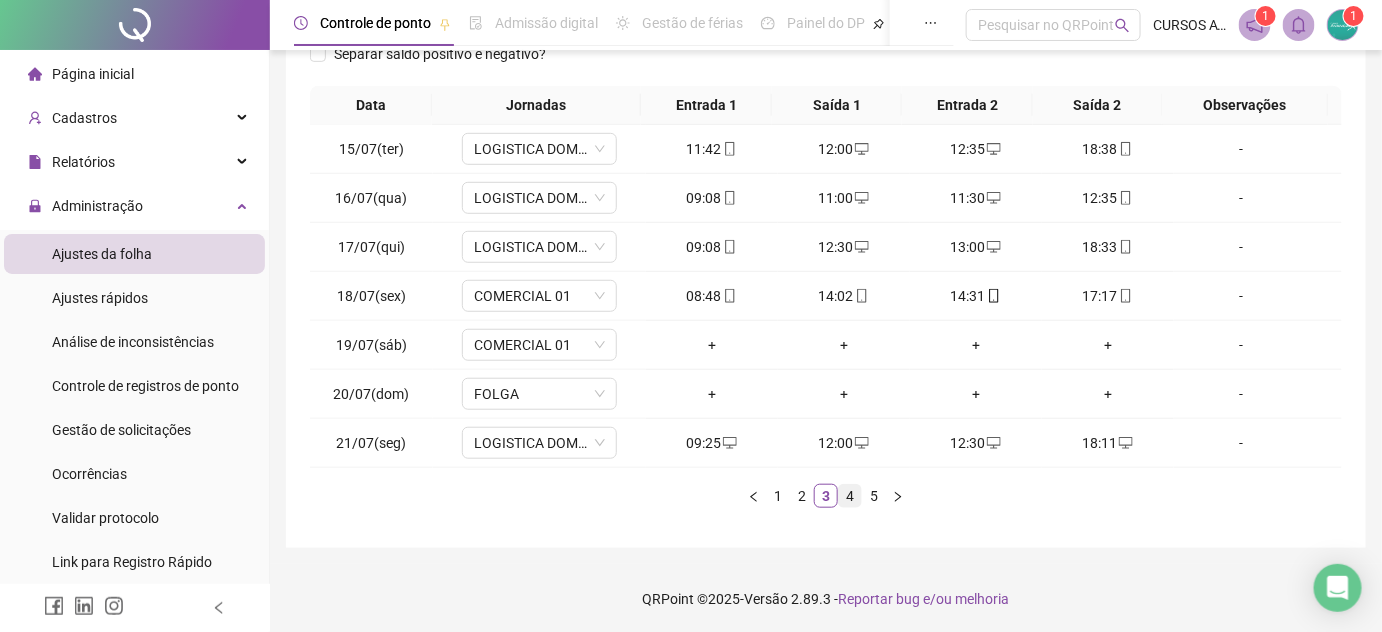 click on "4" at bounding box center [850, 496] 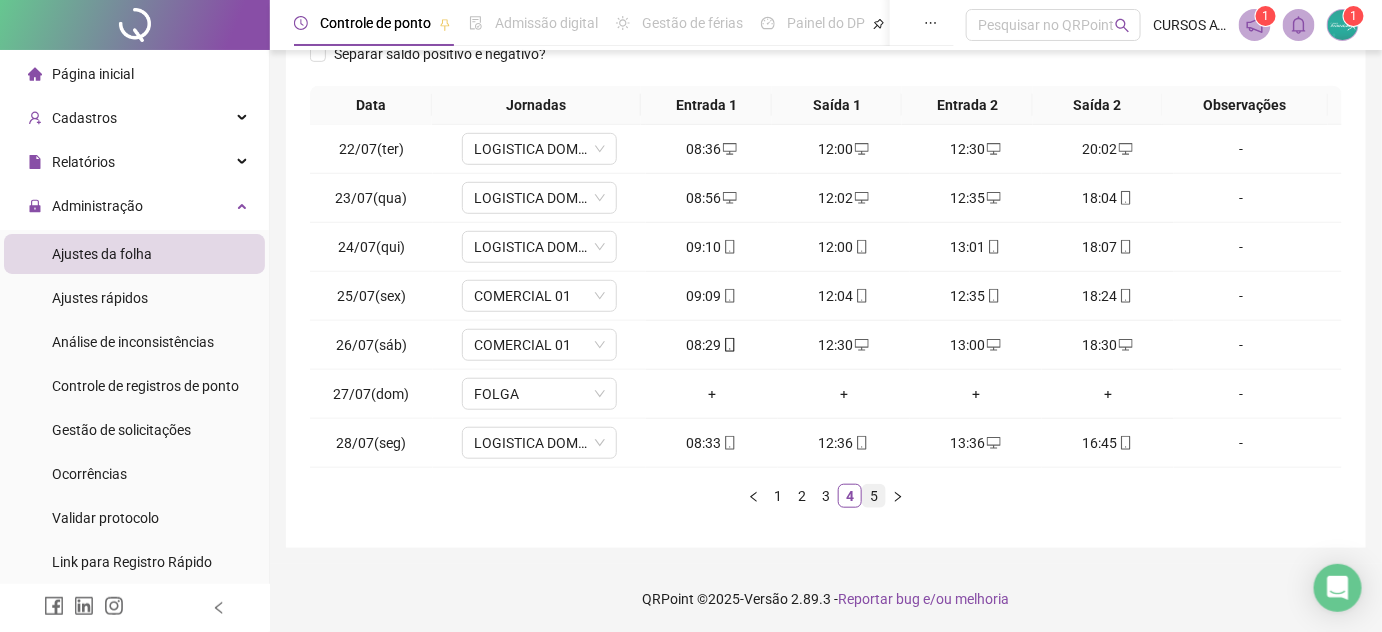 click on "5" at bounding box center [874, 496] 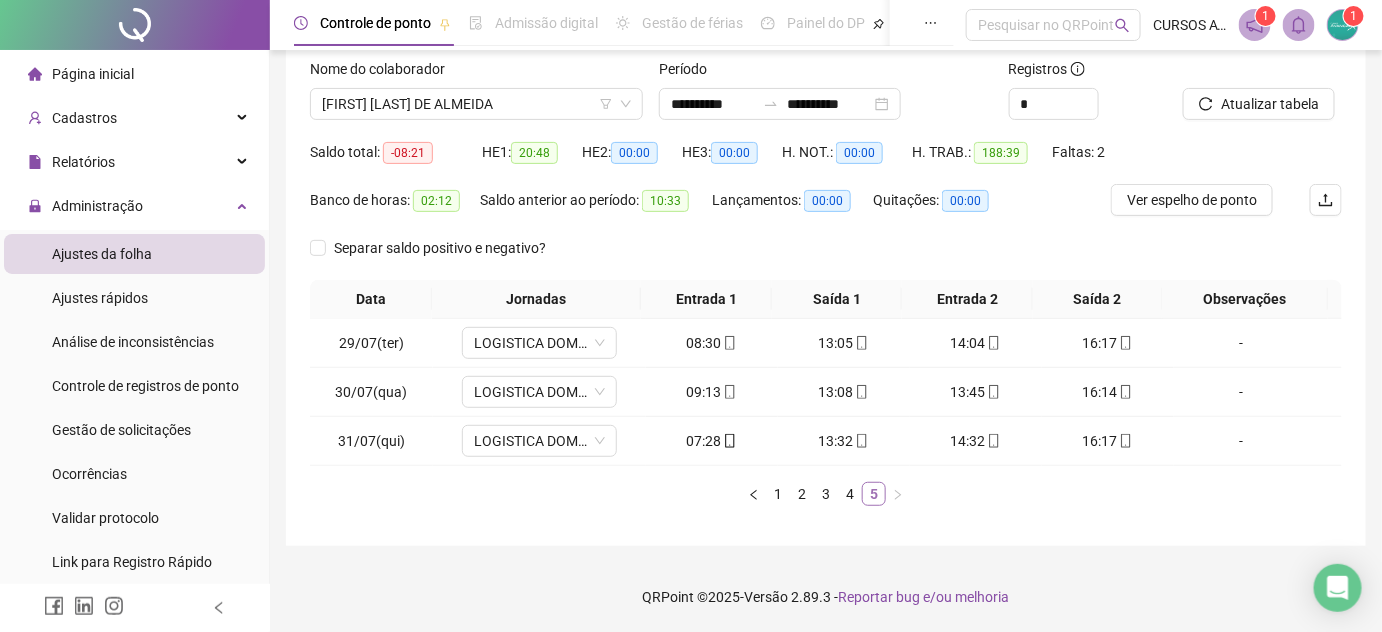 scroll, scrollTop: 125, scrollLeft: 0, axis: vertical 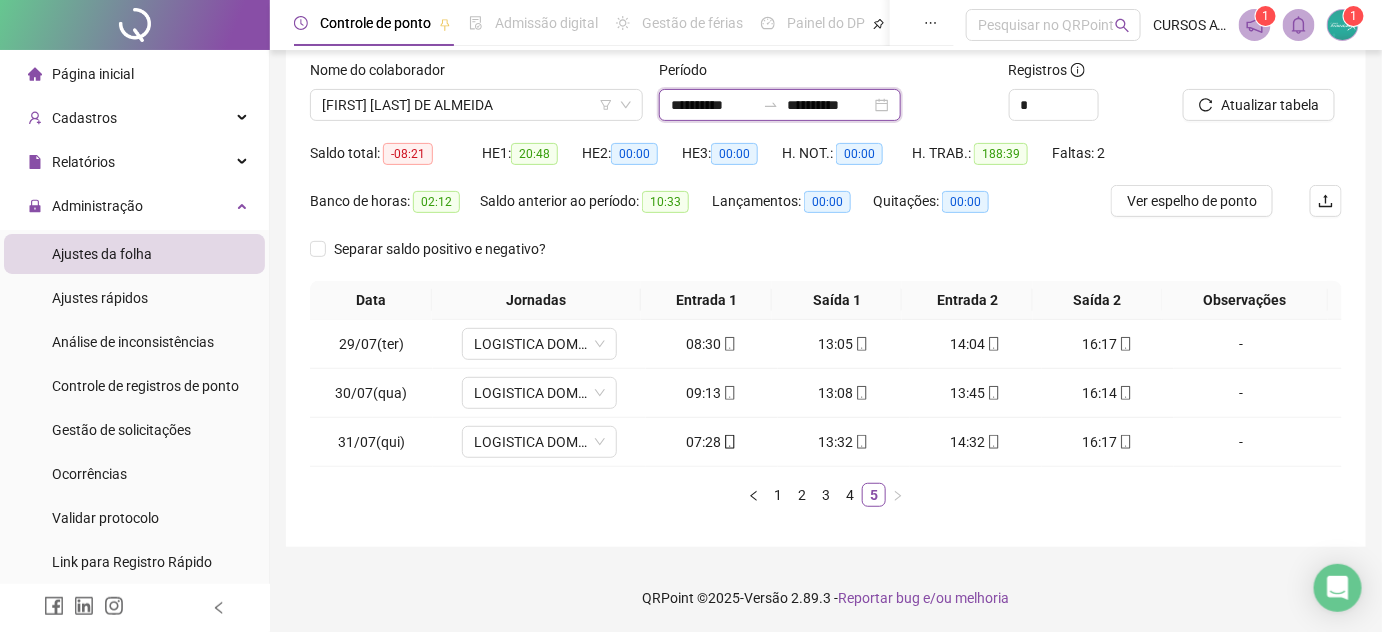 click on "**********" at bounding box center (713, 105) 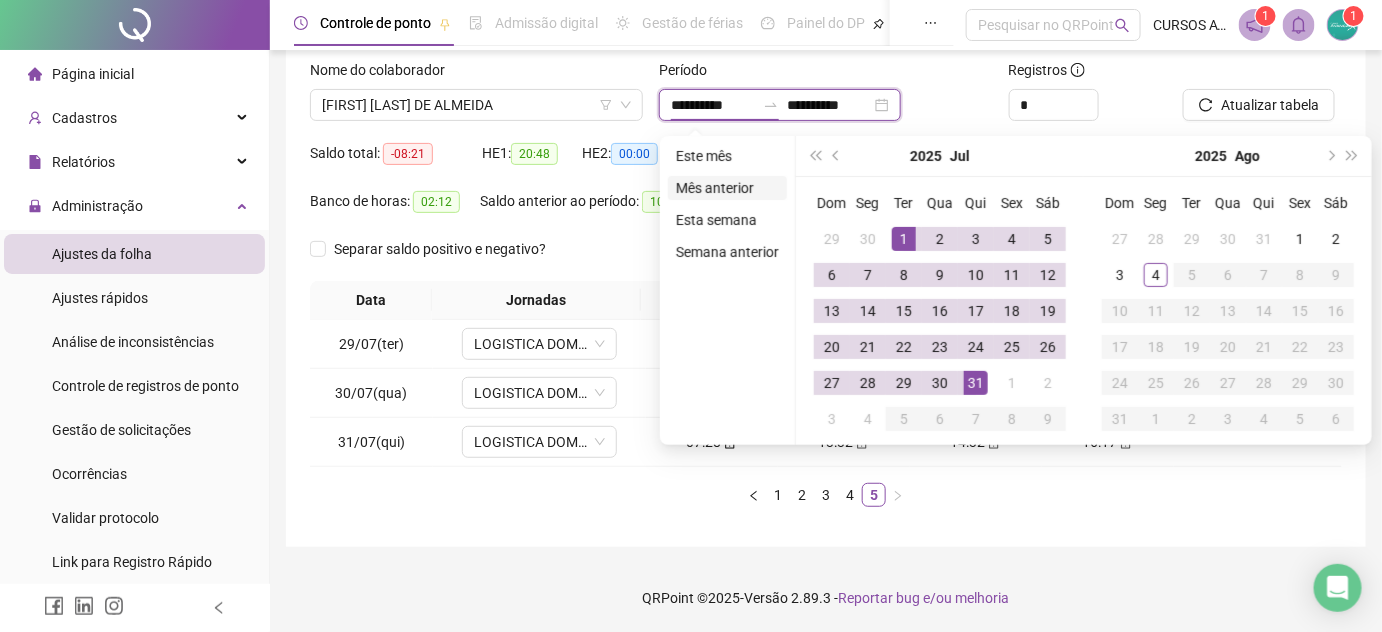 type on "**********" 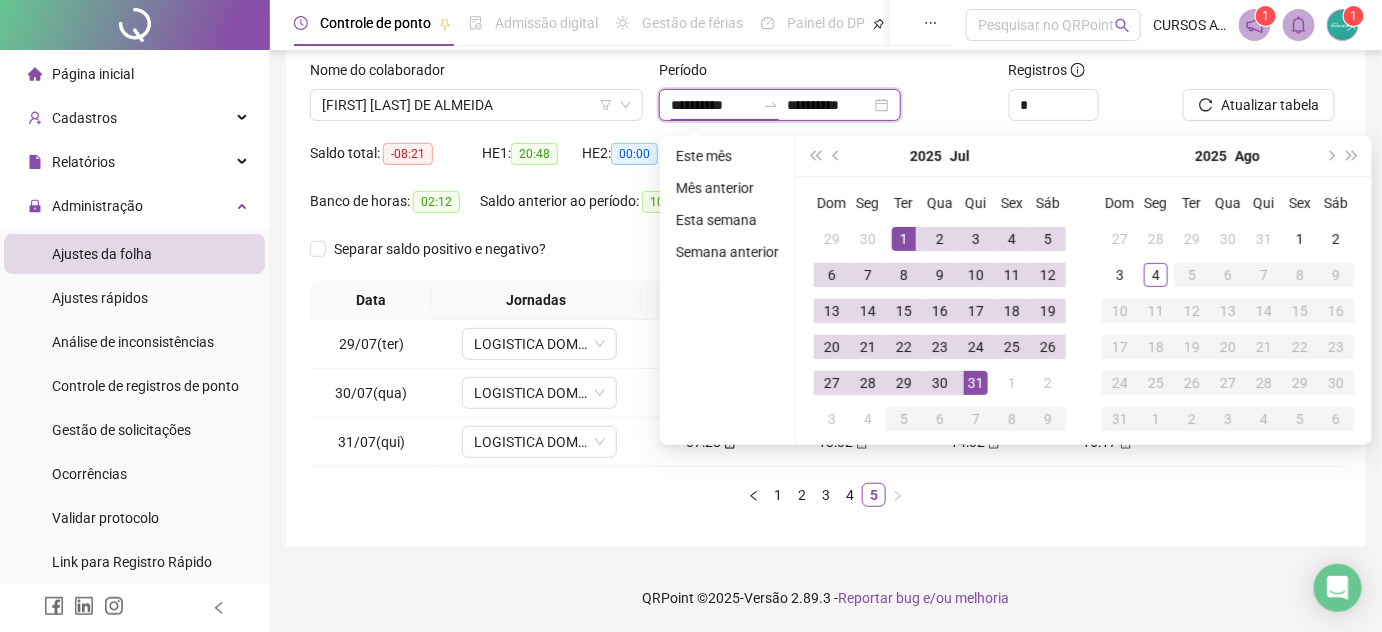 type on "**********" 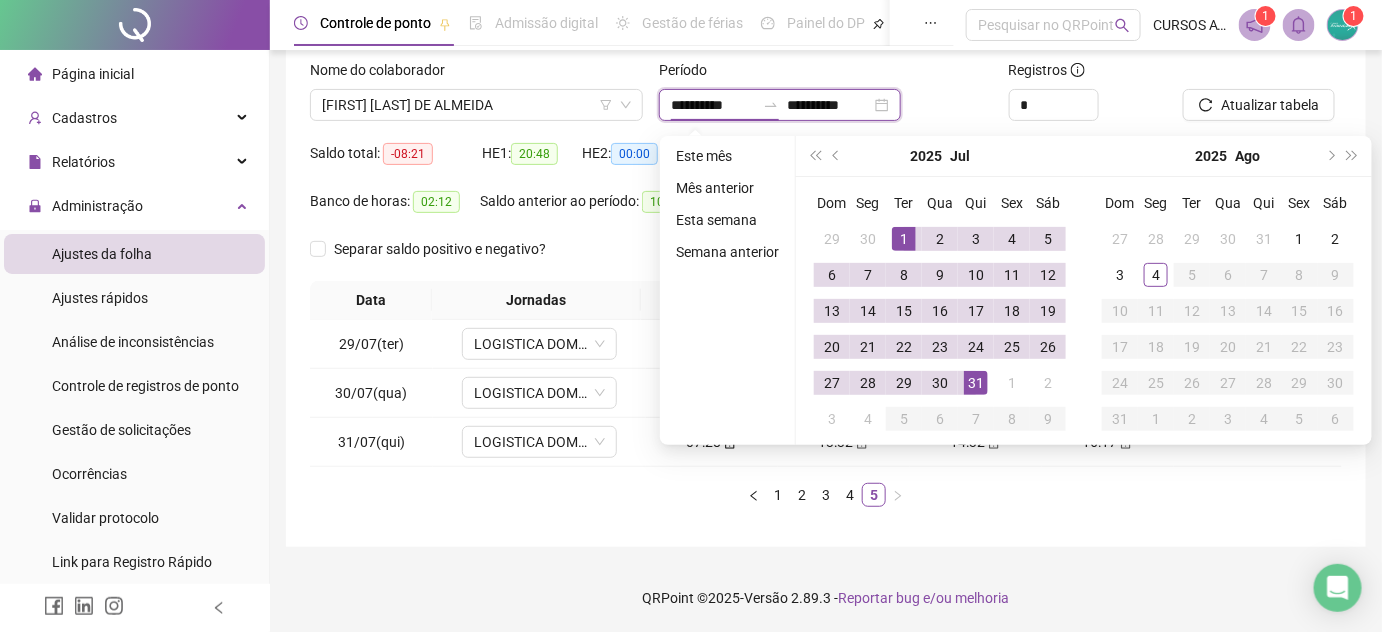 type on "**********" 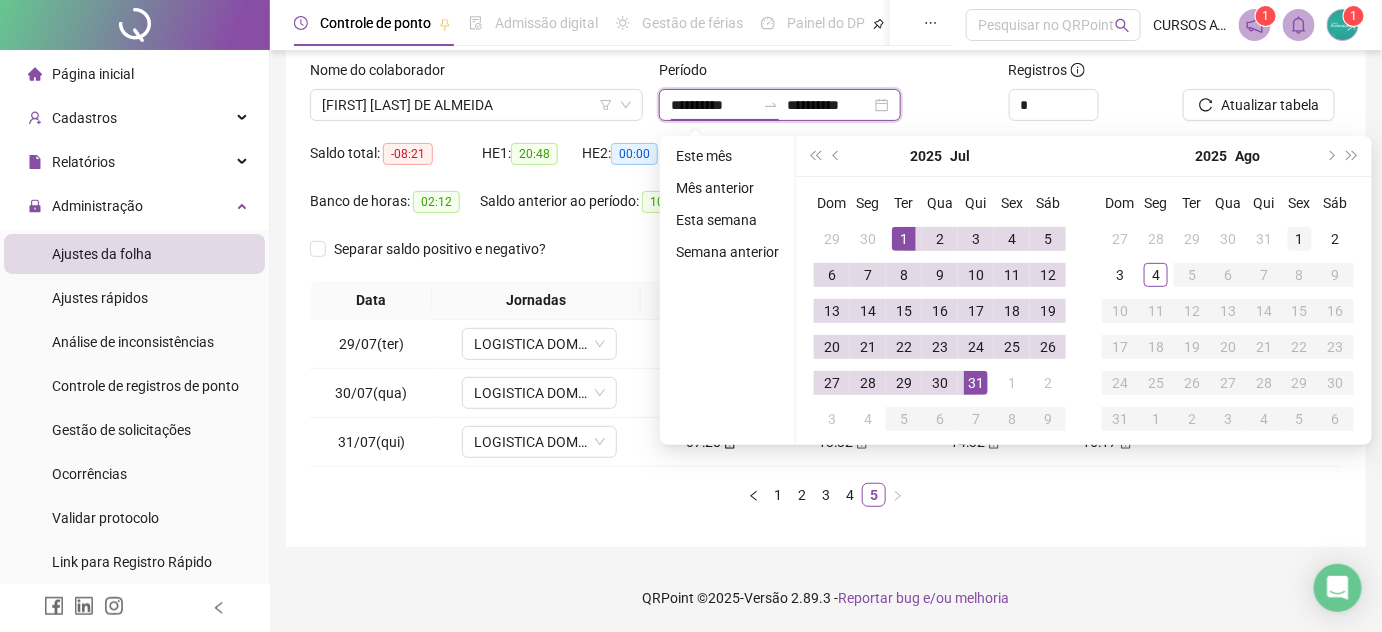 type on "**********" 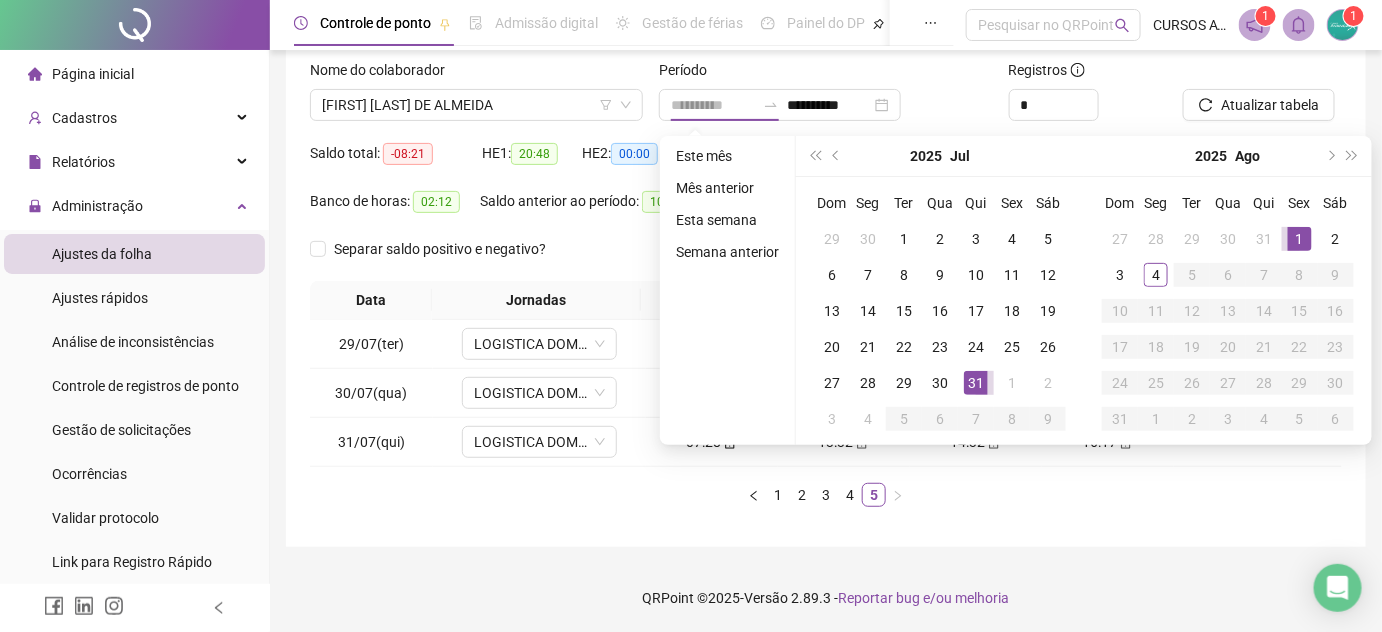 click on "1" at bounding box center [1300, 239] 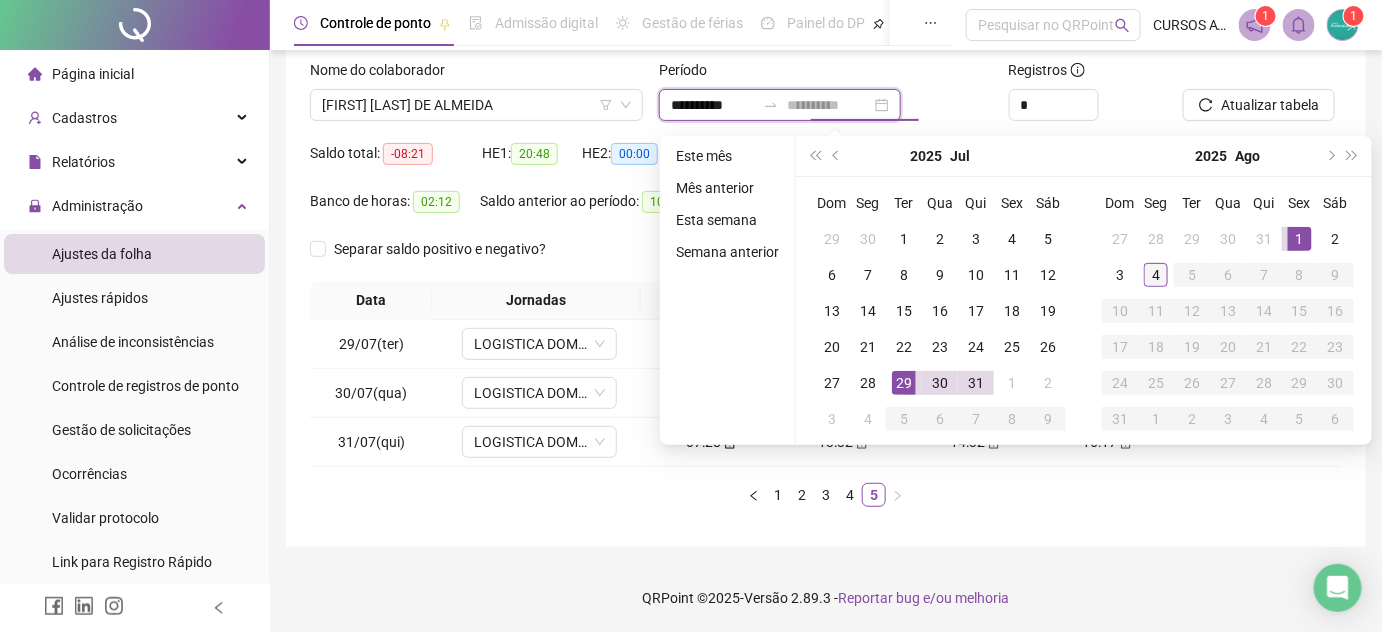 type on "**********" 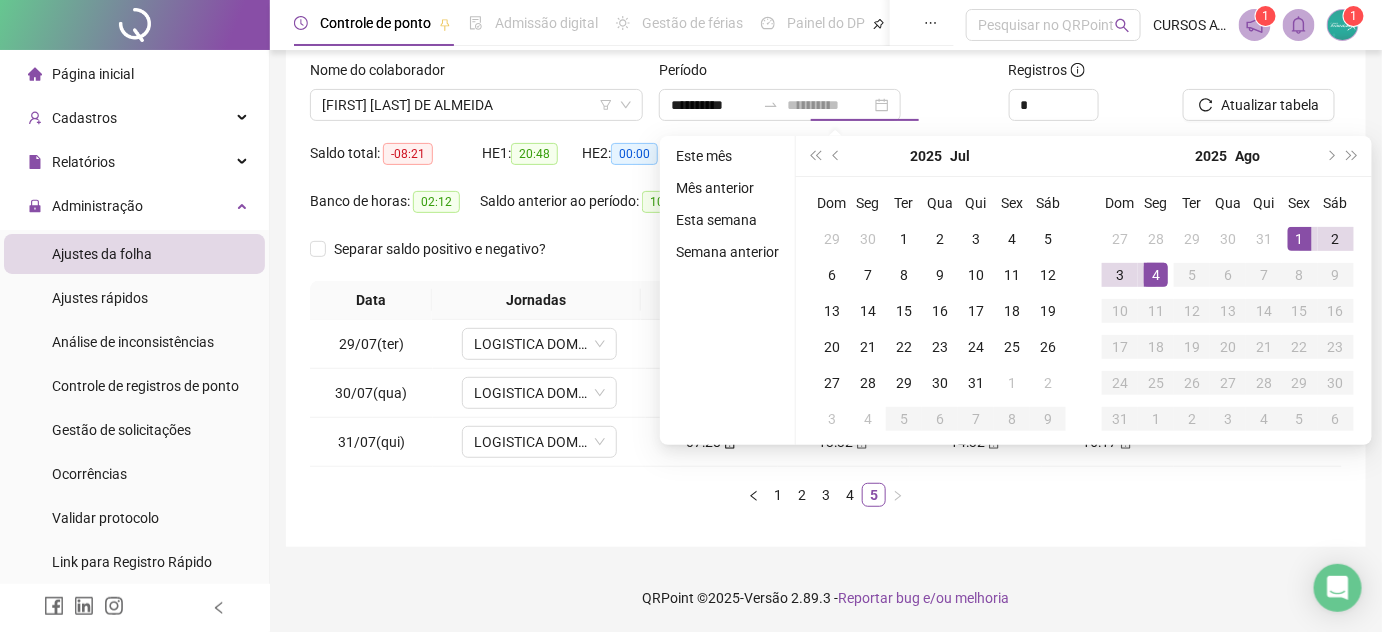click on "4" at bounding box center (1156, 275) 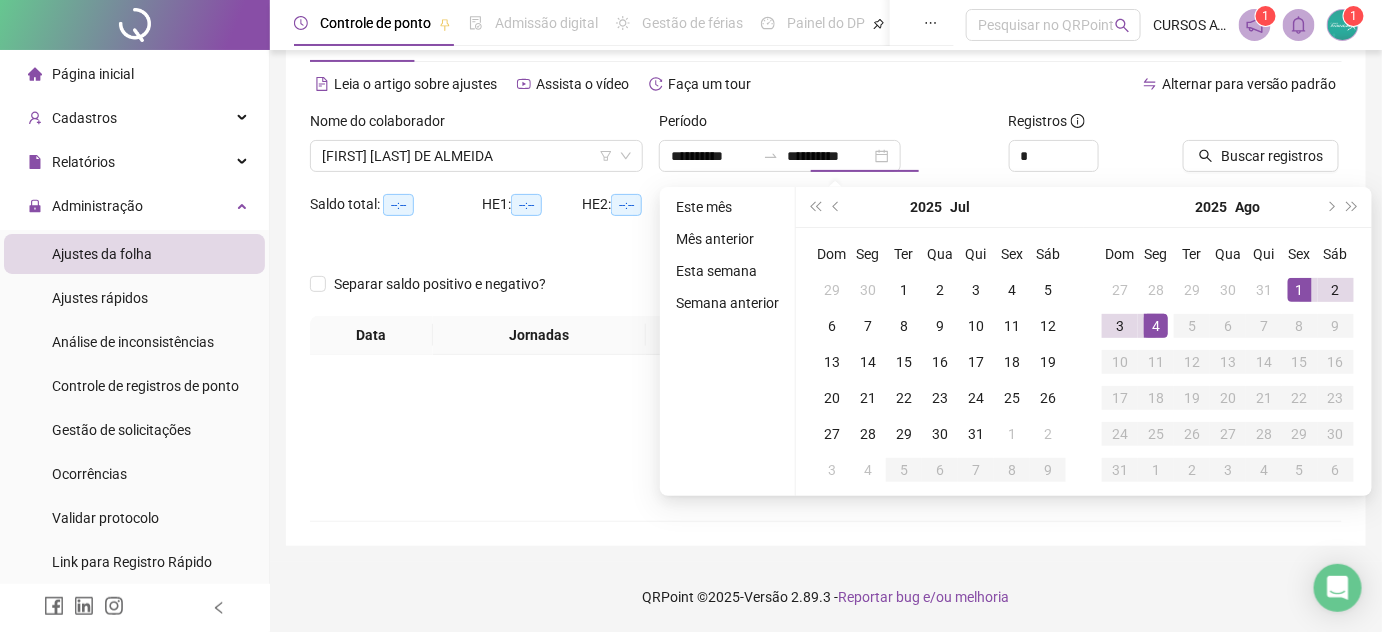scroll, scrollTop: 87, scrollLeft: 0, axis: vertical 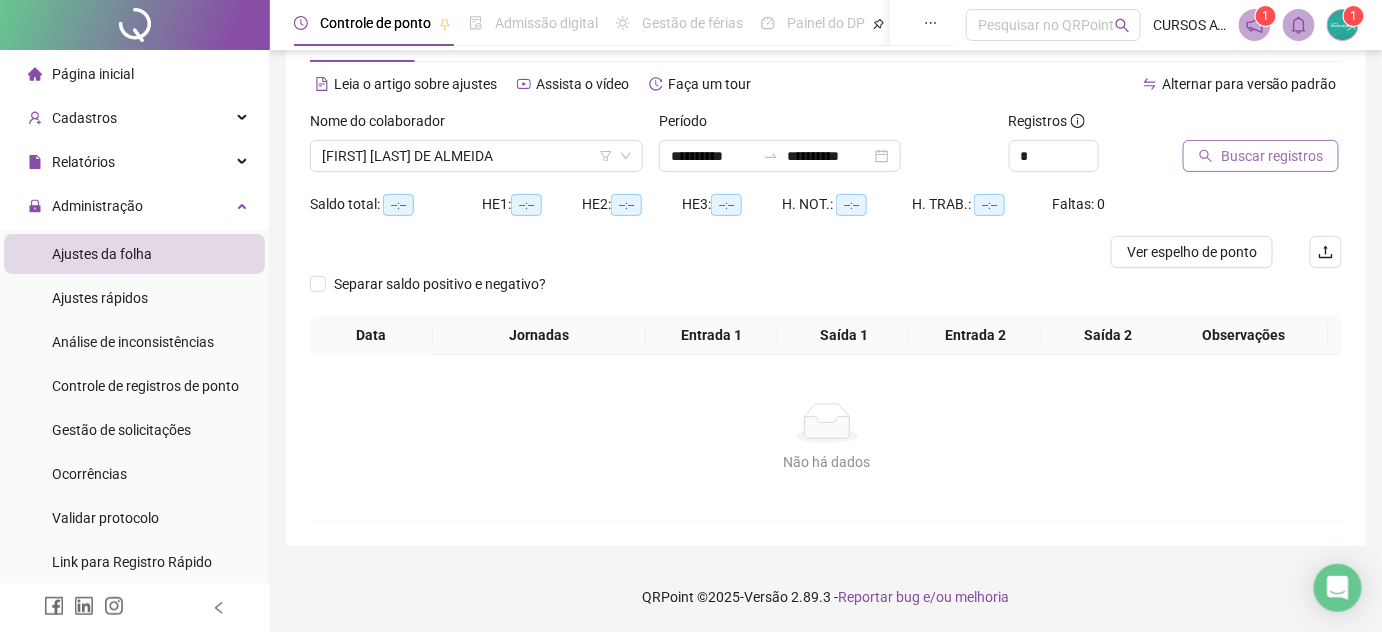 click on "Buscar registros" at bounding box center (1261, 156) 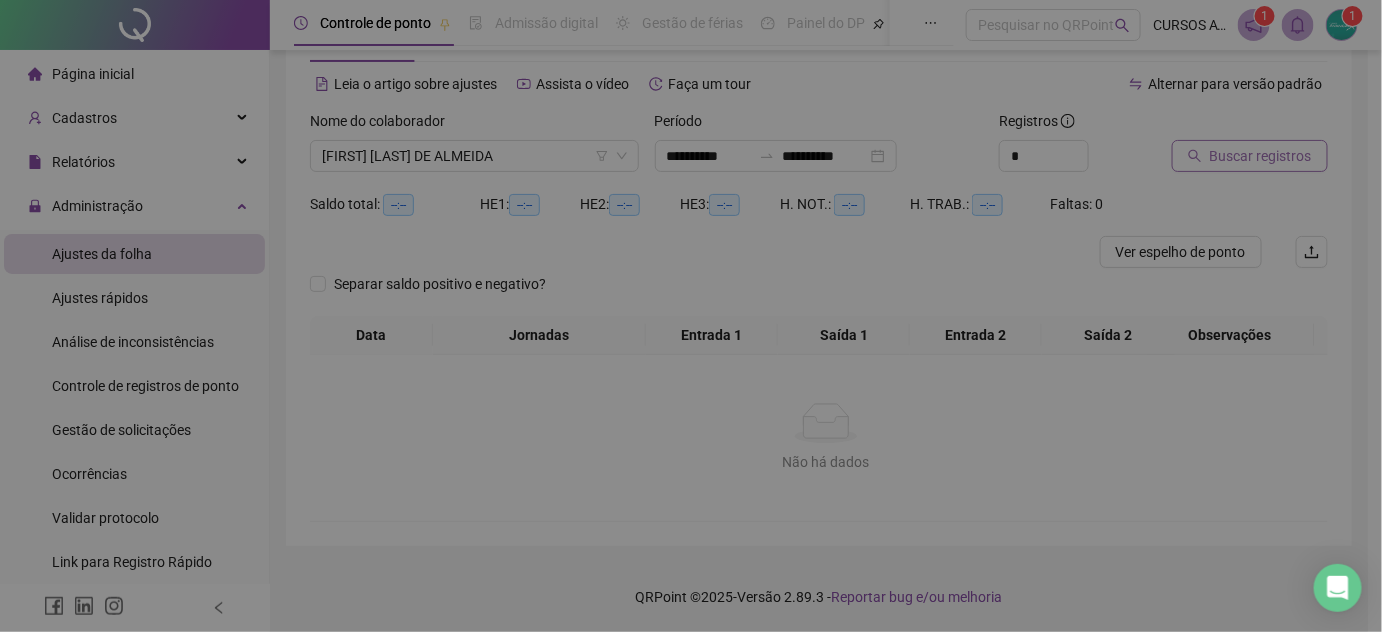 scroll, scrollTop: 73, scrollLeft: 0, axis: vertical 